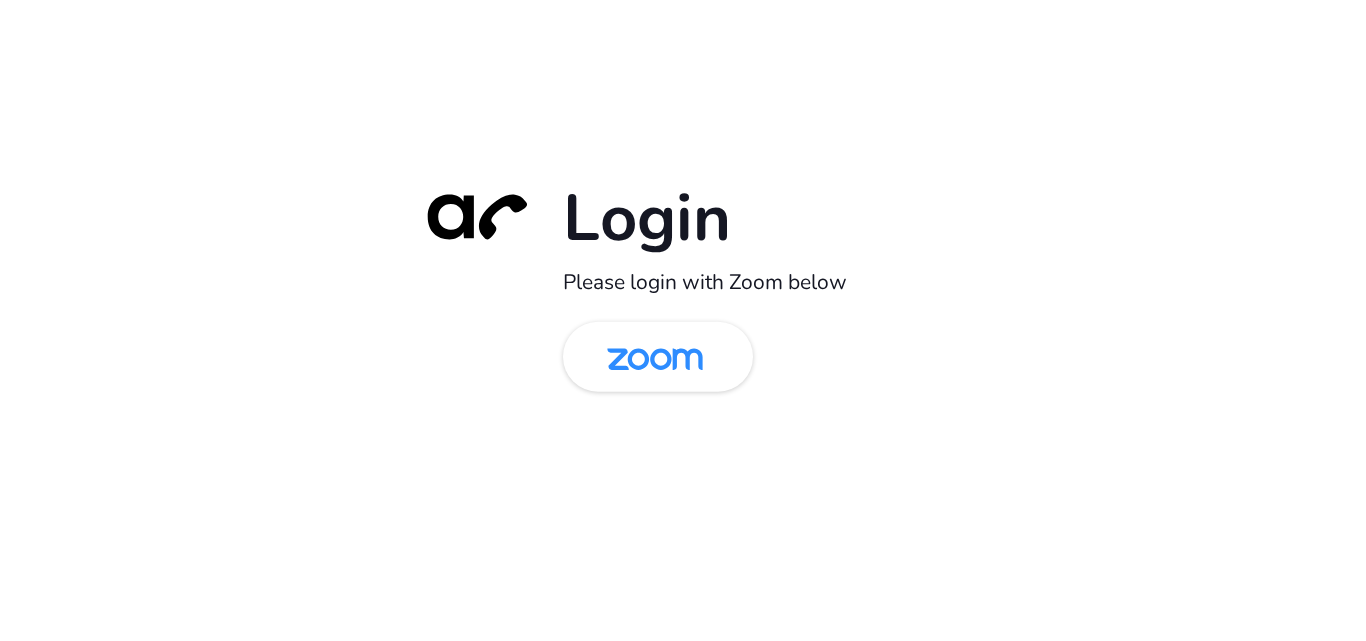 scroll, scrollTop: 0, scrollLeft: 0, axis: both 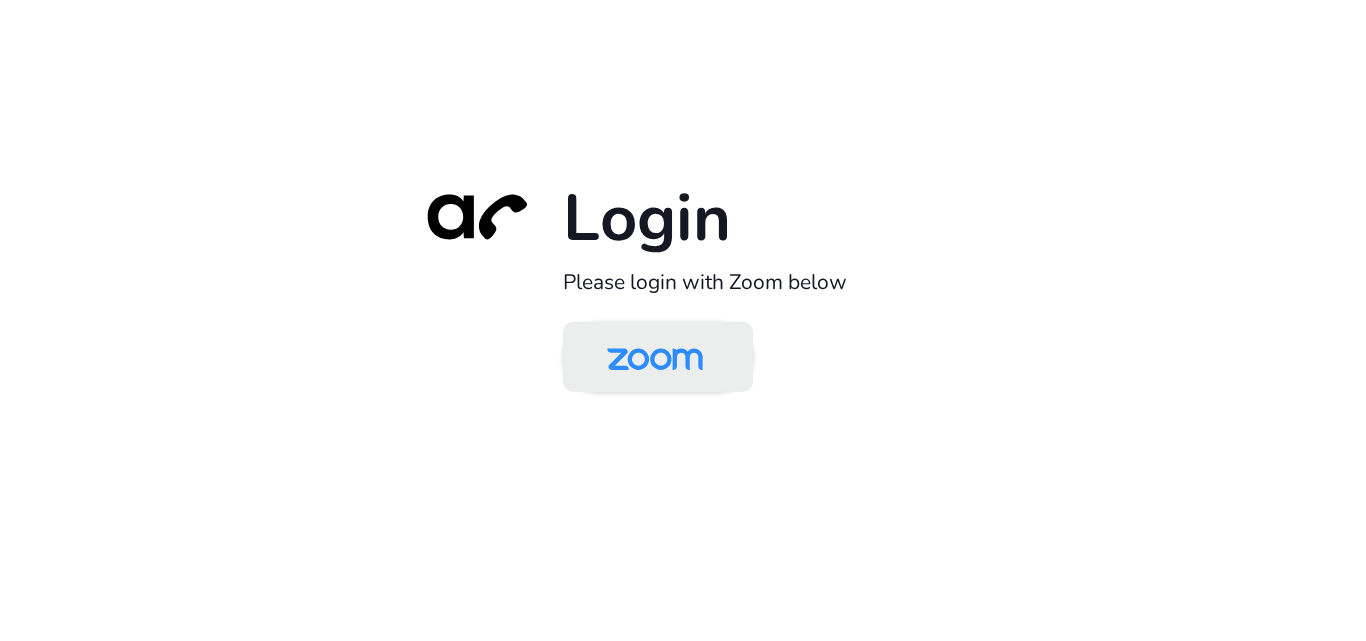 click at bounding box center [655, 358] 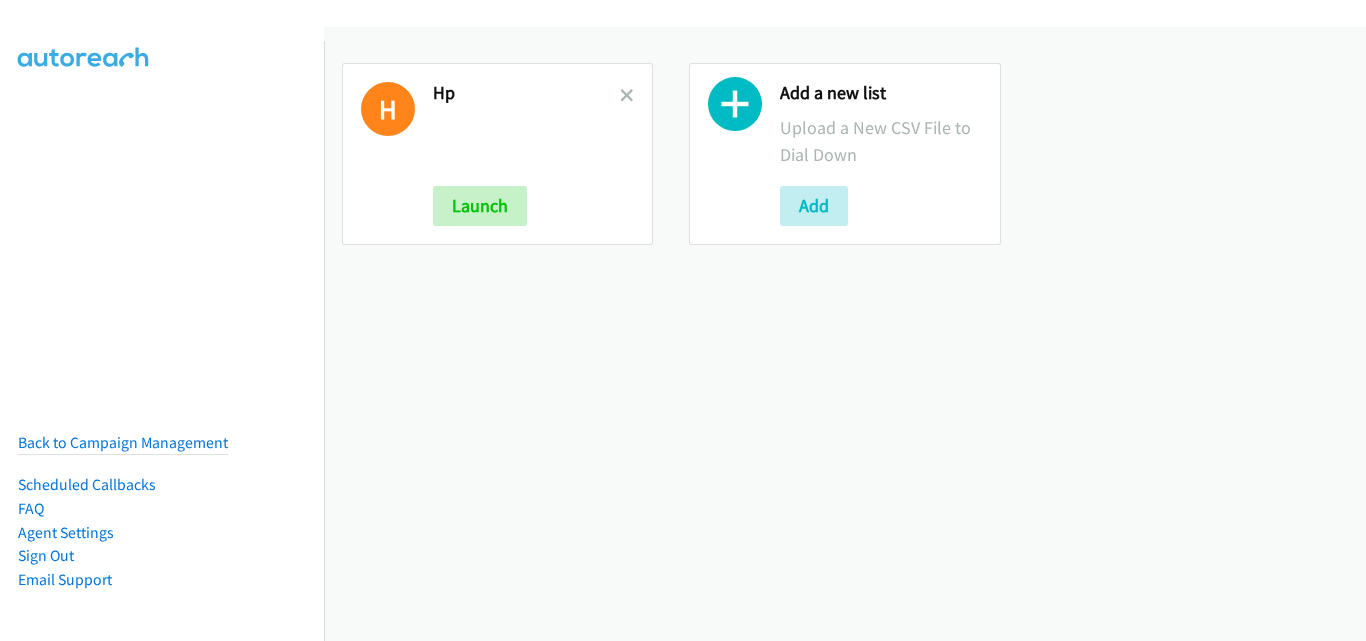 scroll, scrollTop: 0, scrollLeft: 0, axis: both 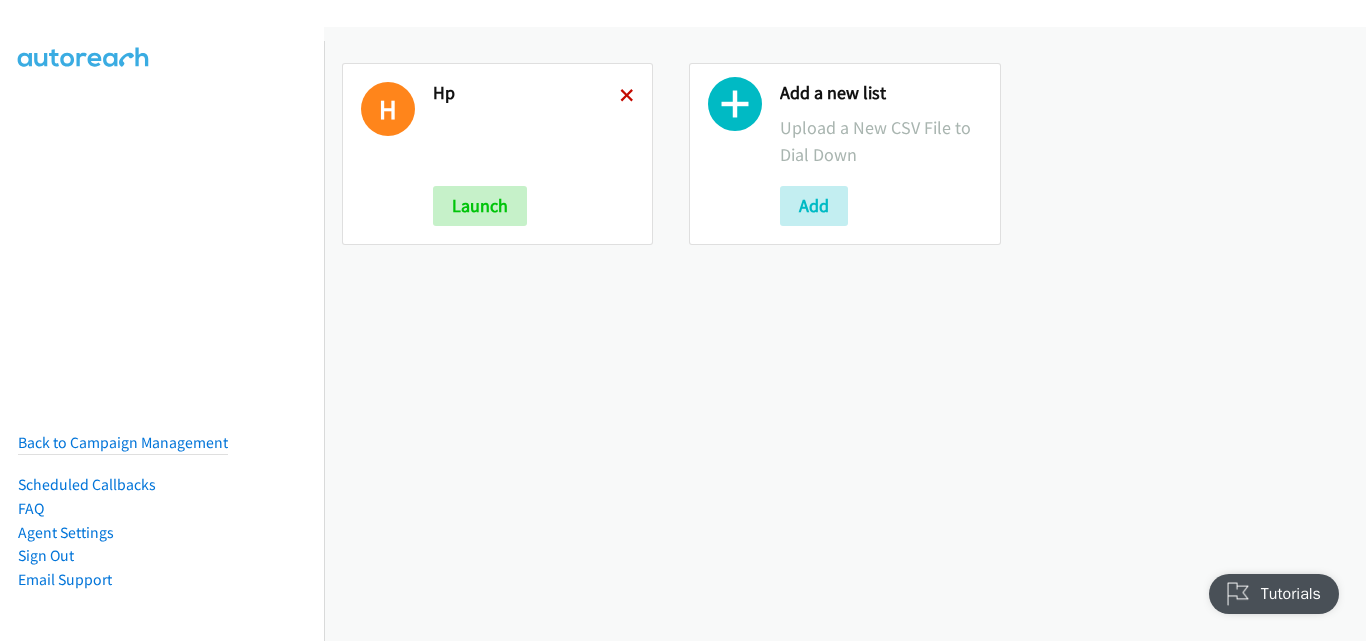 click at bounding box center (627, 97) 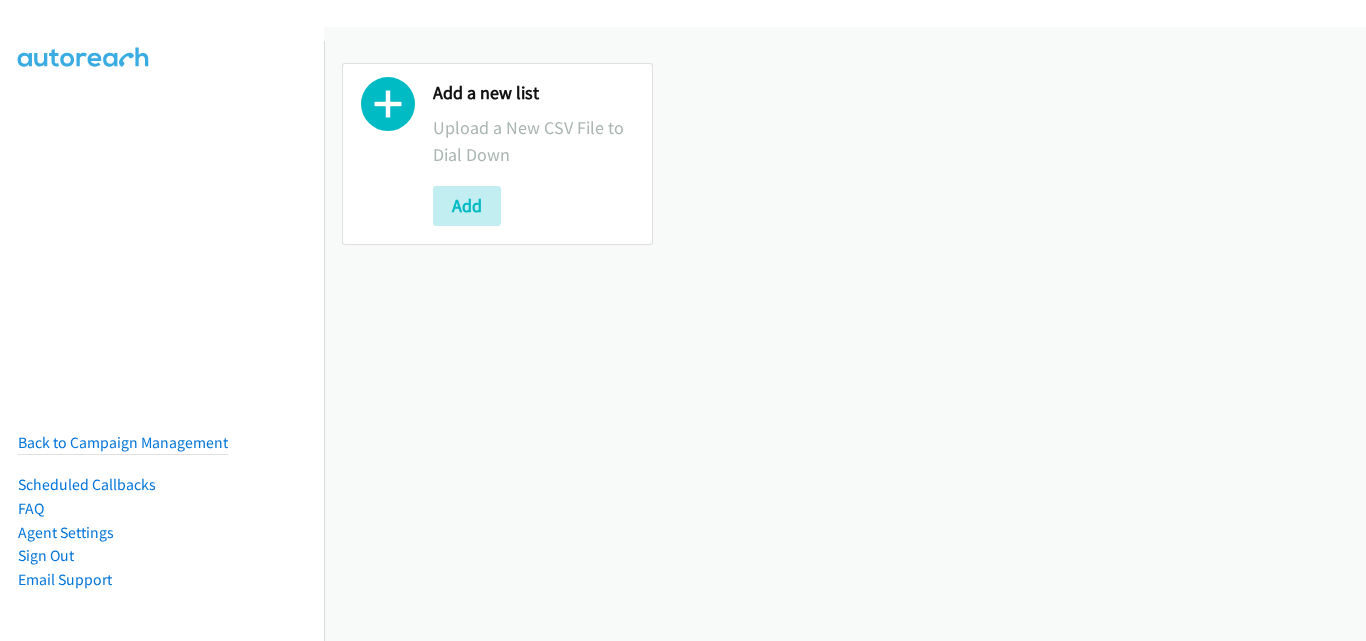 scroll, scrollTop: 0, scrollLeft: 0, axis: both 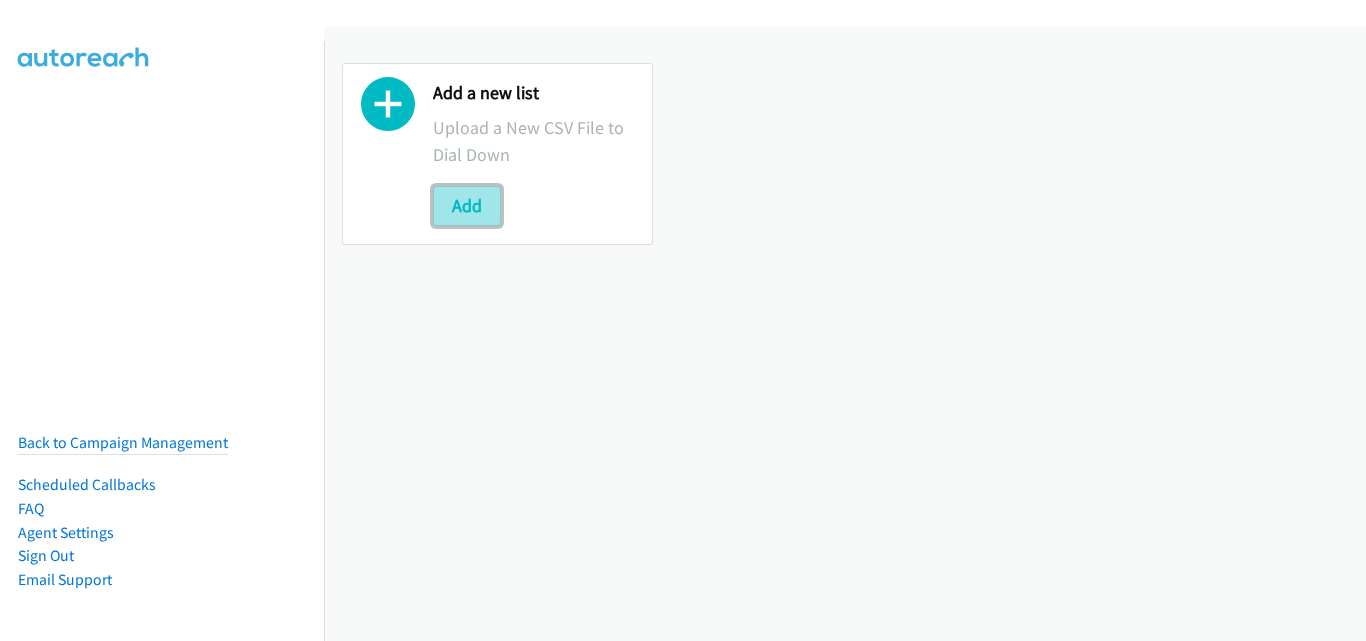 click on "Add" at bounding box center (467, 206) 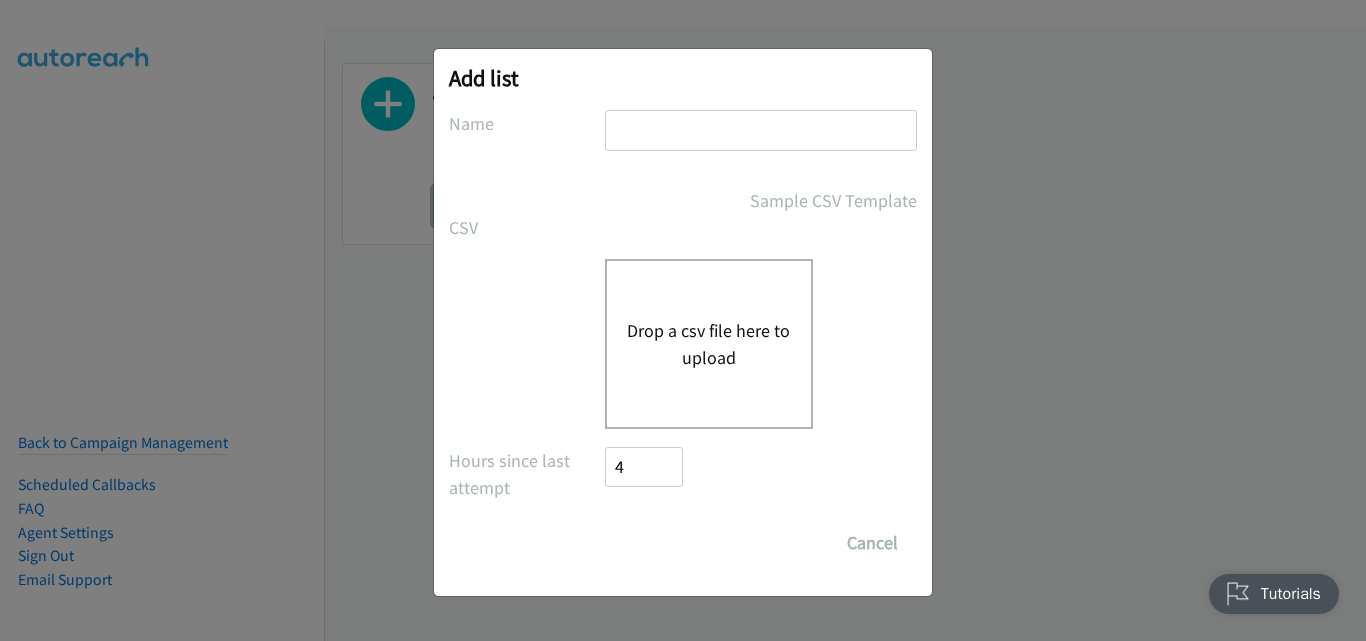 scroll, scrollTop: 0, scrollLeft: 0, axis: both 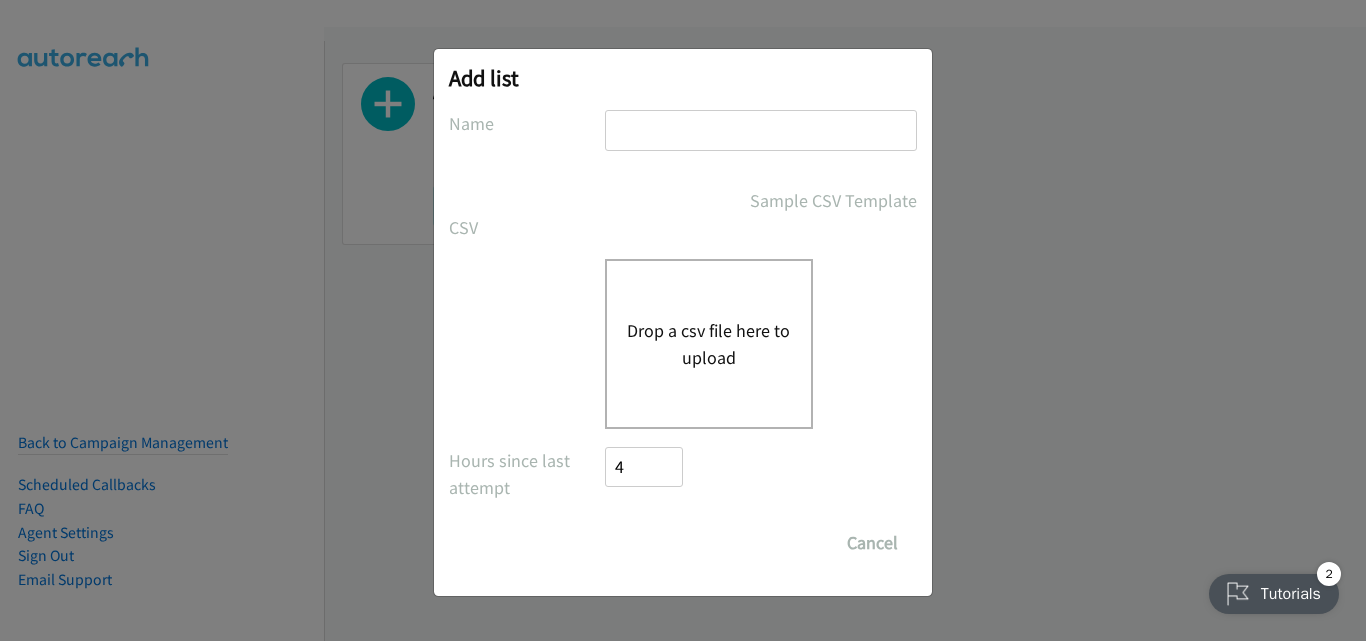 click at bounding box center (761, 130) 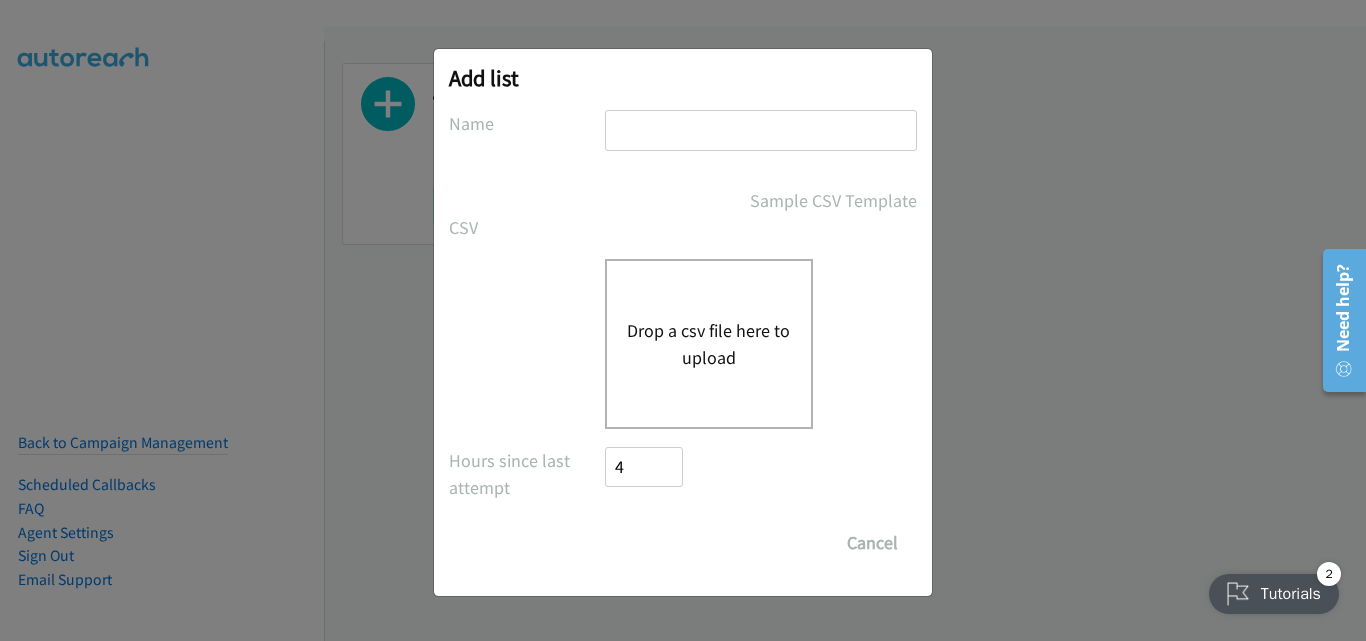 type on "hp" 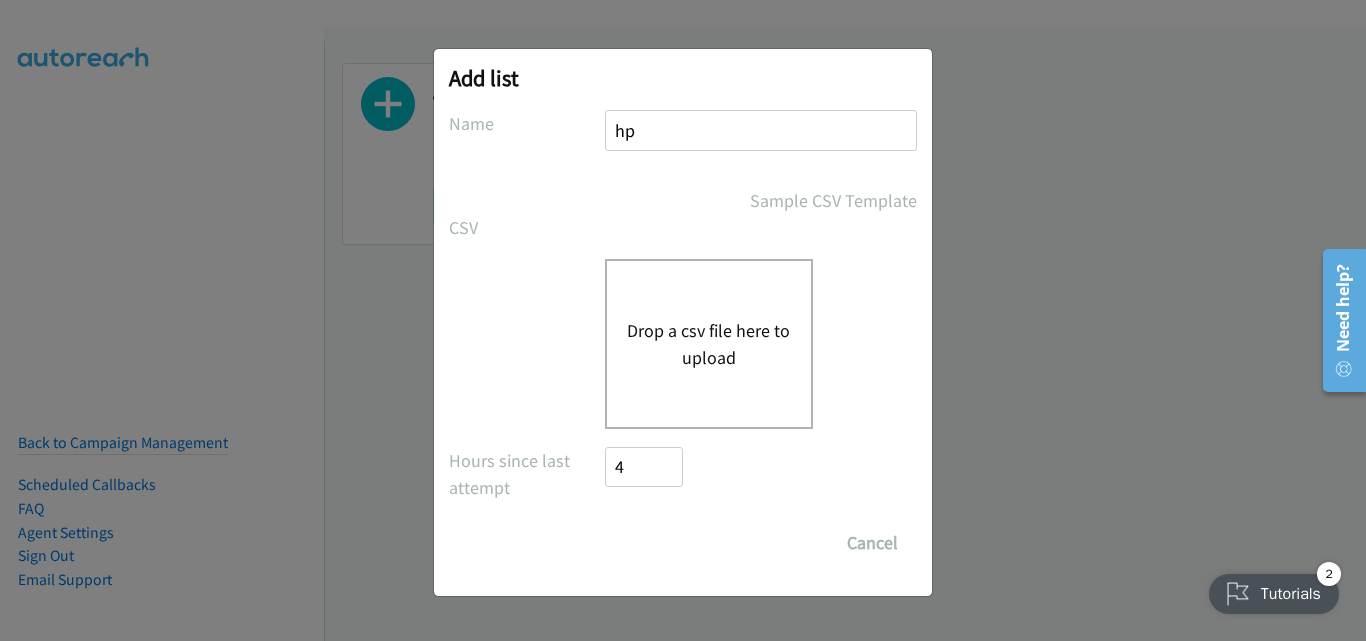 click on "Drop a csv file here to upload" at bounding box center [709, 344] 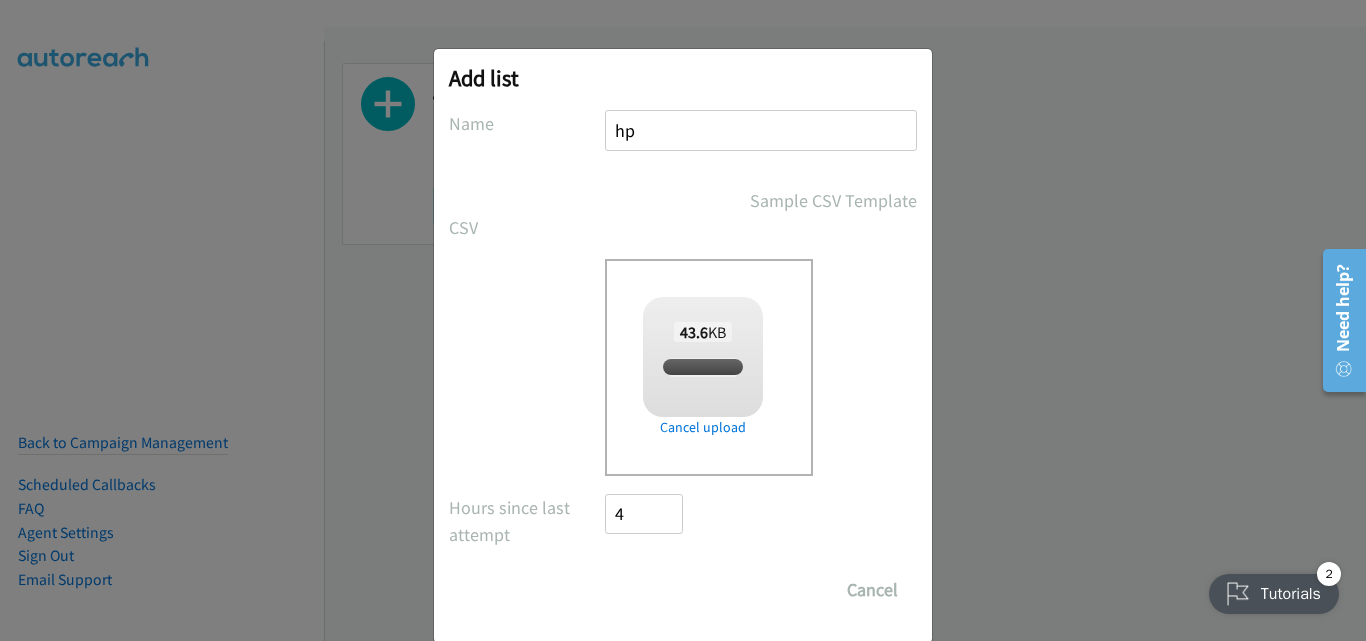 checkbox on "true" 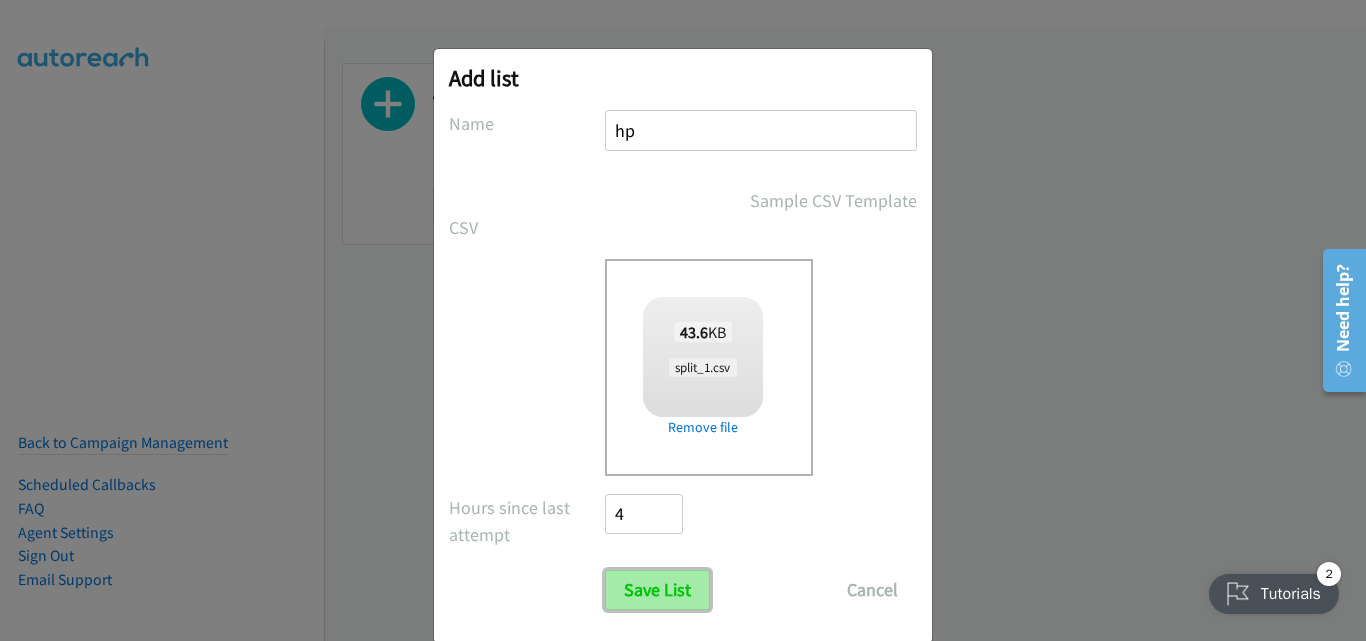 click on "Save List" at bounding box center (657, 590) 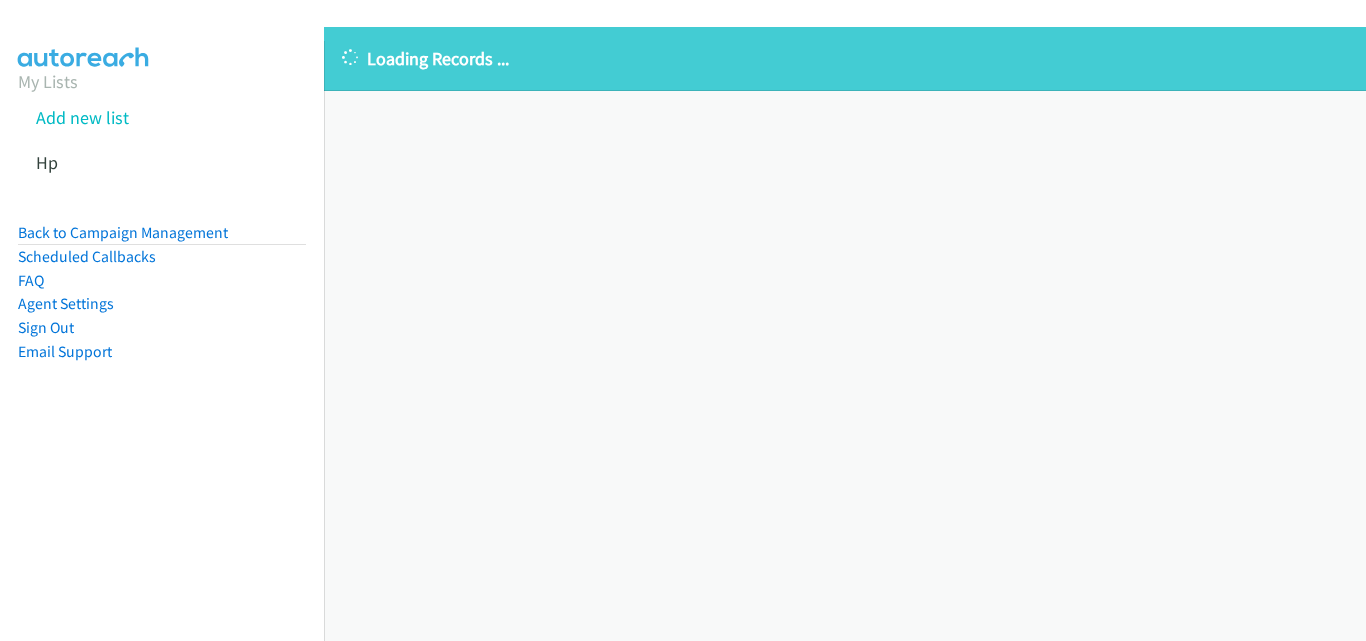 scroll, scrollTop: 0, scrollLeft: 0, axis: both 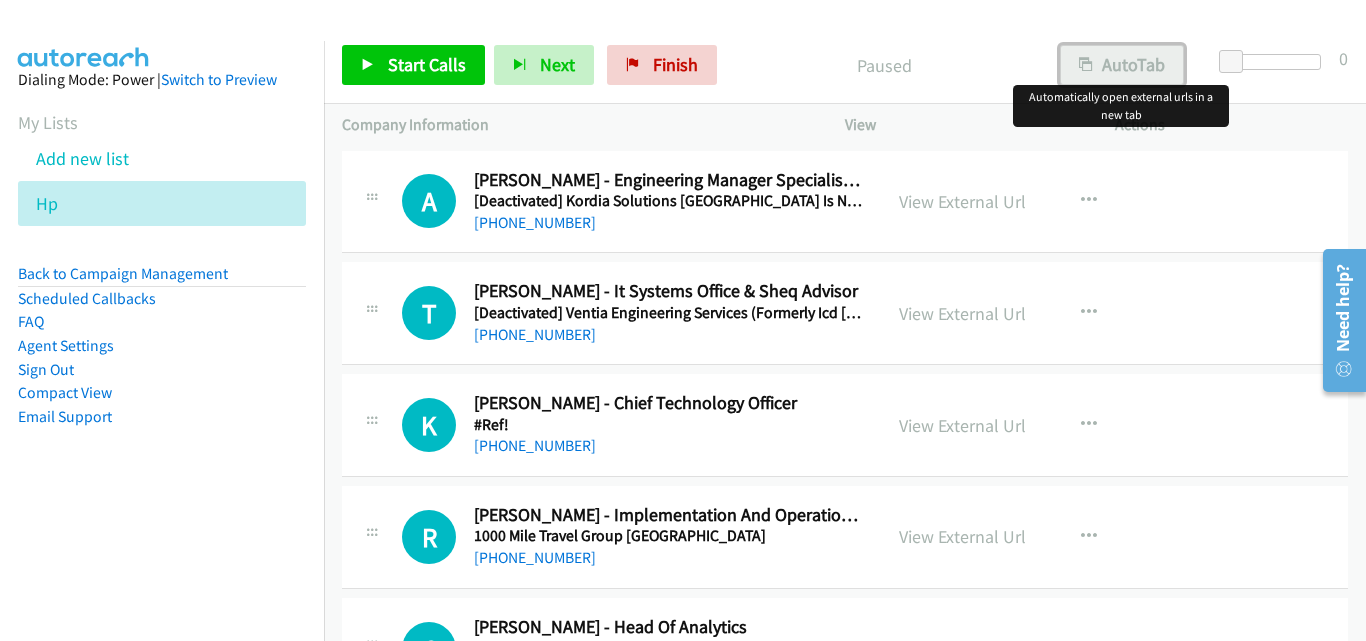 click on "AutoTab" at bounding box center [1122, 65] 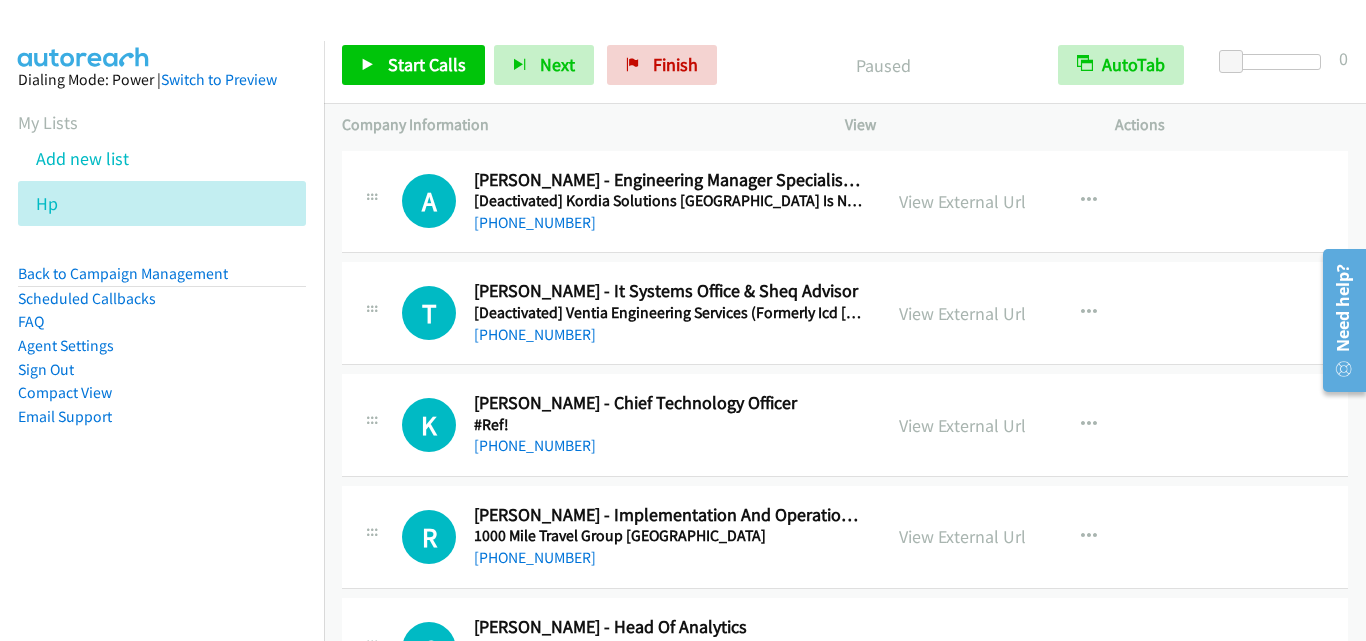 click on "Start Calls
Pause
Next
Finish
Paused
AutoTab
AutoTab
0" at bounding box center (845, 65) 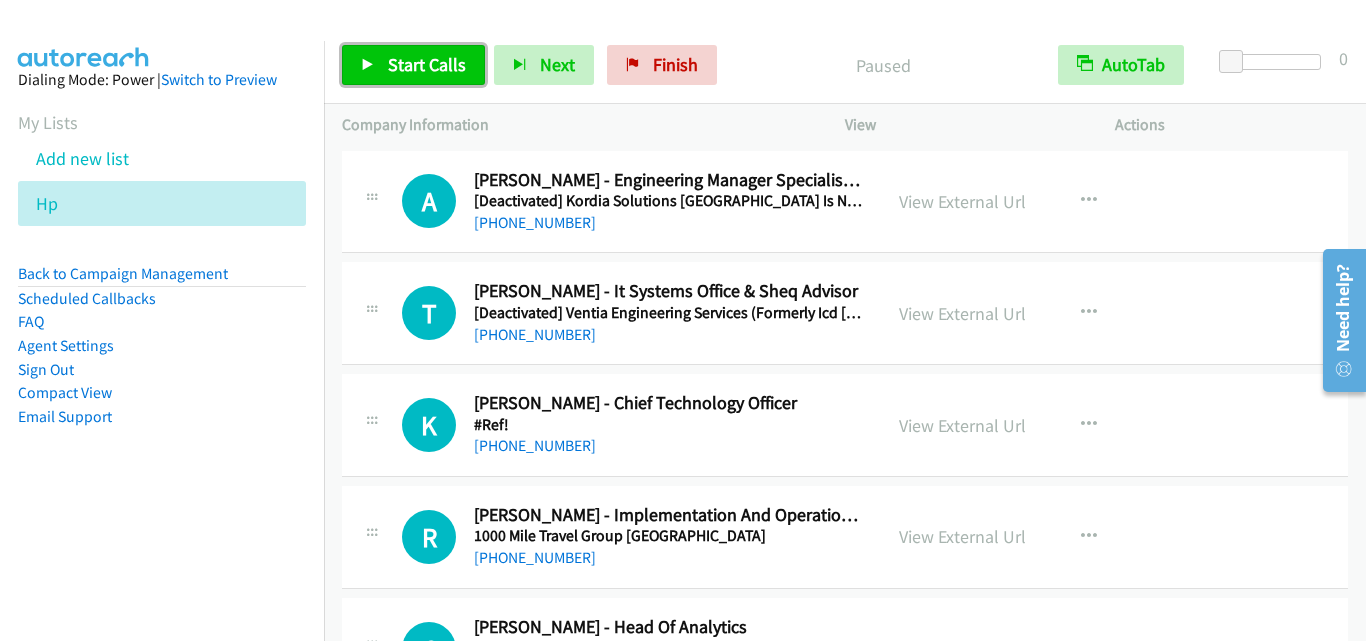 click on "Start Calls" at bounding box center [413, 65] 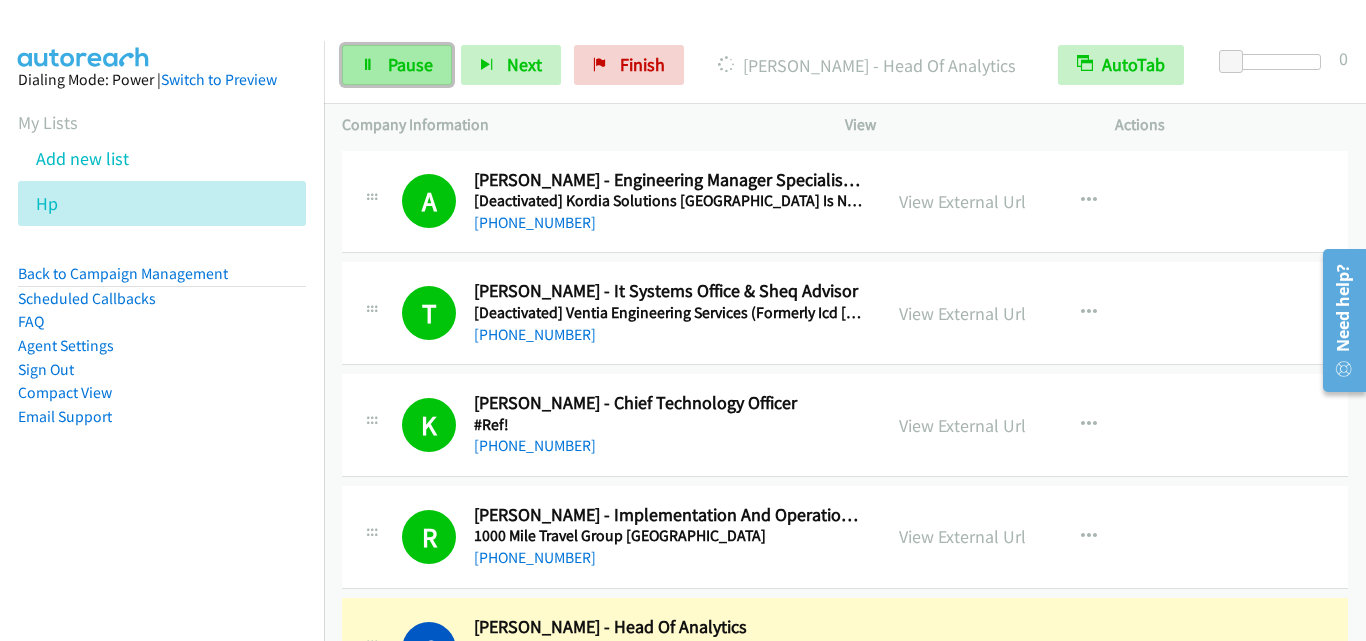 click on "Pause" at bounding box center (410, 64) 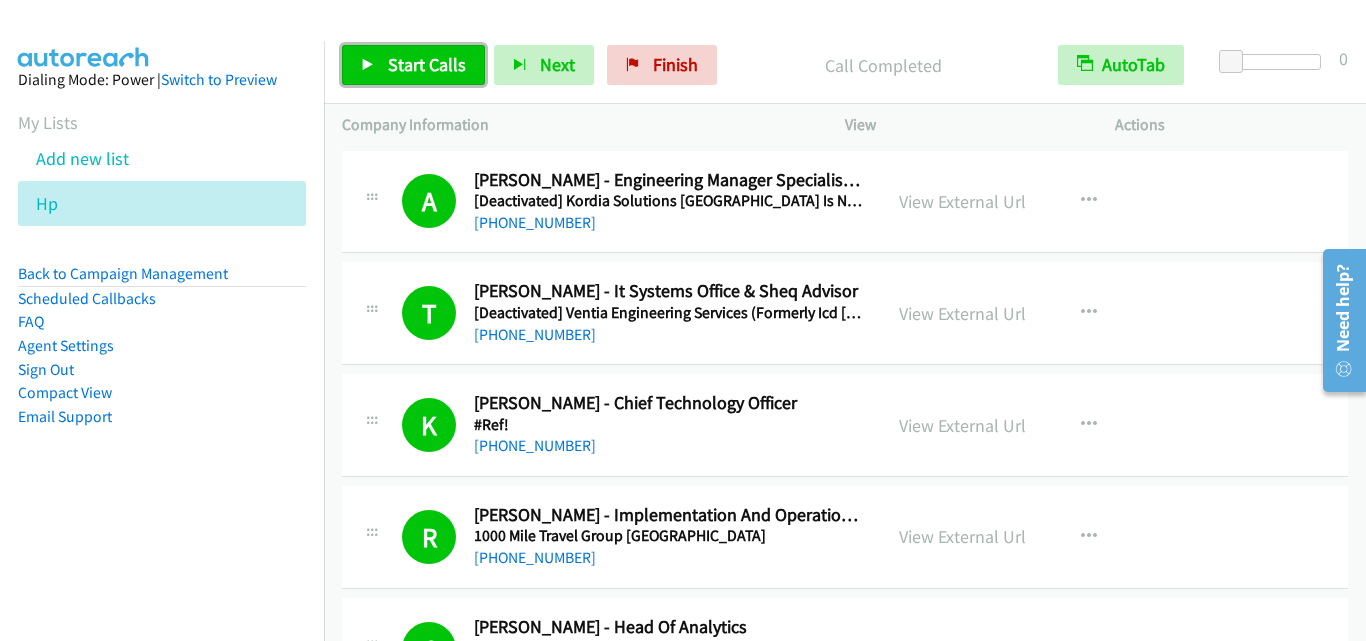click on "Start Calls" at bounding box center [427, 64] 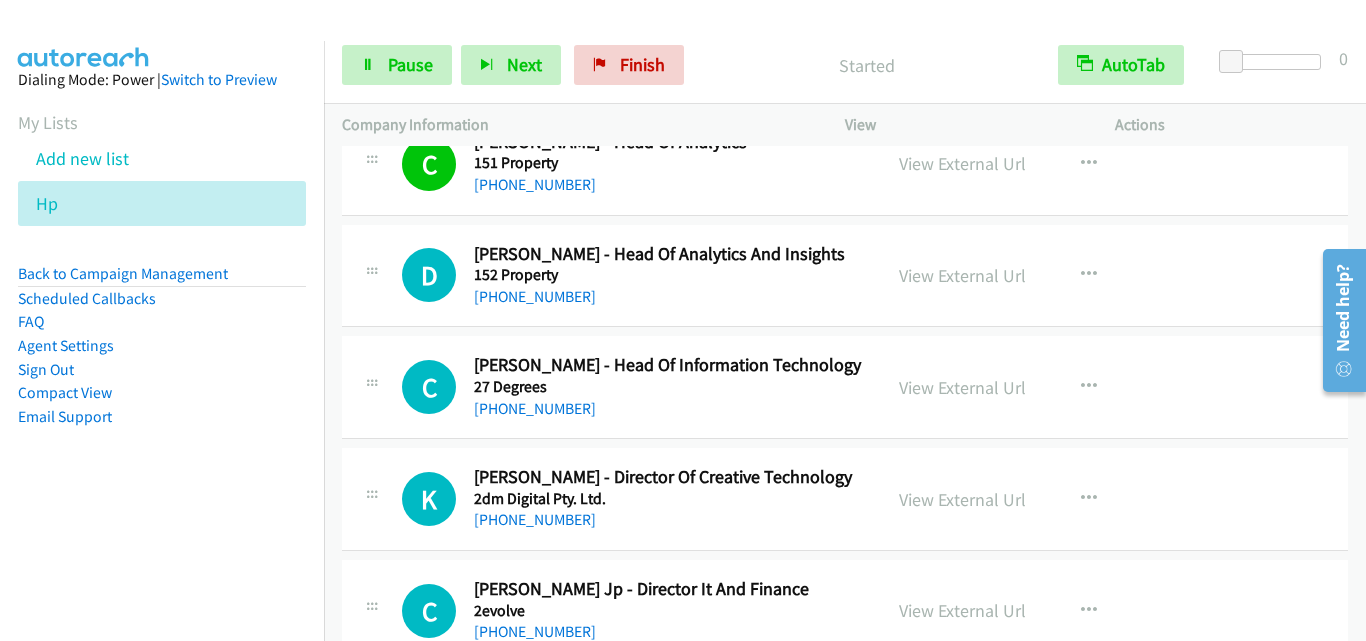 scroll, scrollTop: 500, scrollLeft: 0, axis: vertical 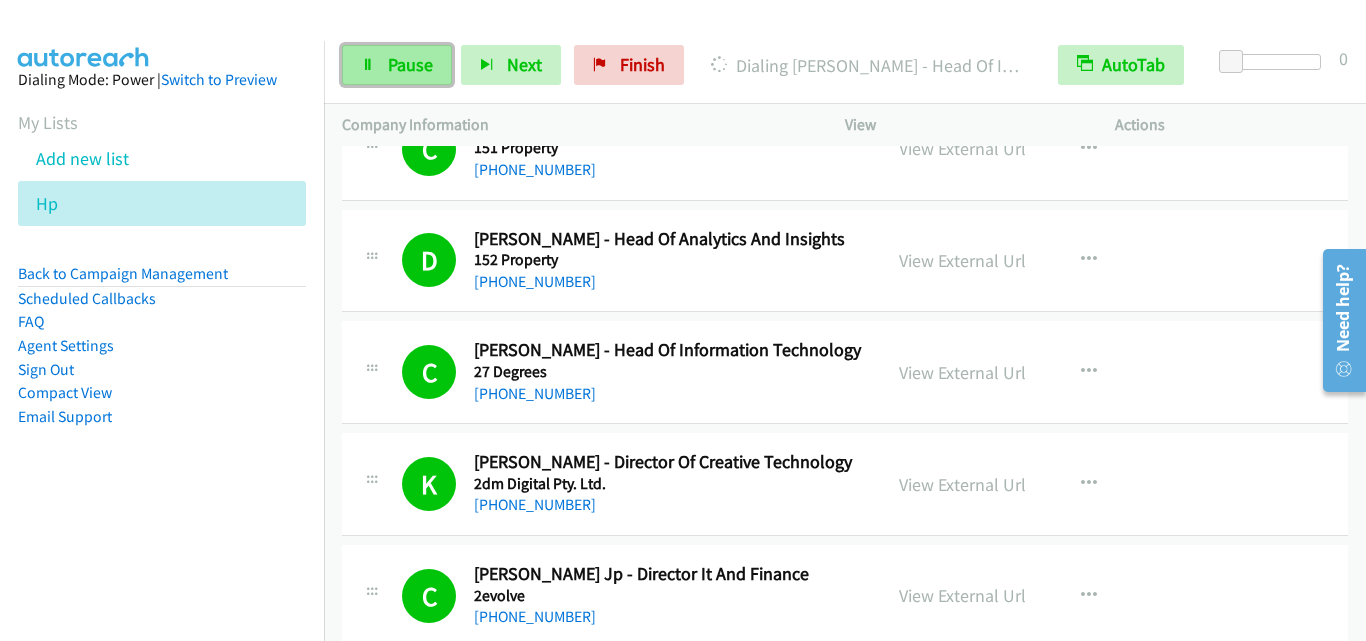 click on "Pause" at bounding box center (410, 64) 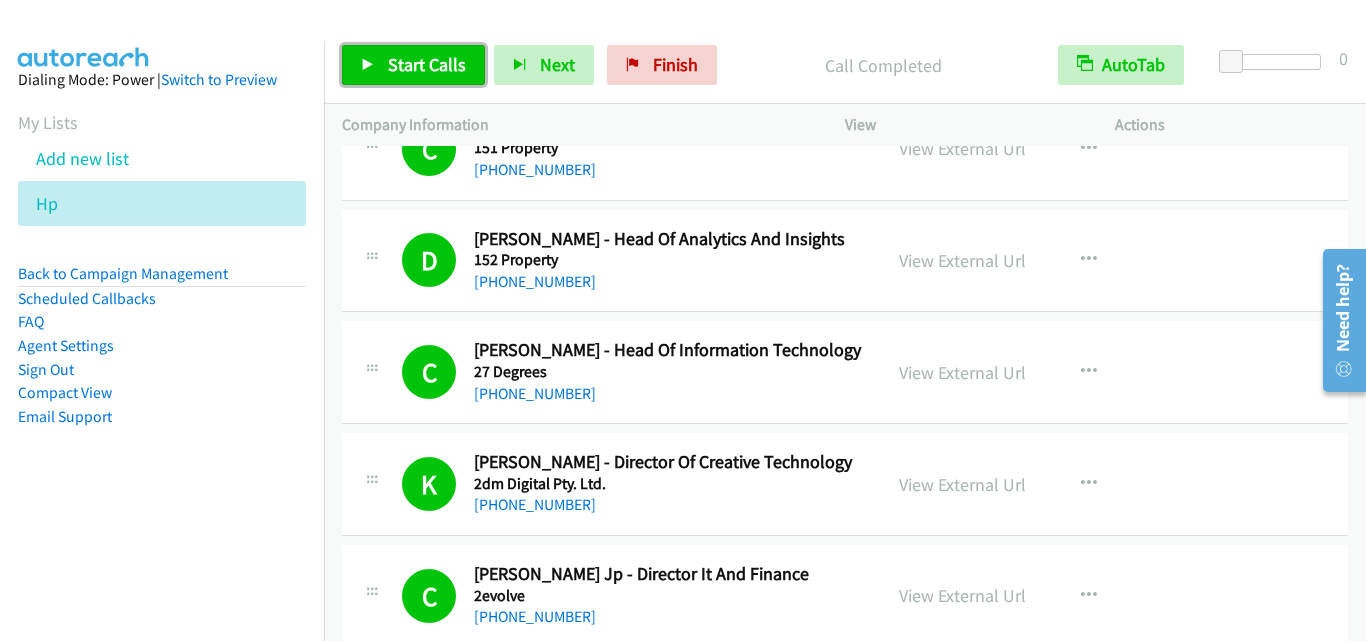 click on "Start Calls" at bounding box center (427, 64) 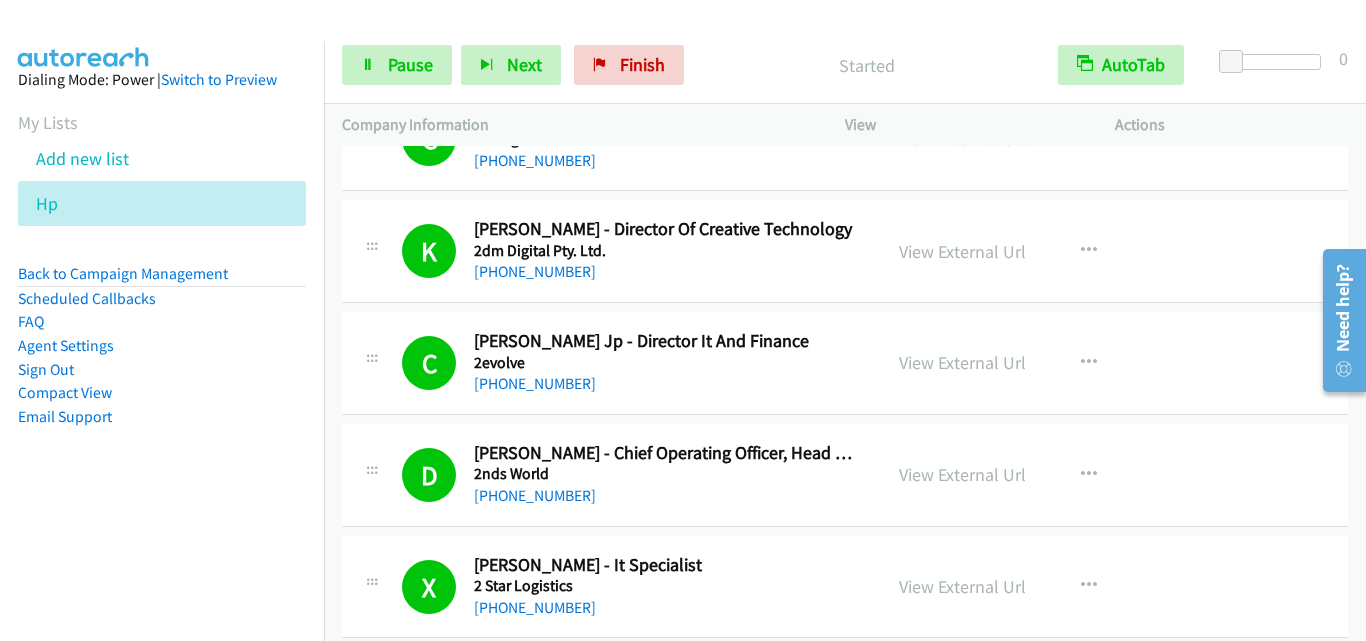 scroll, scrollTop: 800, scrollLeft: 0, axis: vertical 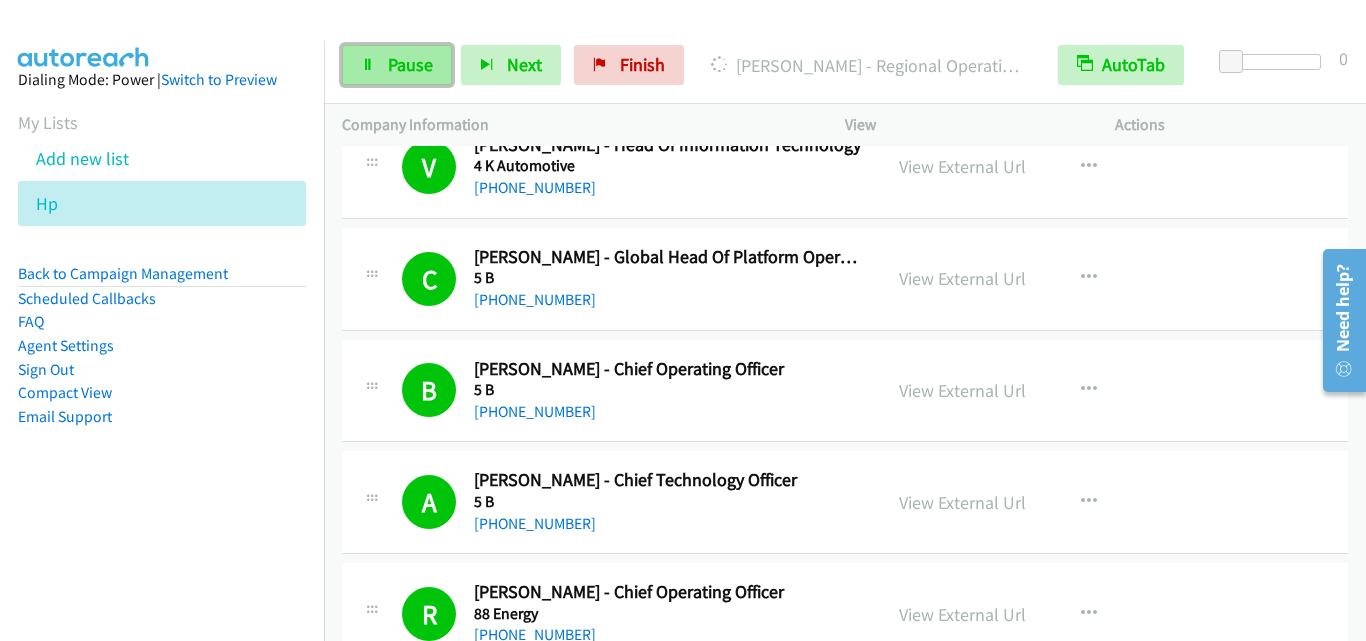 click on "Pause" at bounding box center [410, 64] 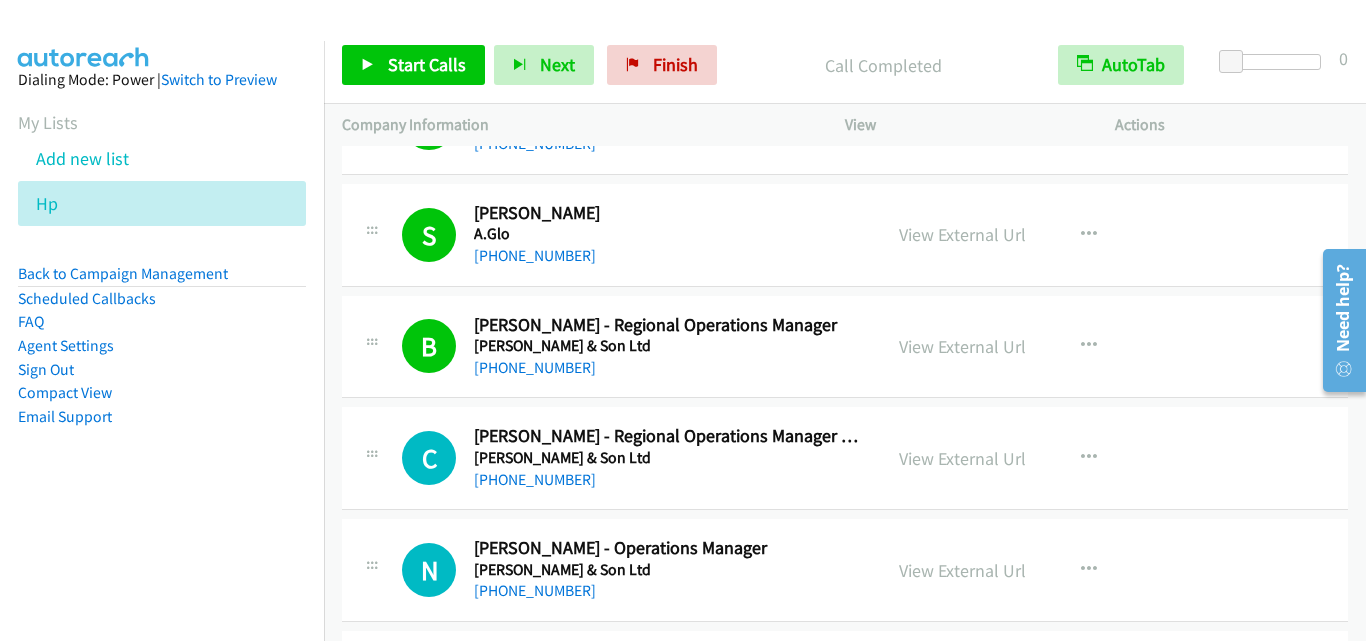 scroll, scrollTop: 2200, scrollLeft: 0, axis: vertical 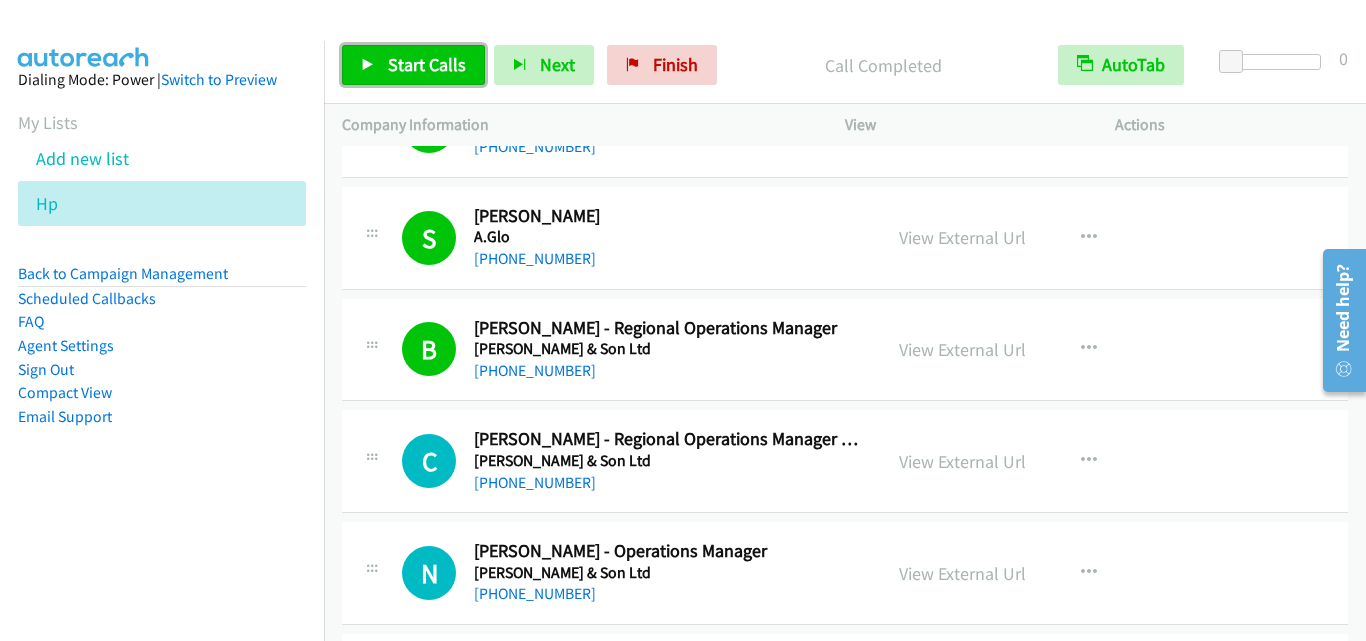 click on "Start Calls" at bounding box center (427, 64) 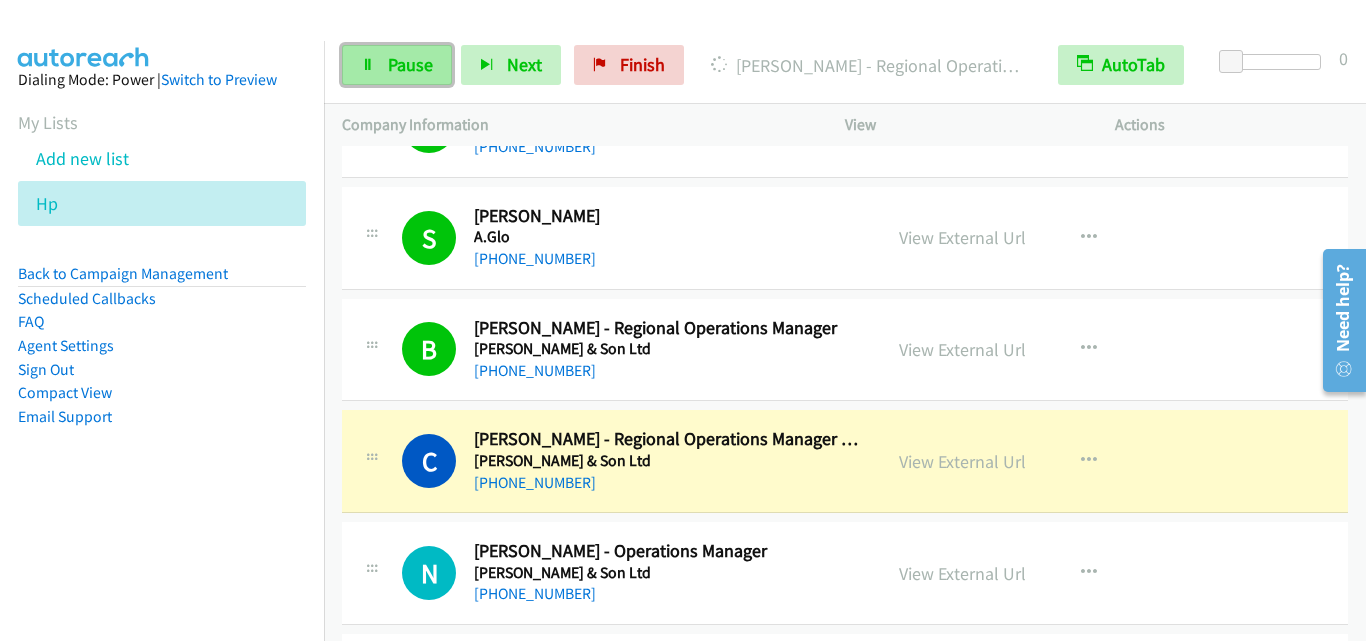 click on "Pause" at bounding box center (410, 64) 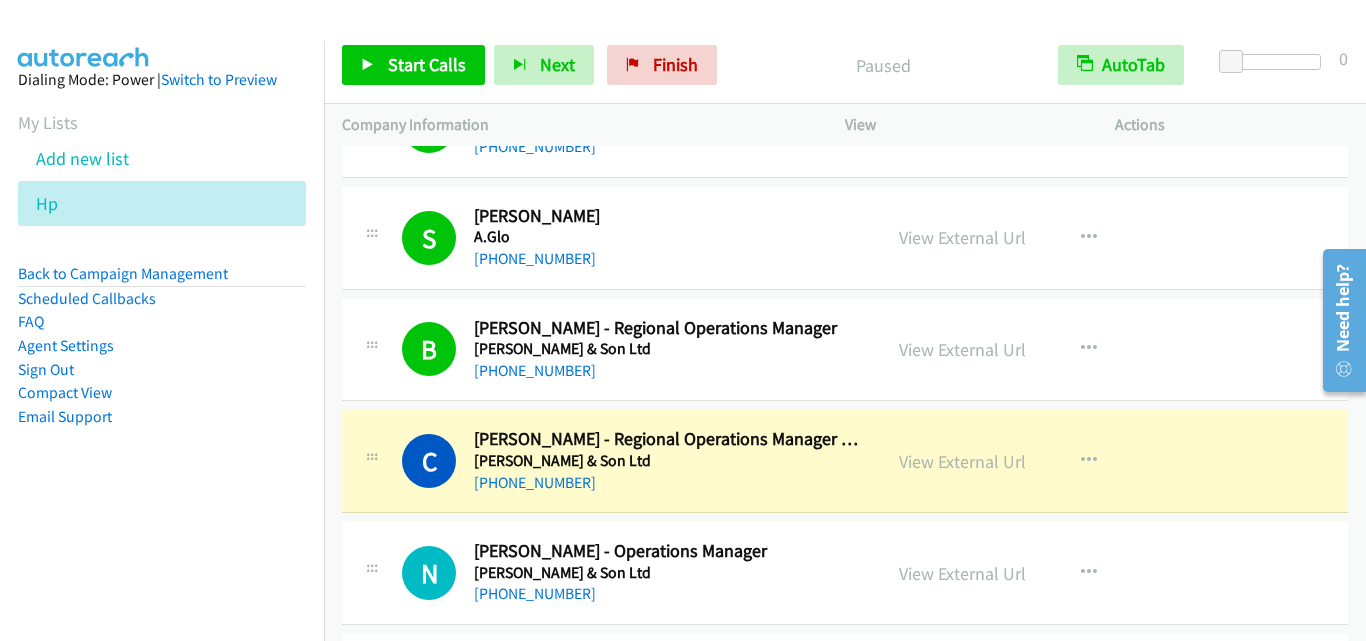 scroll, scrollTop: 2300, scrollLeft: 0, axis: vertical 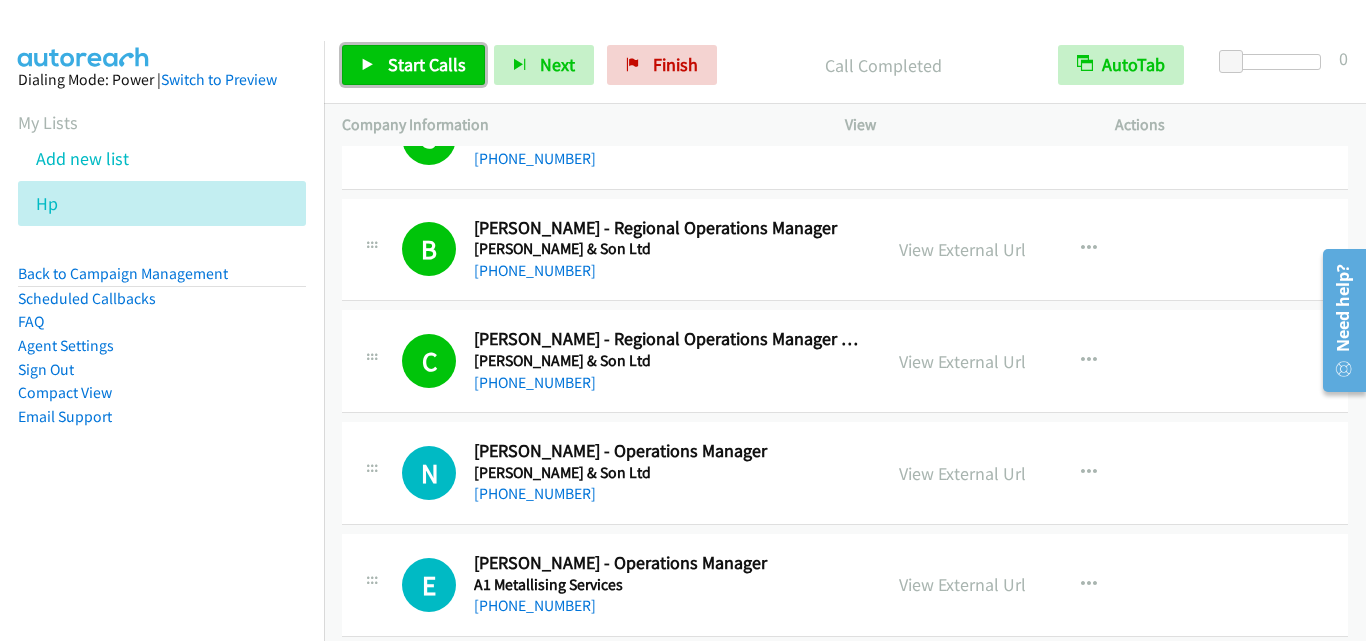 click on "Start Calls" at bounding box center (427, 64) 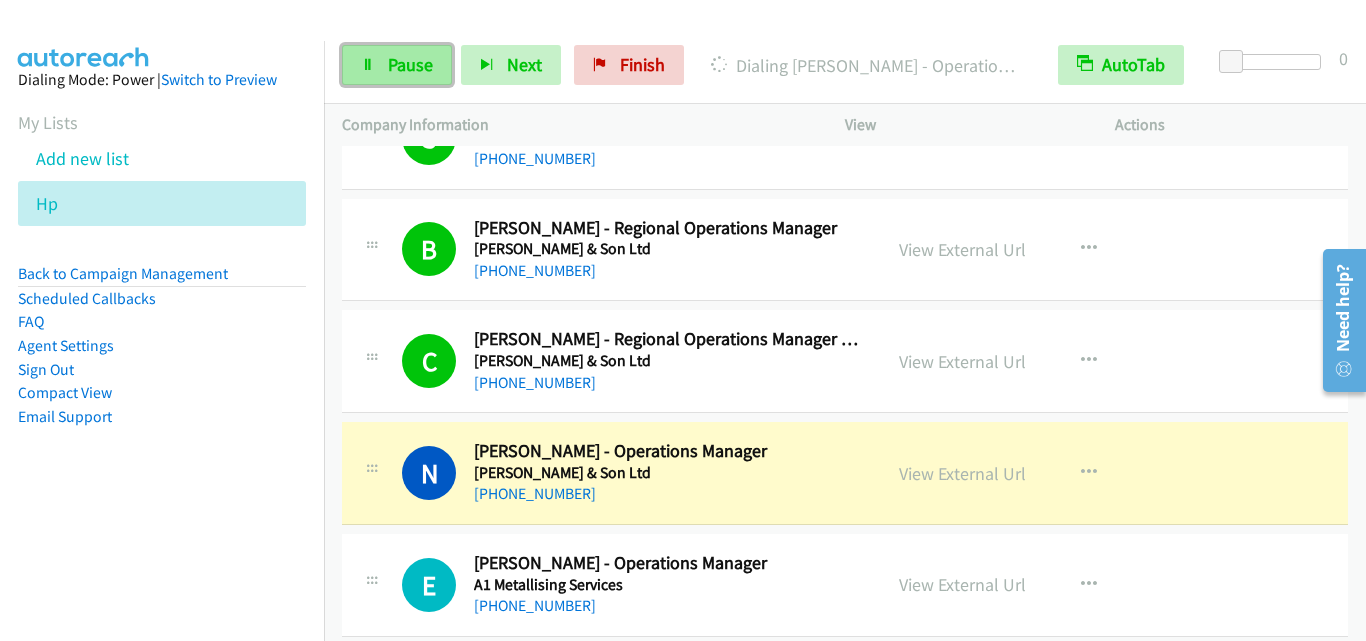 click on "Pause" at bounding box center [410, 64] 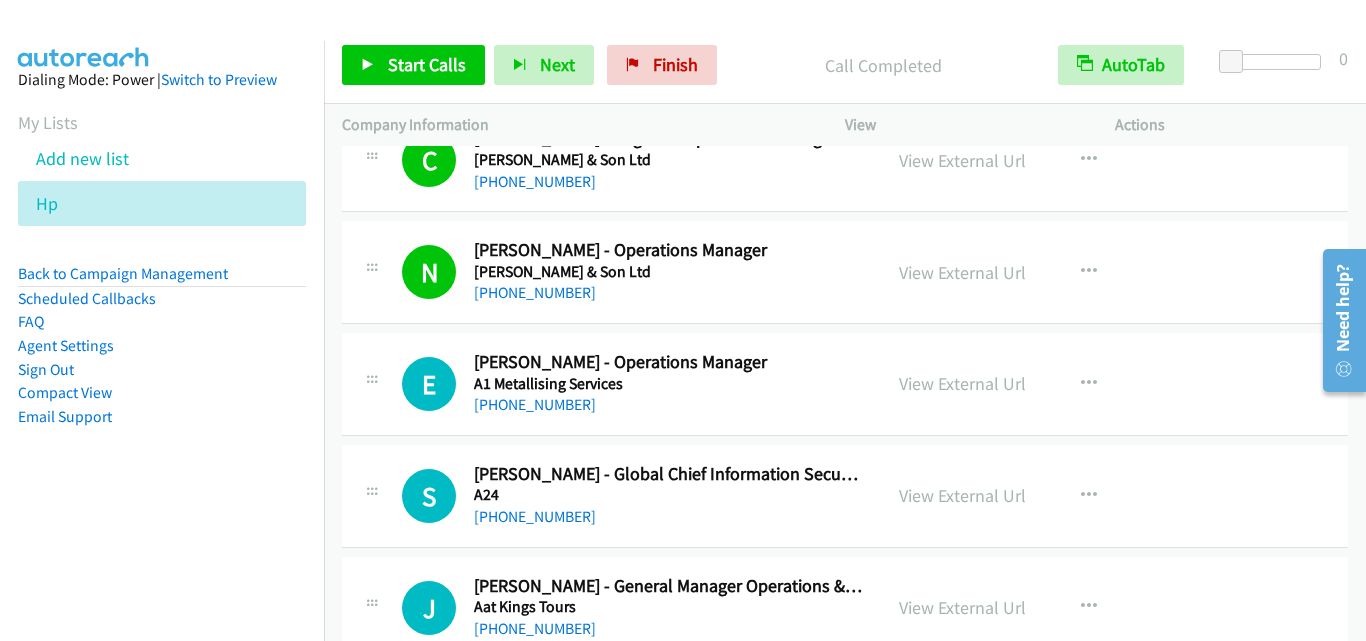 scroll, scrollTop: 2500, scrollLeft: 0, axis: vertical 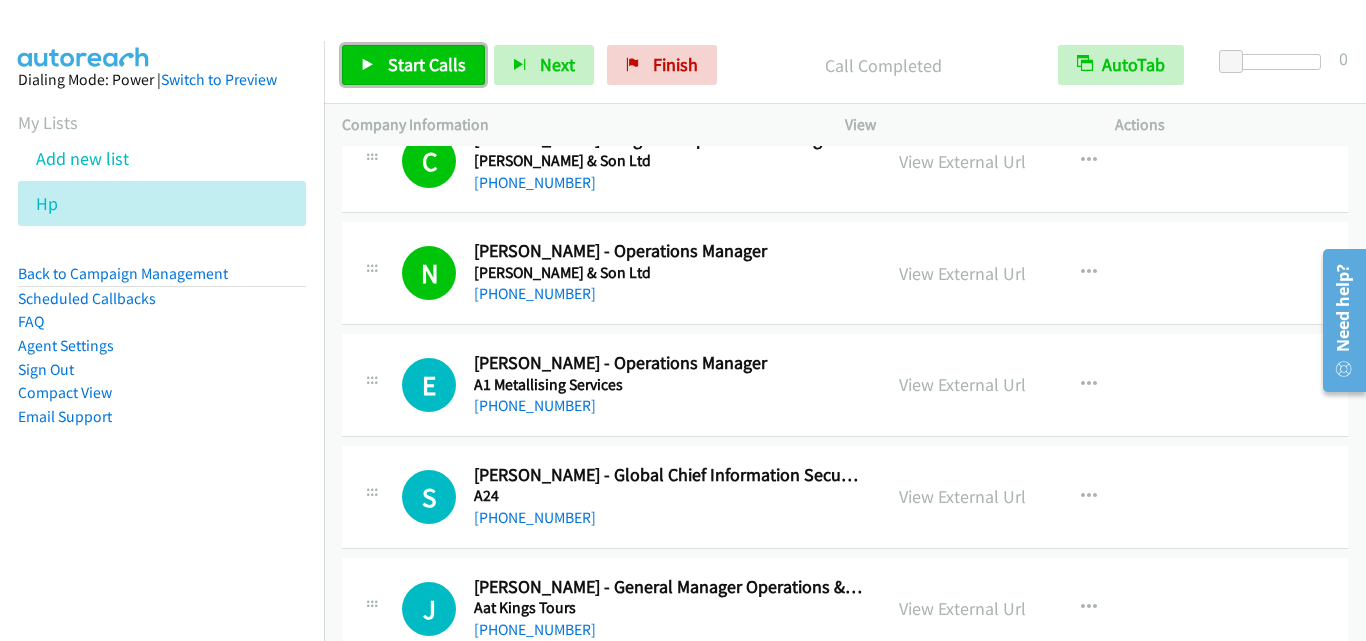 click on "Start Calls" at bounding box center (427, 64) 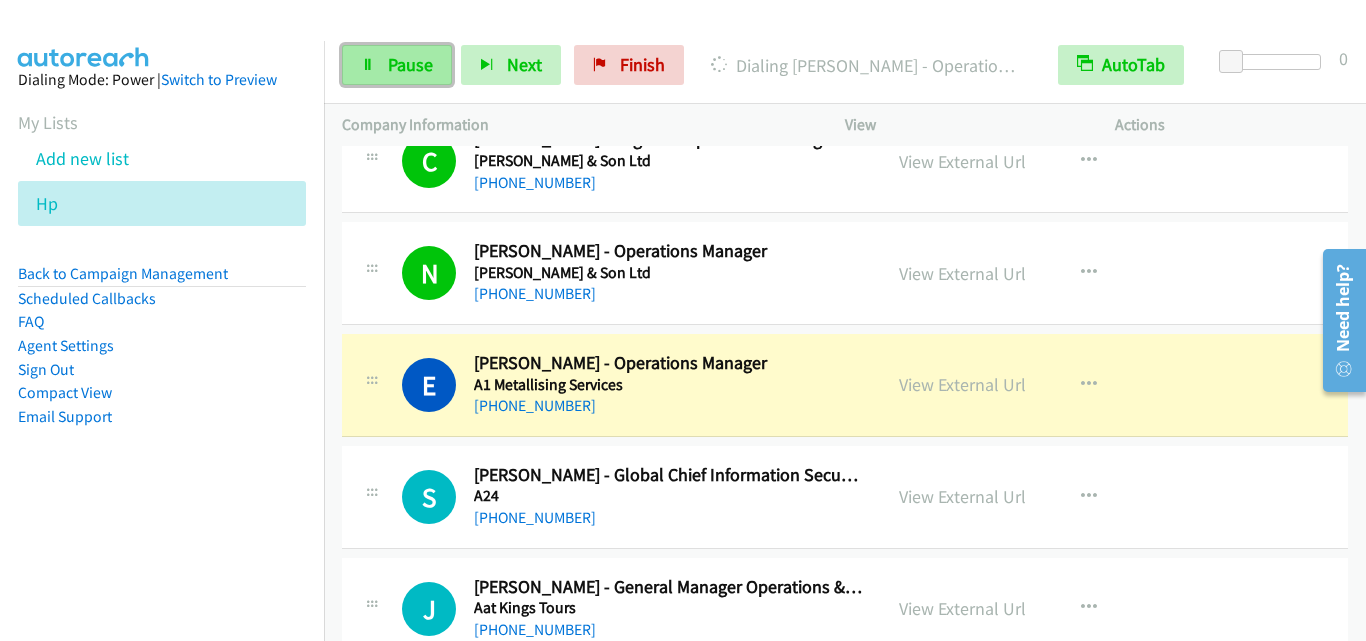 click on "Pause" at bounding box center [410, 64] 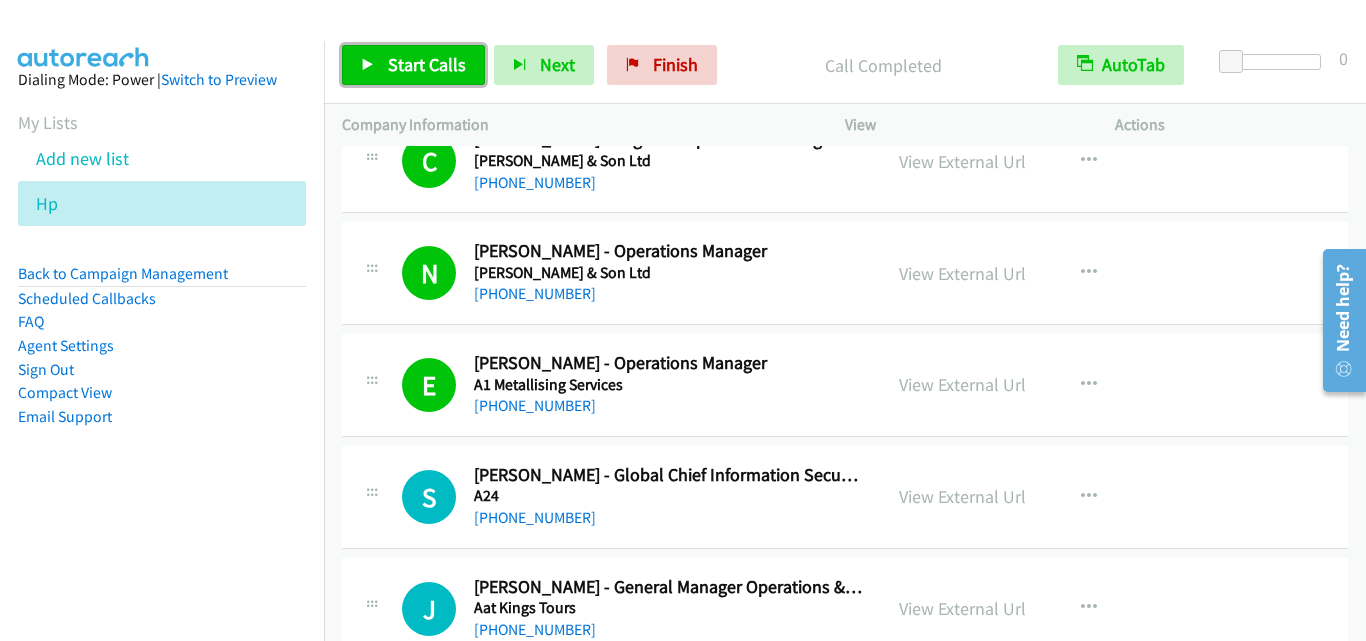 click on "Start Calls" at bounding box center [413, 65] 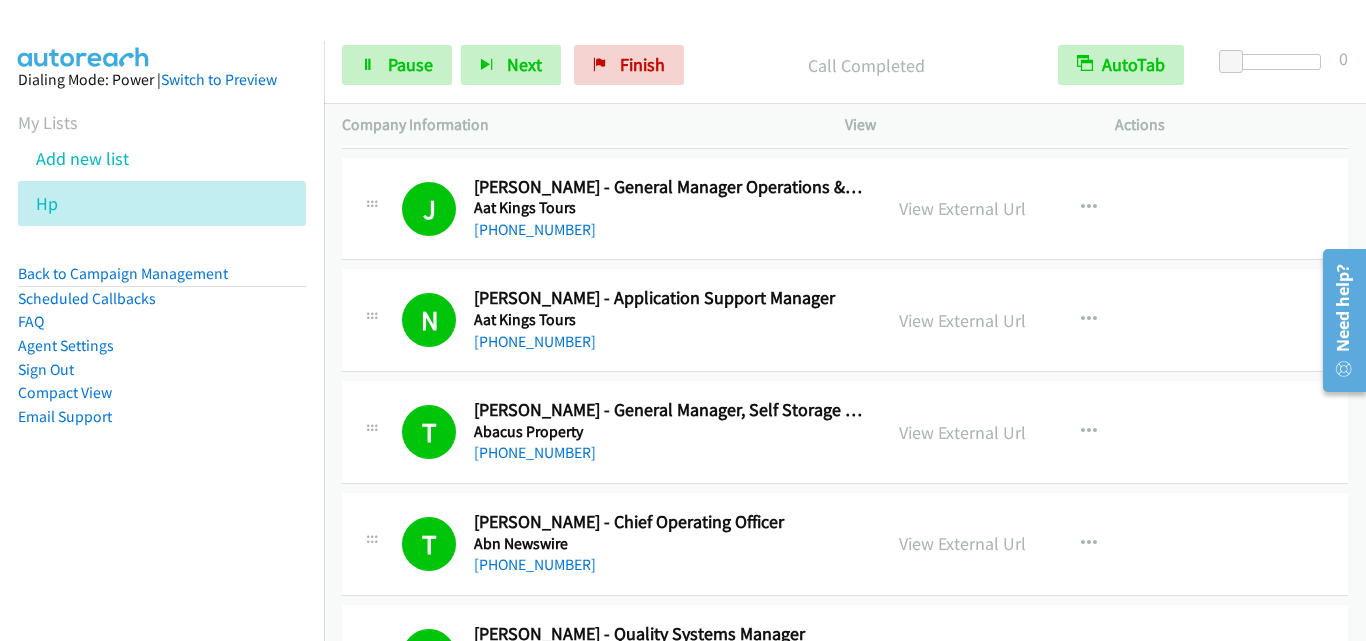 scroll, scrollTop: 3300, scrollLeft: 0, axis: vertical 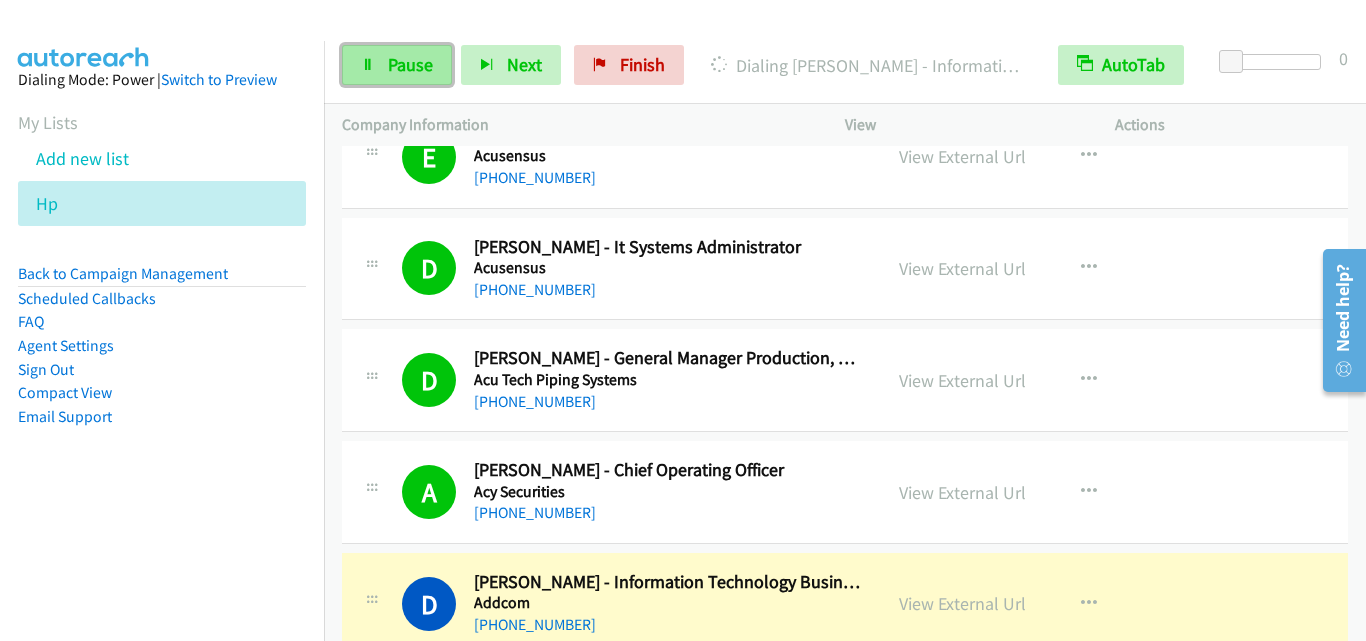 click on "Pause" at bounding box center (397, 65) 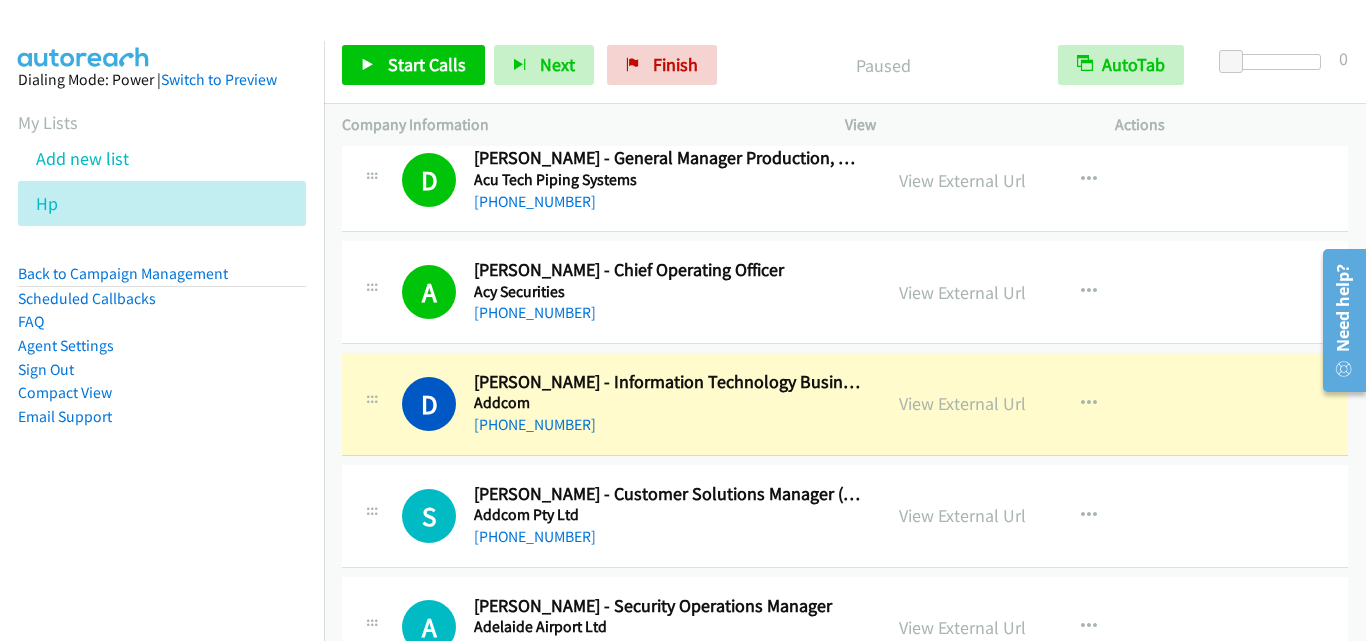 scroll, scrollTop: 5600, scrollLeft: 0, axis: vertical 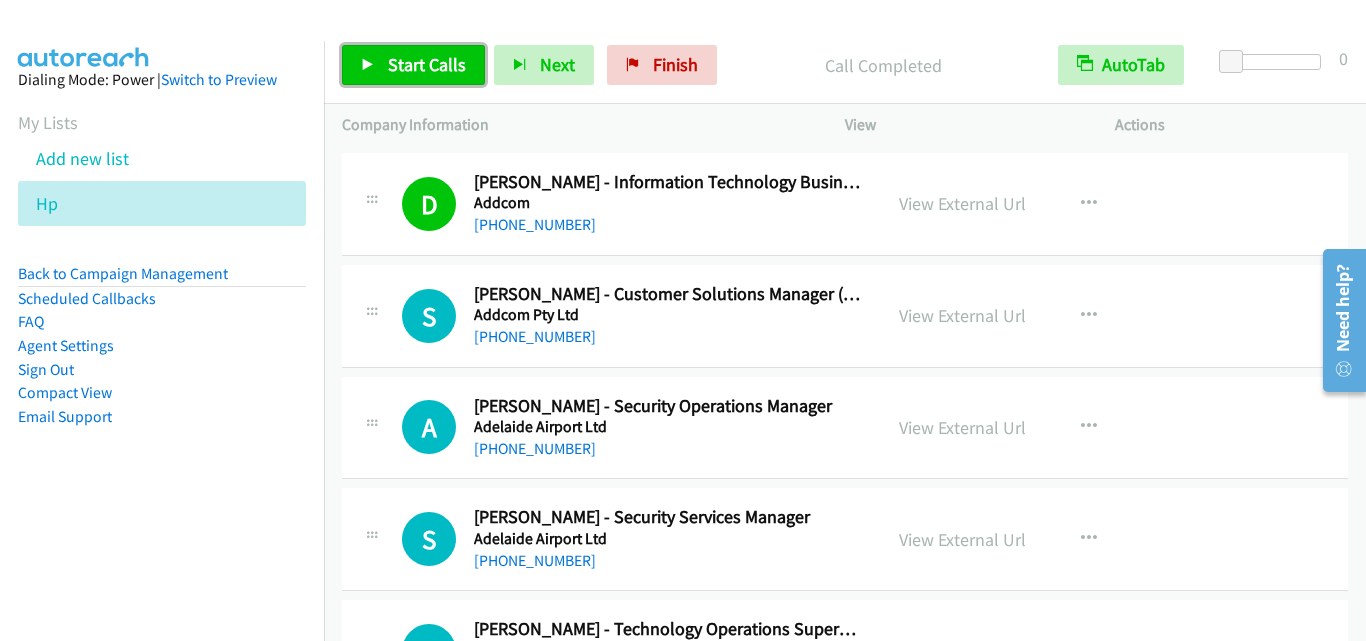 click on "Start Calls" at bounding box center (427, 64) 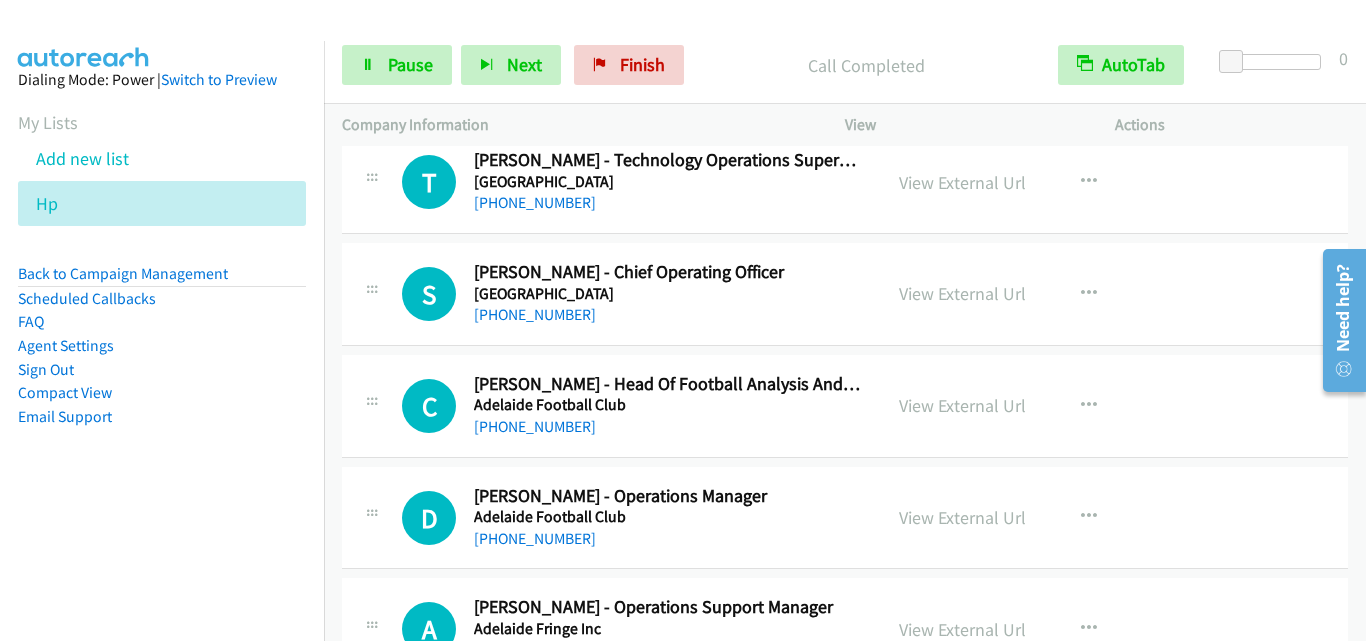 scroll, scrollTop: 6100, scrollLeft: 0, axis: vertical 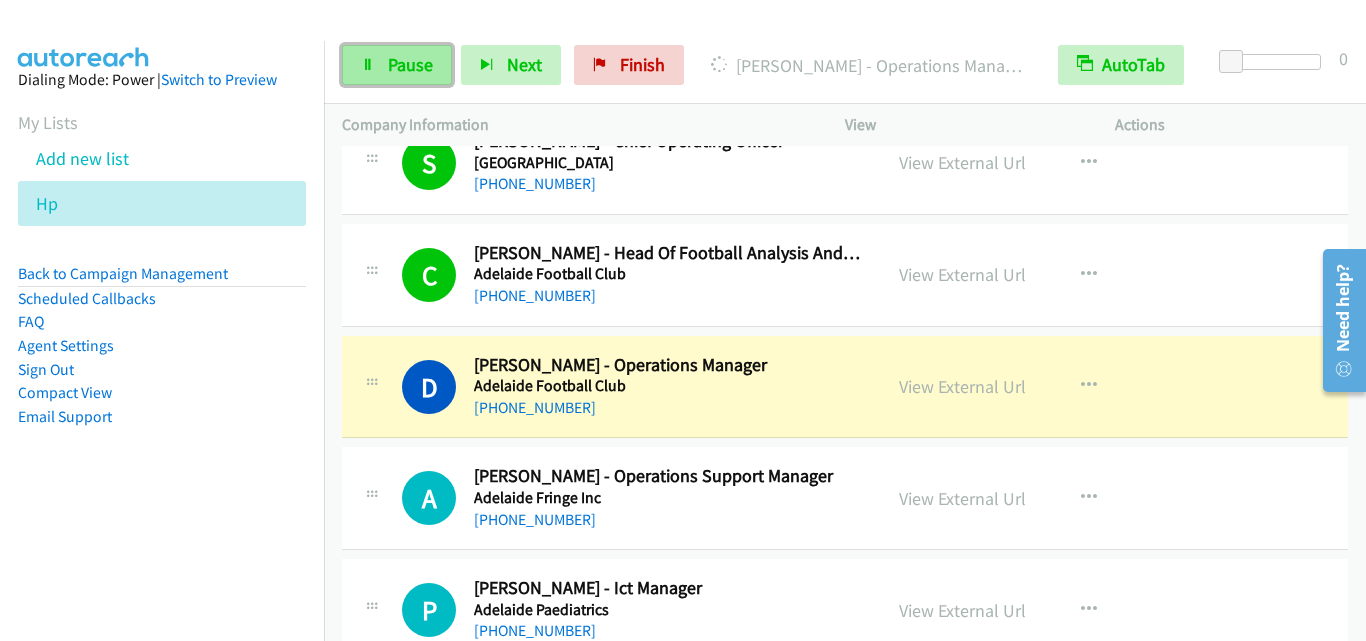 click on "Pause" at bounding box center (397, 65) 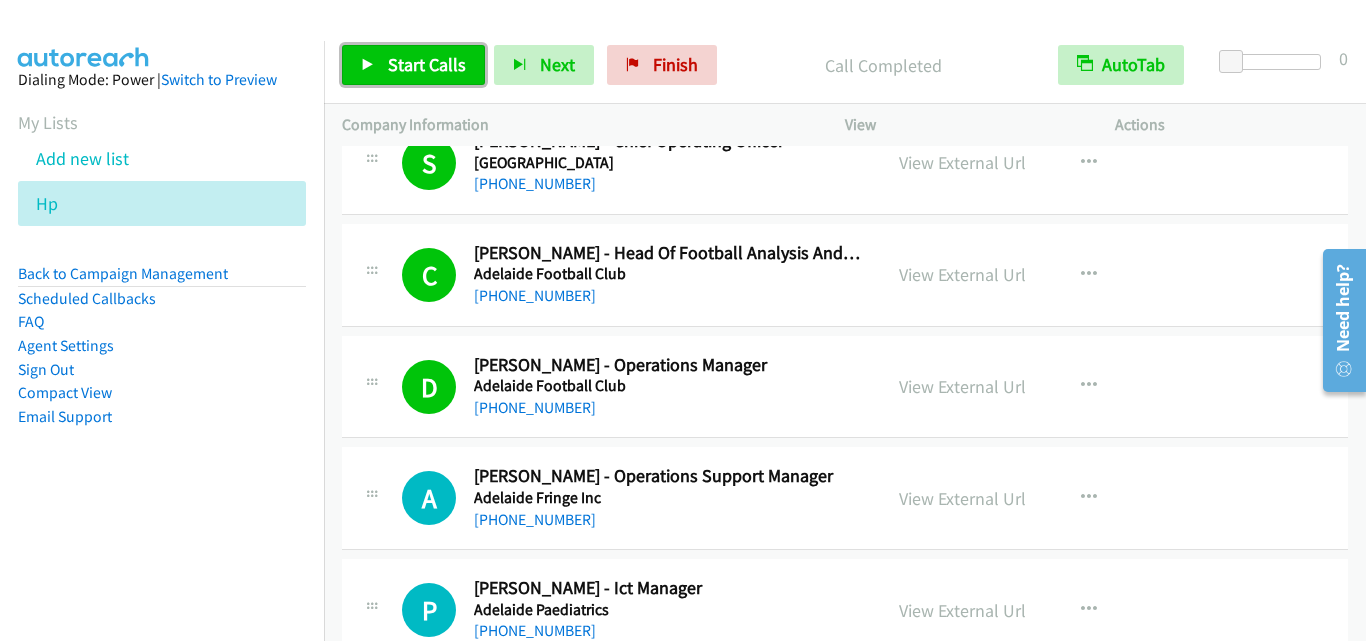 click on "Start Calls" at bounding box center [413, 65] 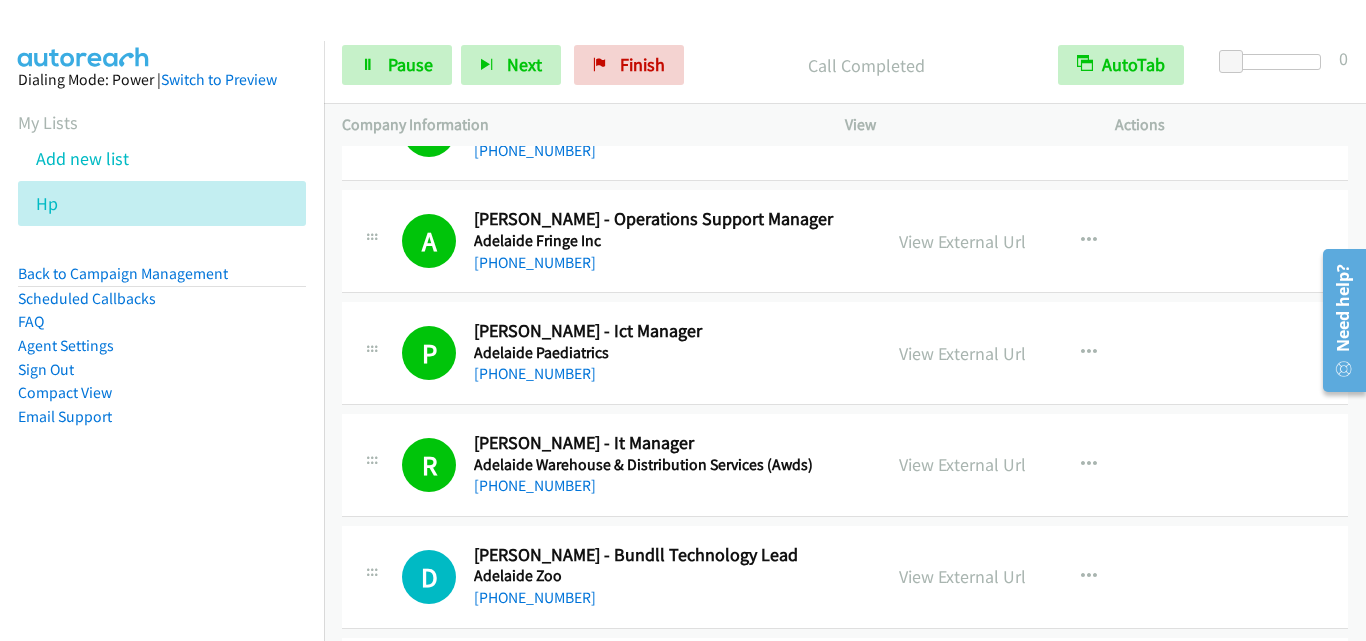 scroll, scrollTop: 6600, scrollLeft: 0, axis: vertical 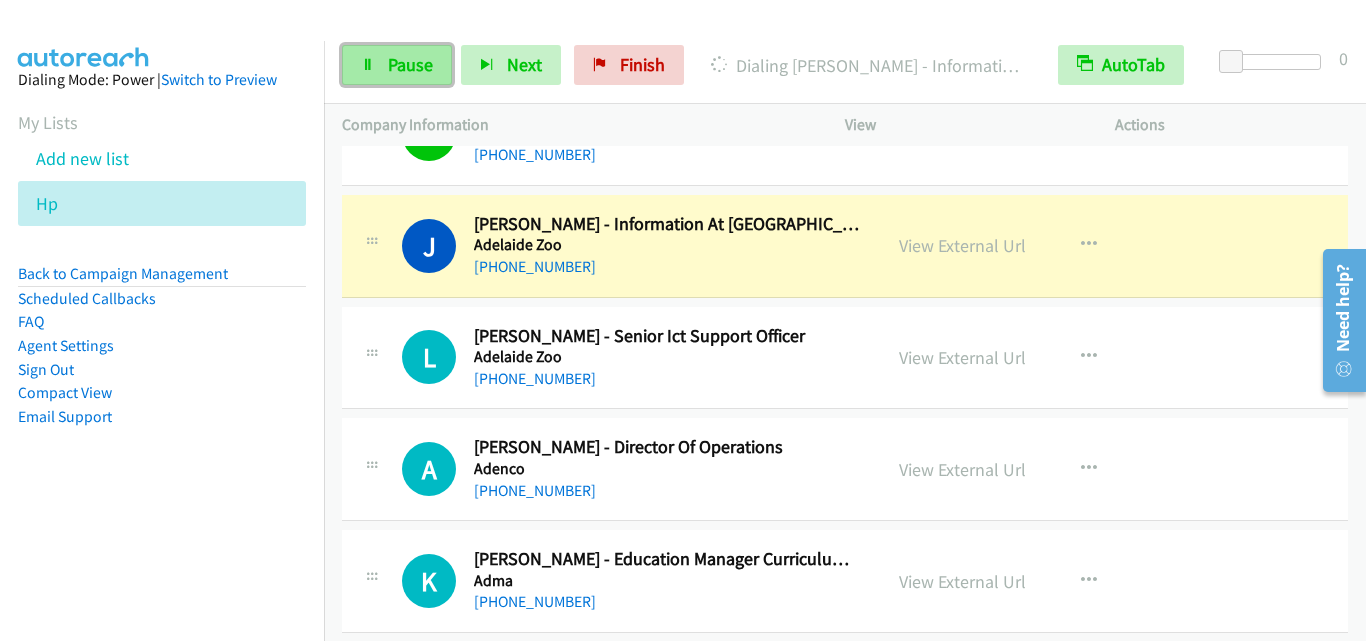 click on "Pause" at bounding box center [410, 64] 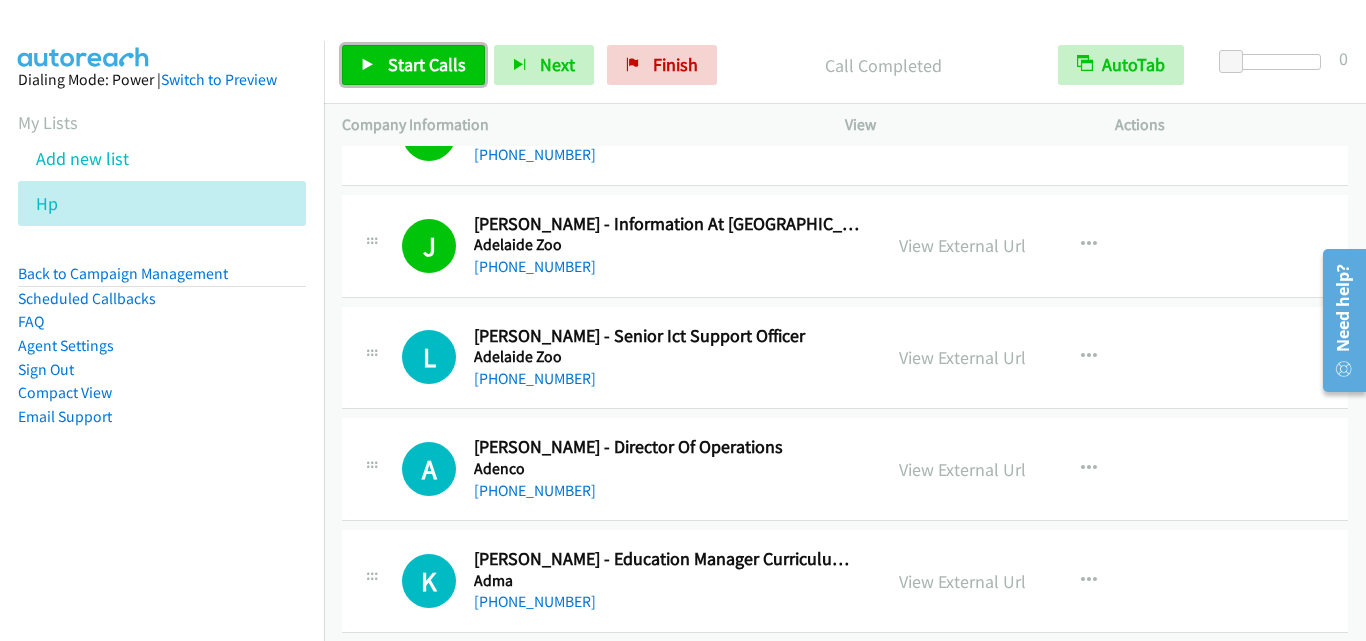 click on "Start Calls" at bounding box center (427, 64) 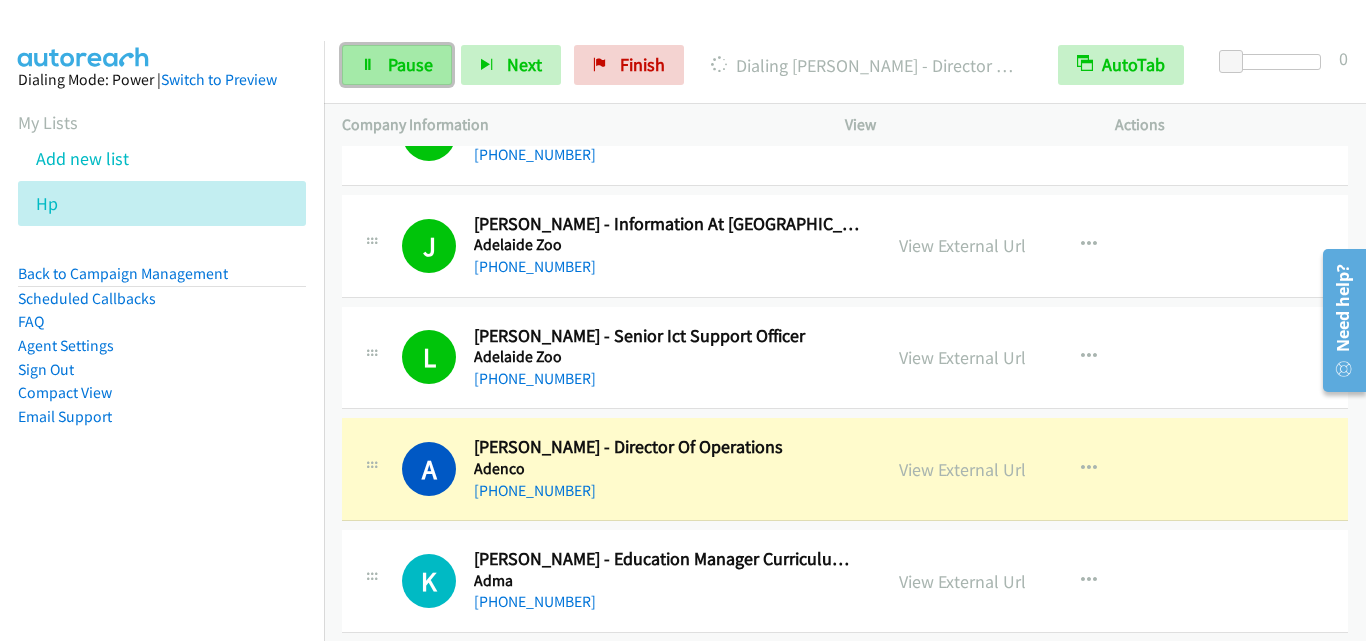click on "Pause" at bounding box center (410, 64) 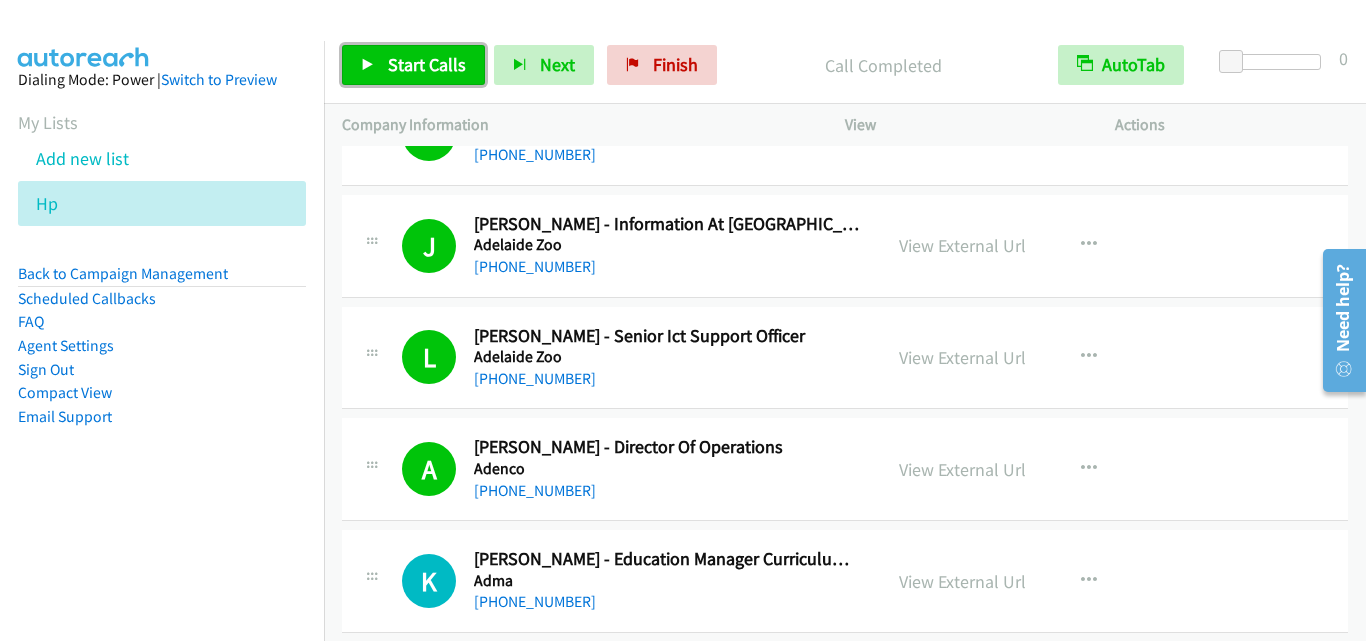 click on "Start Calls" at bounding box center [413, 65] 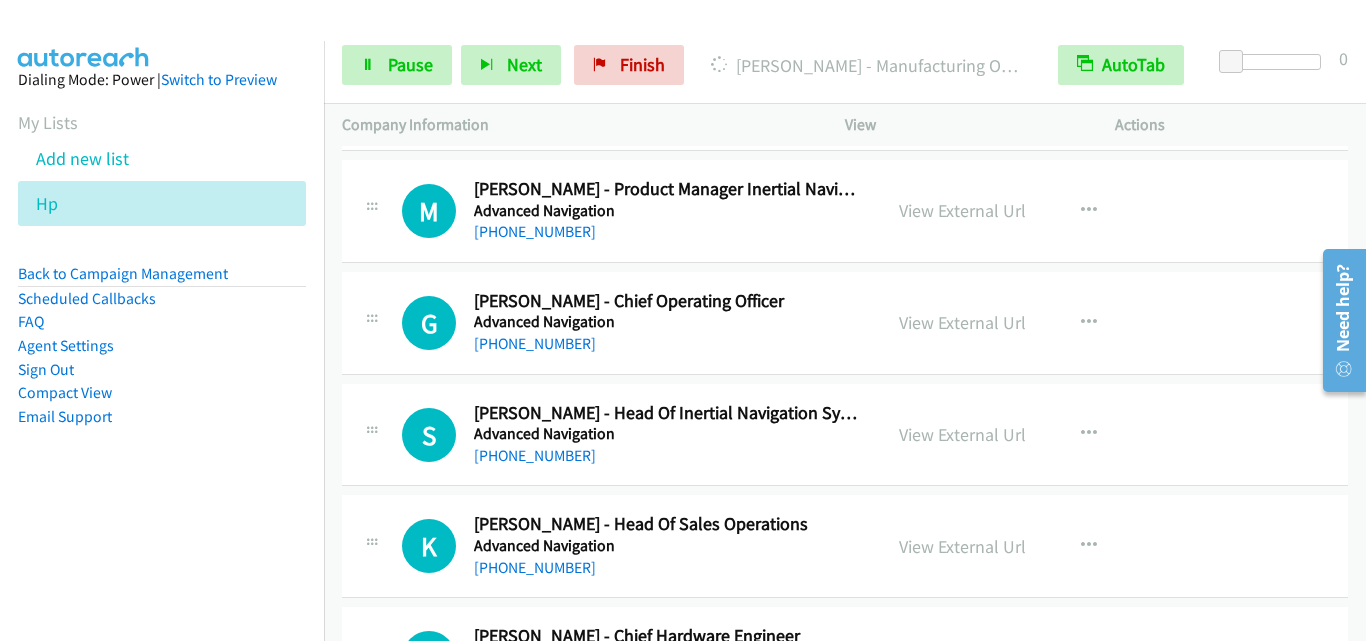 scroll, scrollTop: 8100, scrollLeft: 0, axis: vertical 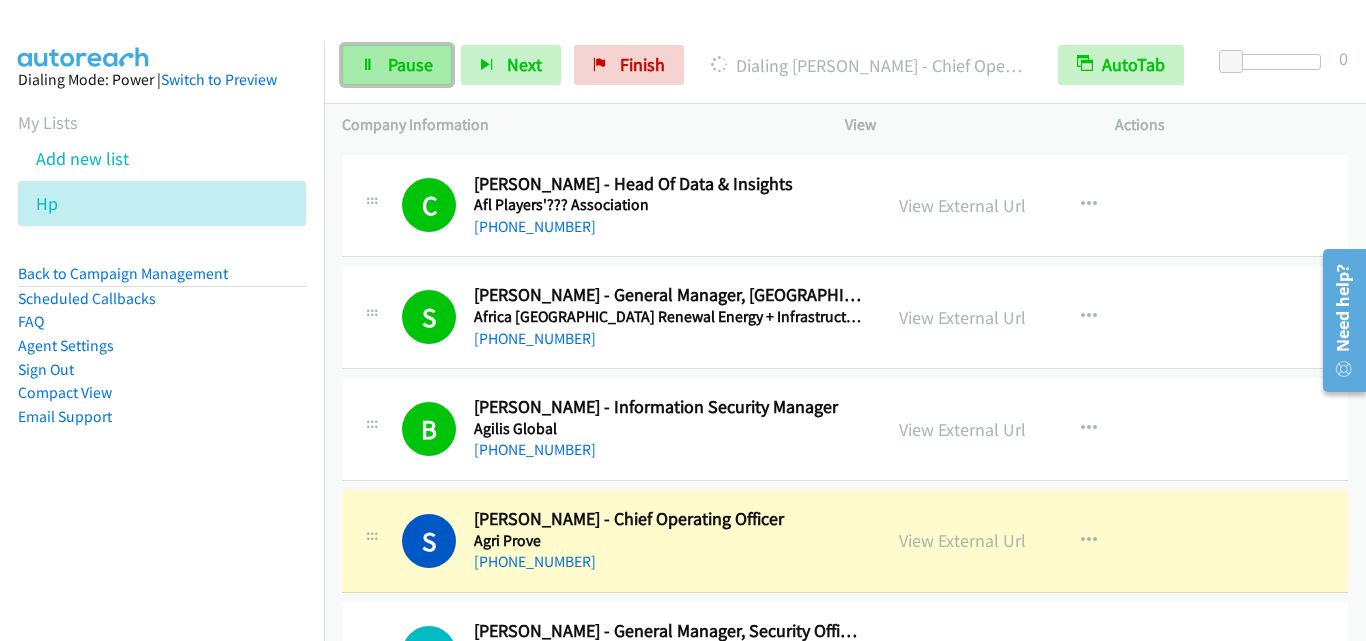 click on "Pause" at bounding box center (410, 64) 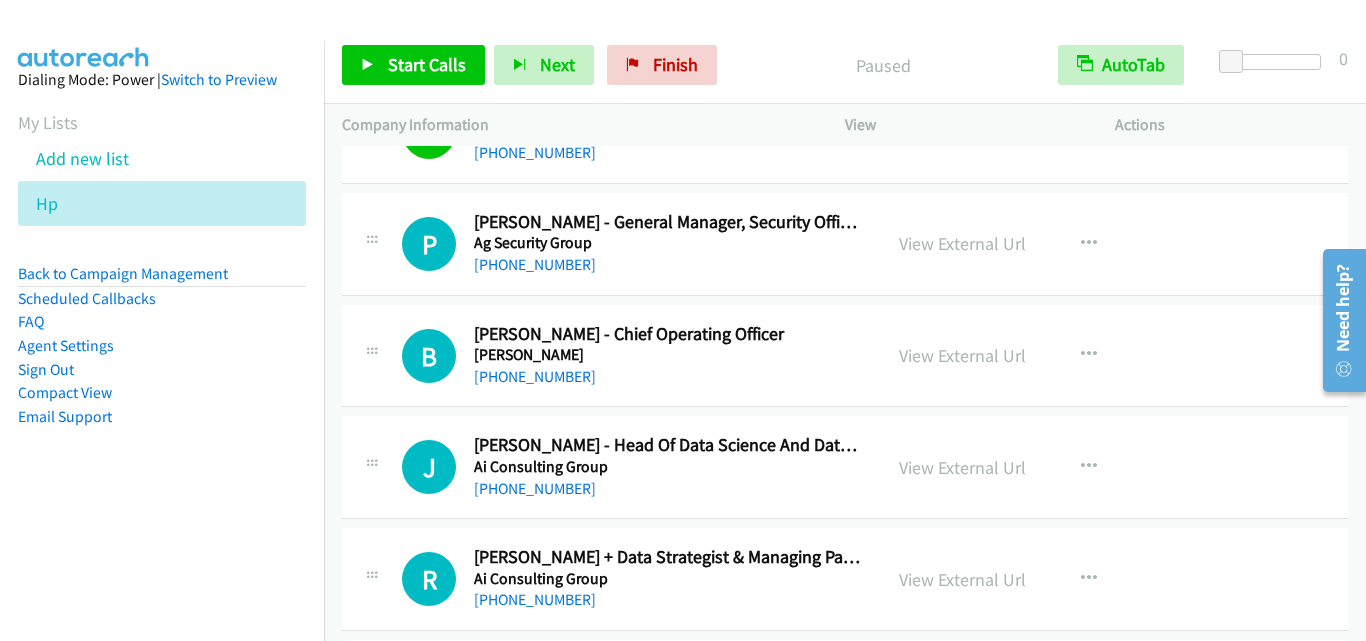 scroll, scrollTop: 9800, scrollLeft: 0, axis: vertical 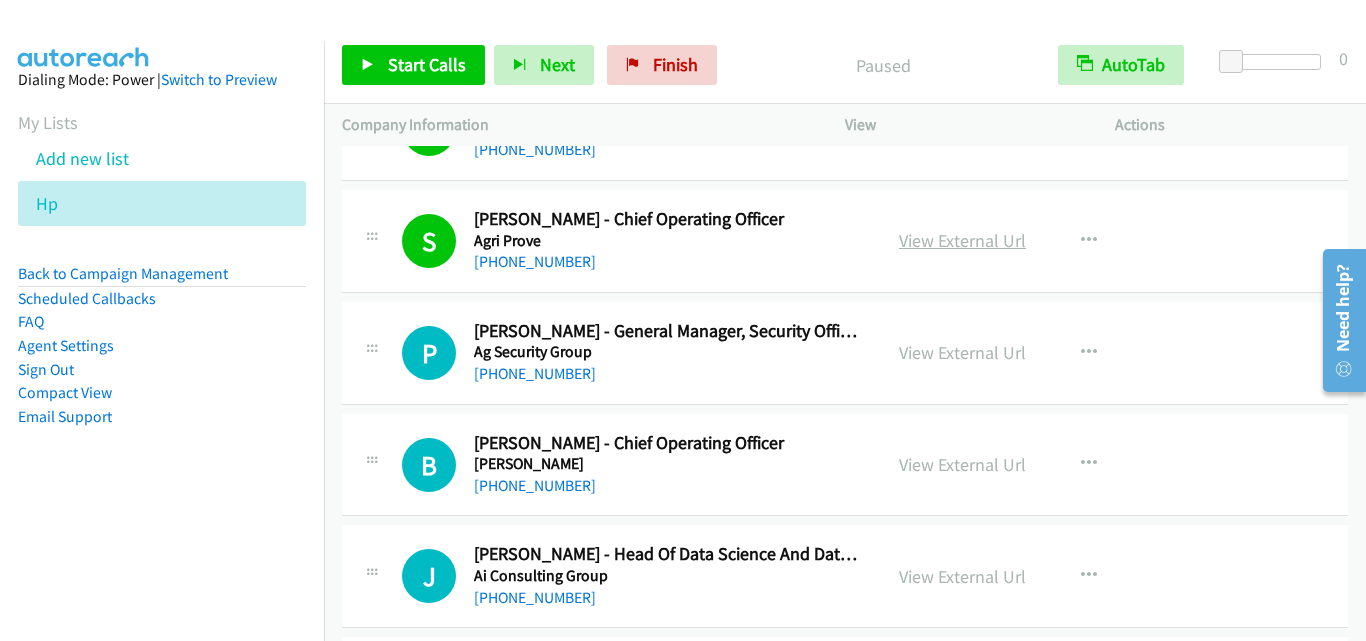 click on "View External Url" at bounding box center [962, 240] 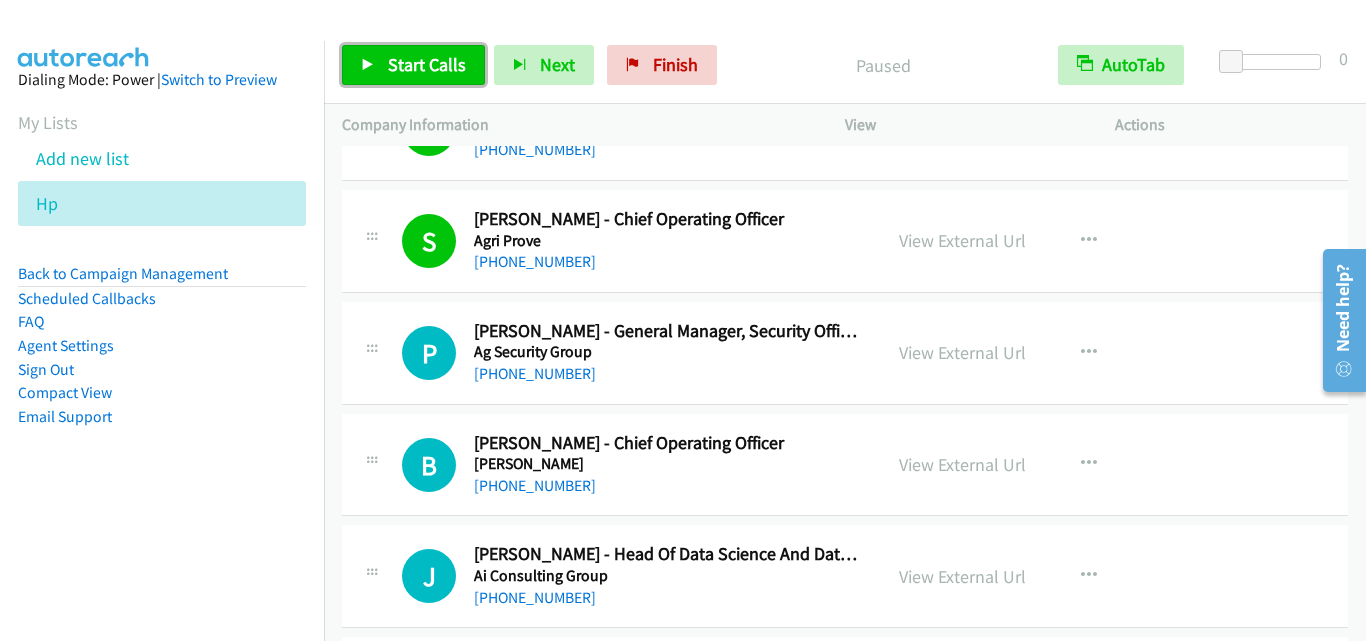 click on "Start Calls" at bounding box center [427, 64] 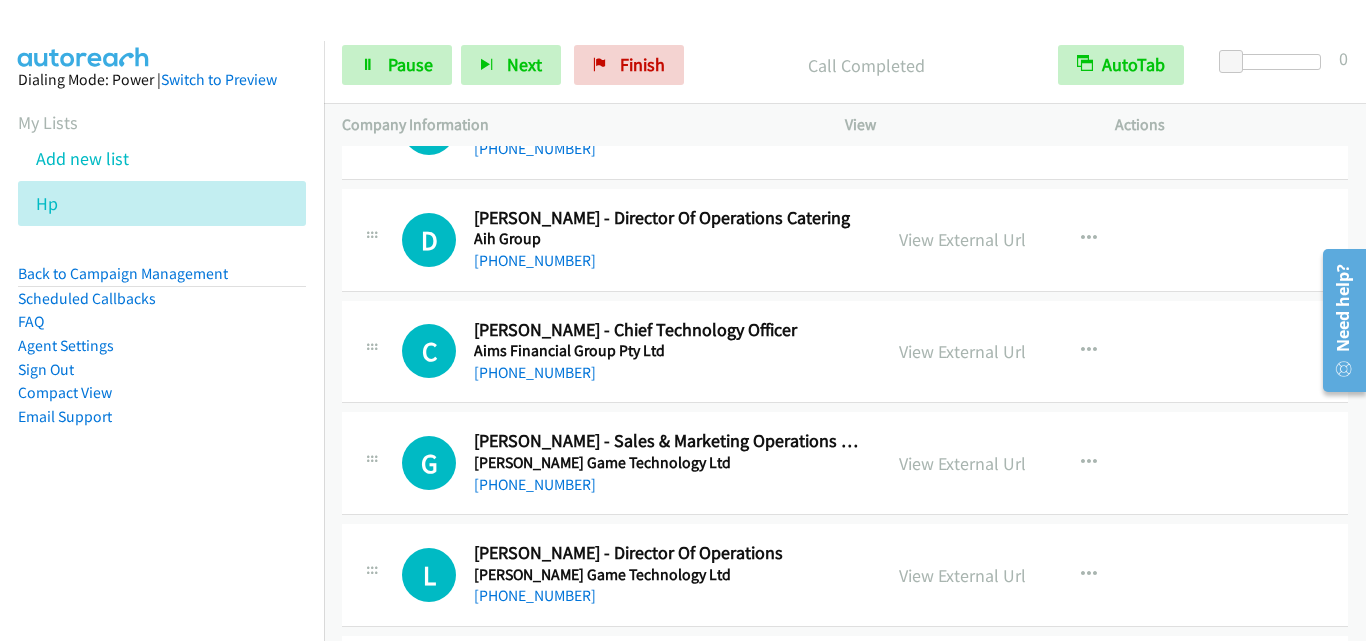 scroll, scrollTop: 10600, scrollLeft: 0, axis: vertical 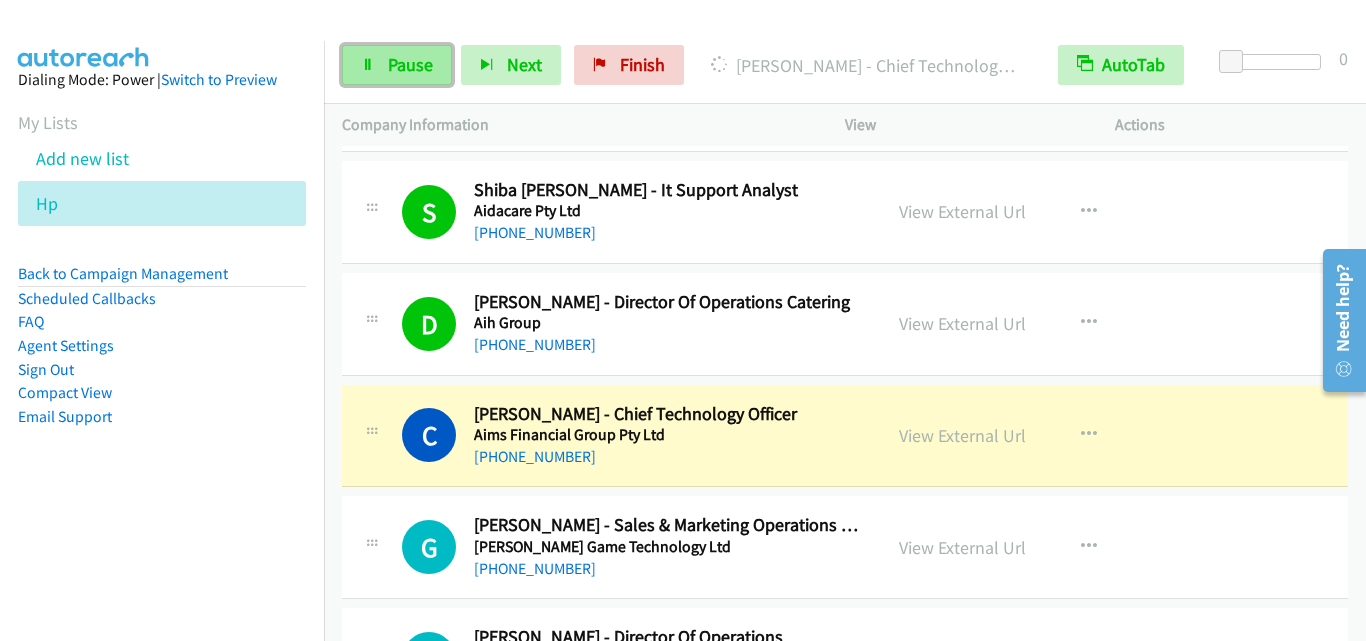 click on "Pause" at bounding box center [410, 64] 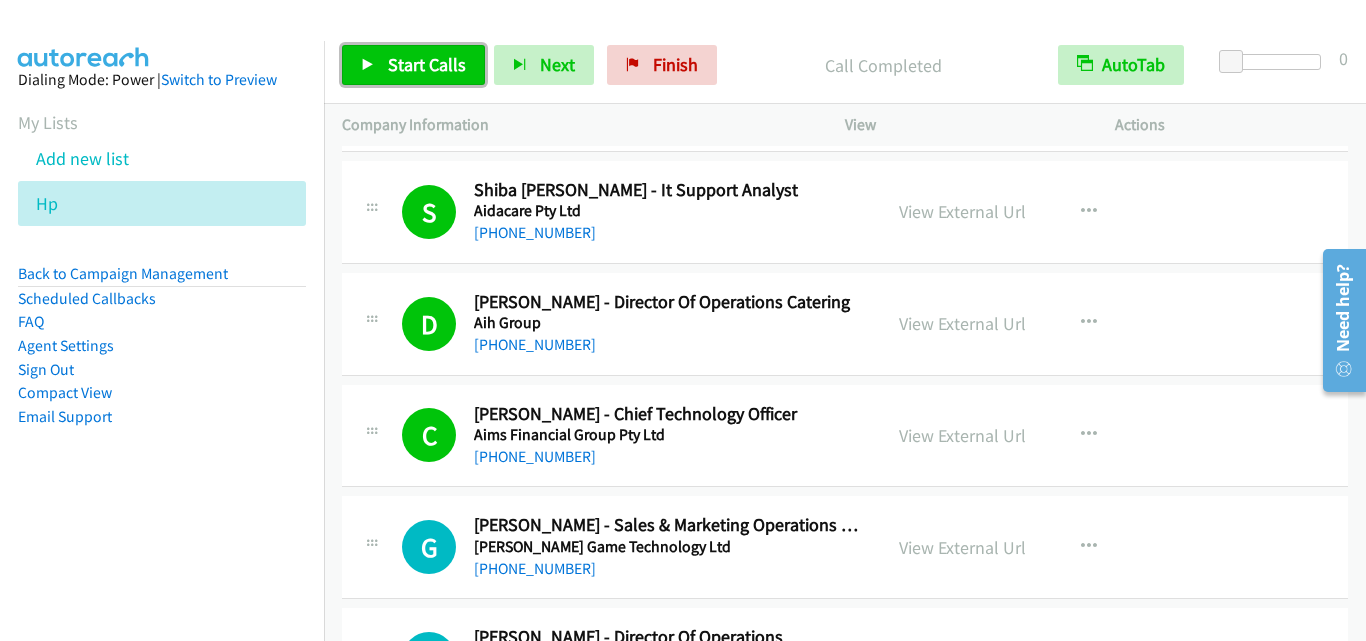 click on "Start Calls" at bounding box center (413, 65) 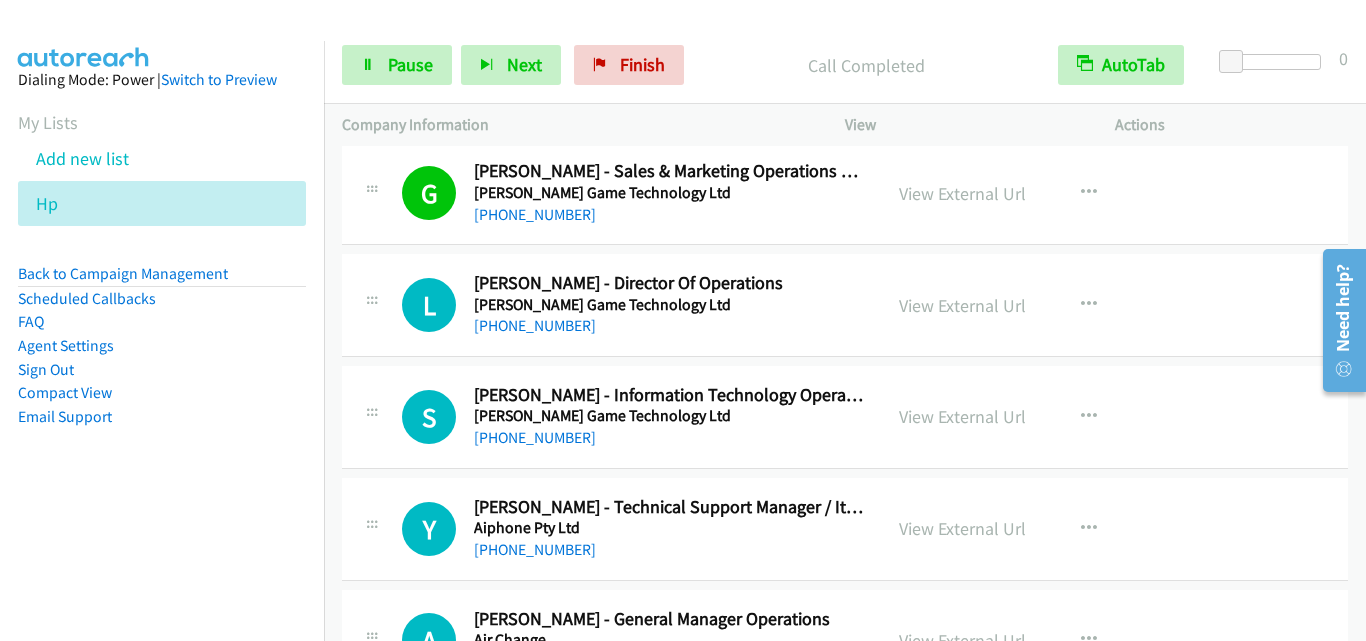 scroll, scrollTop: 10800, scrollLeft: 0, axis: vertical 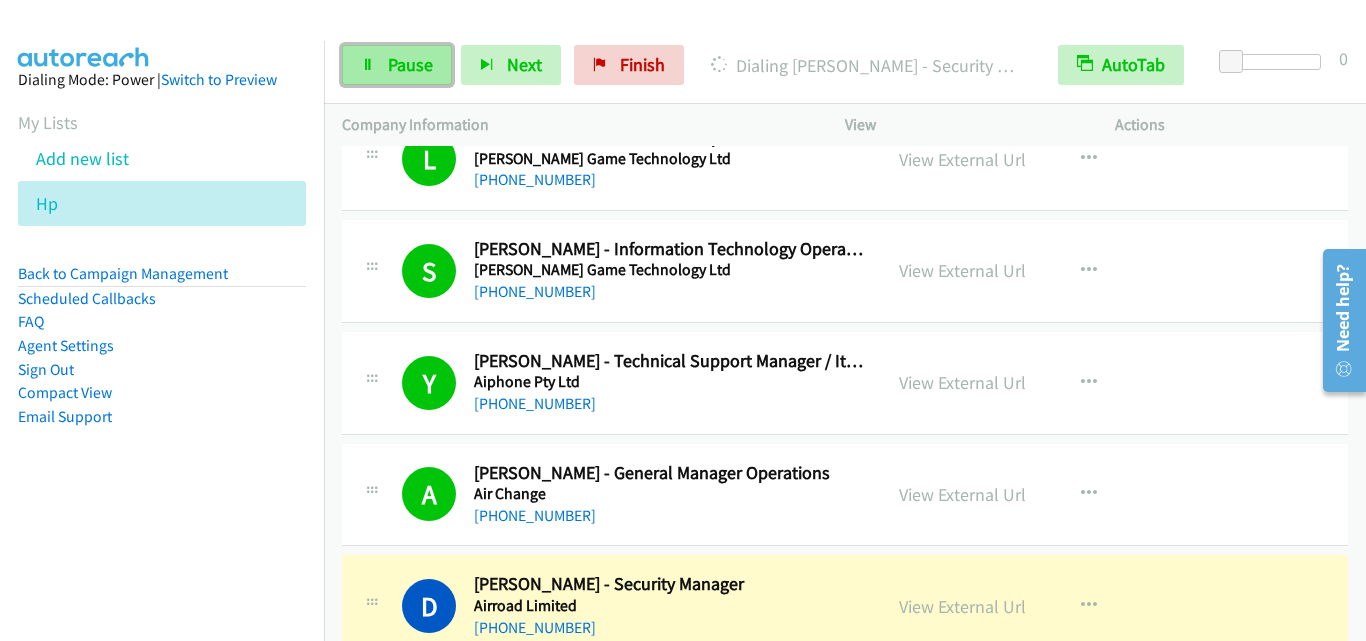 click on "Pause" at bounding box center [410, 64] 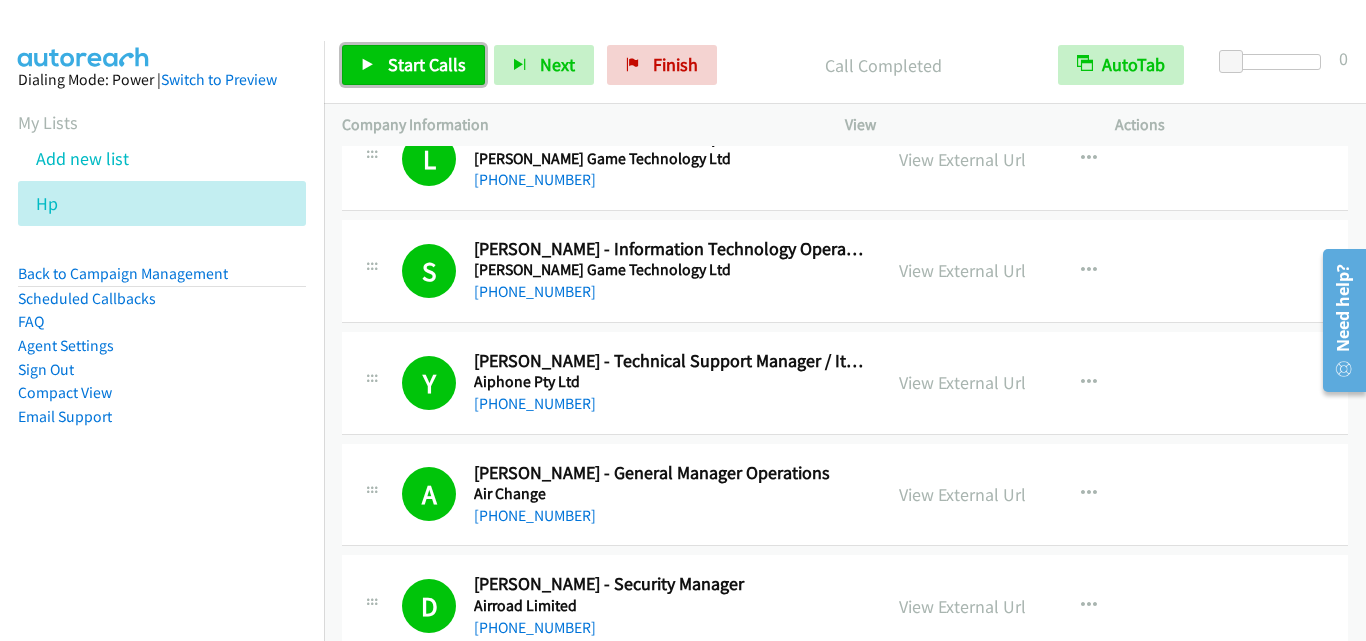 click on "Start Calls" at bounding box center [427, 64] 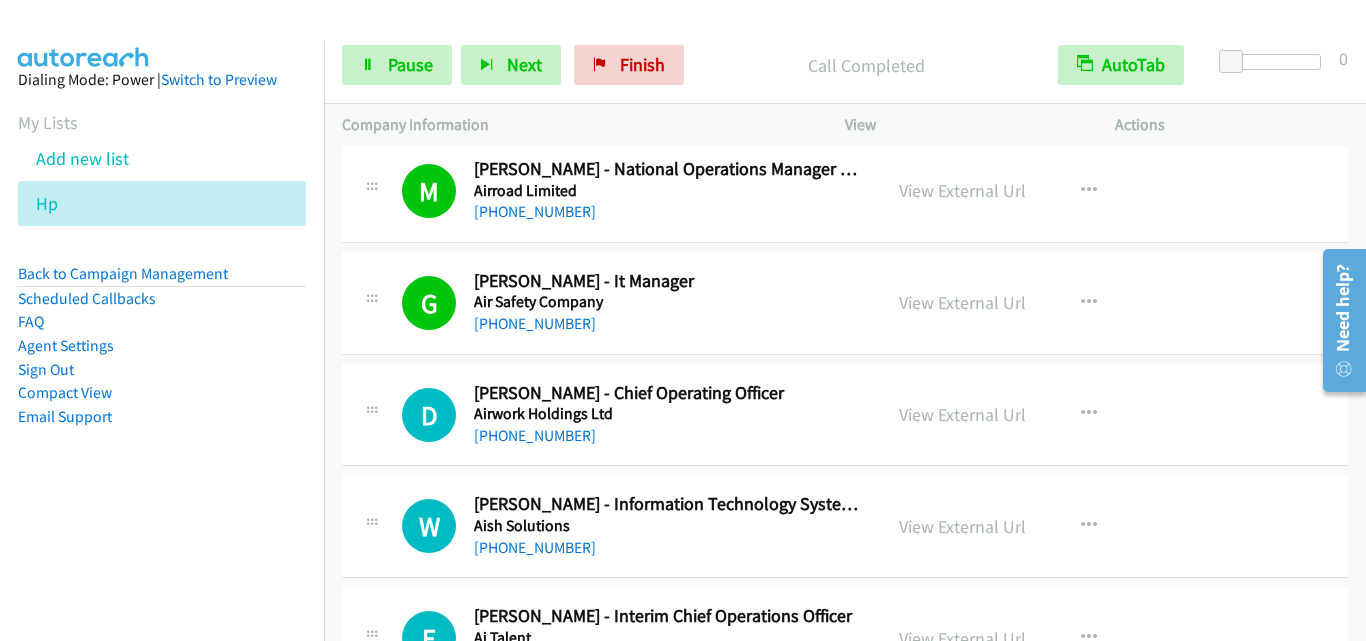 scroll, scrollTop: 11700, scrollLeft: 0, axis: vertical 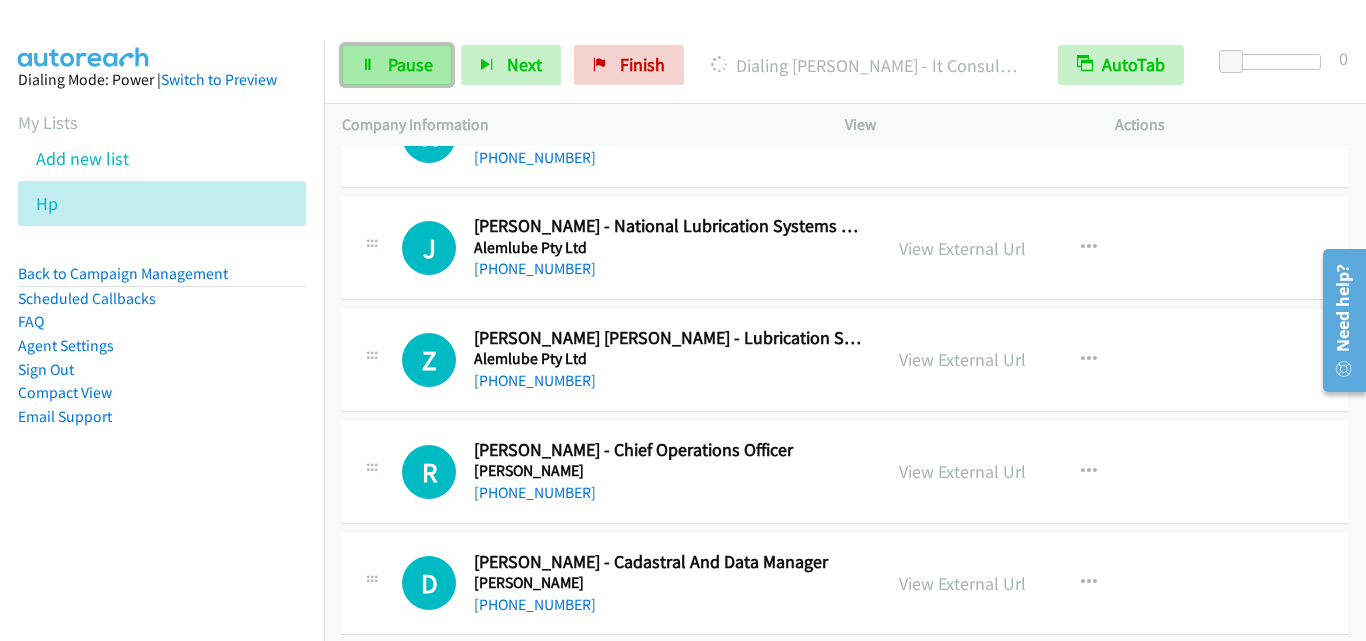 click on "Pause" at bounding box center (397, 65) 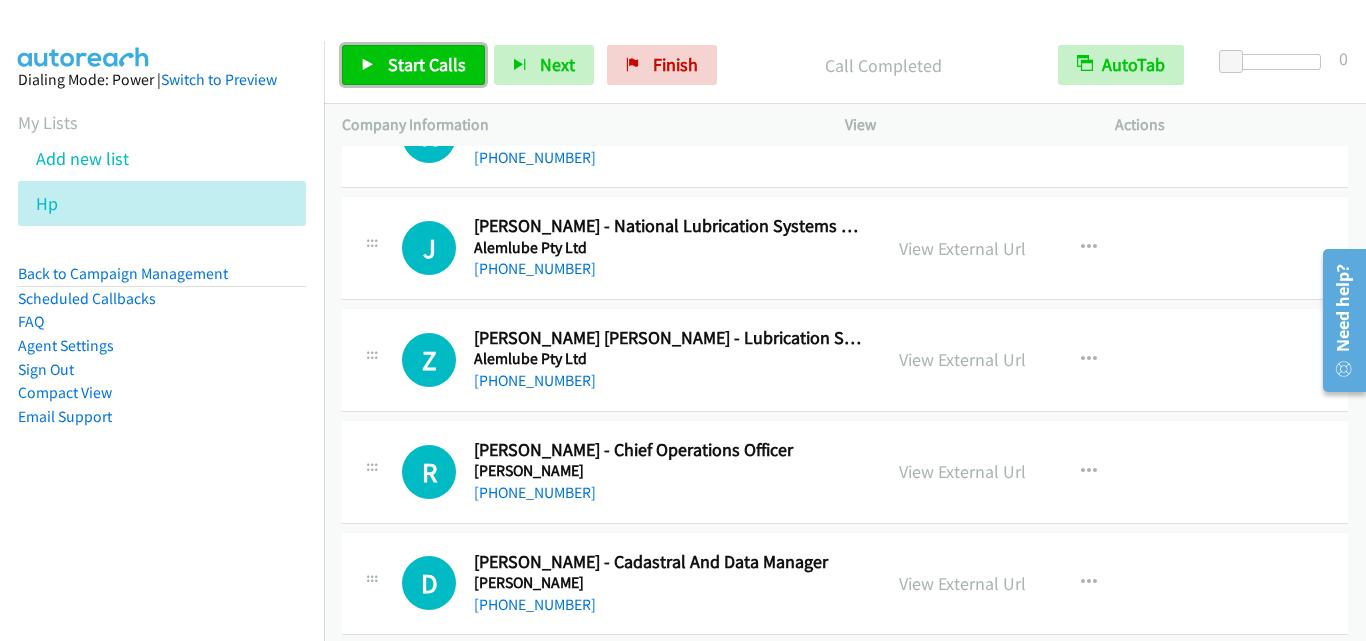 click on "Start Calls" at bounding box center [427, 64] 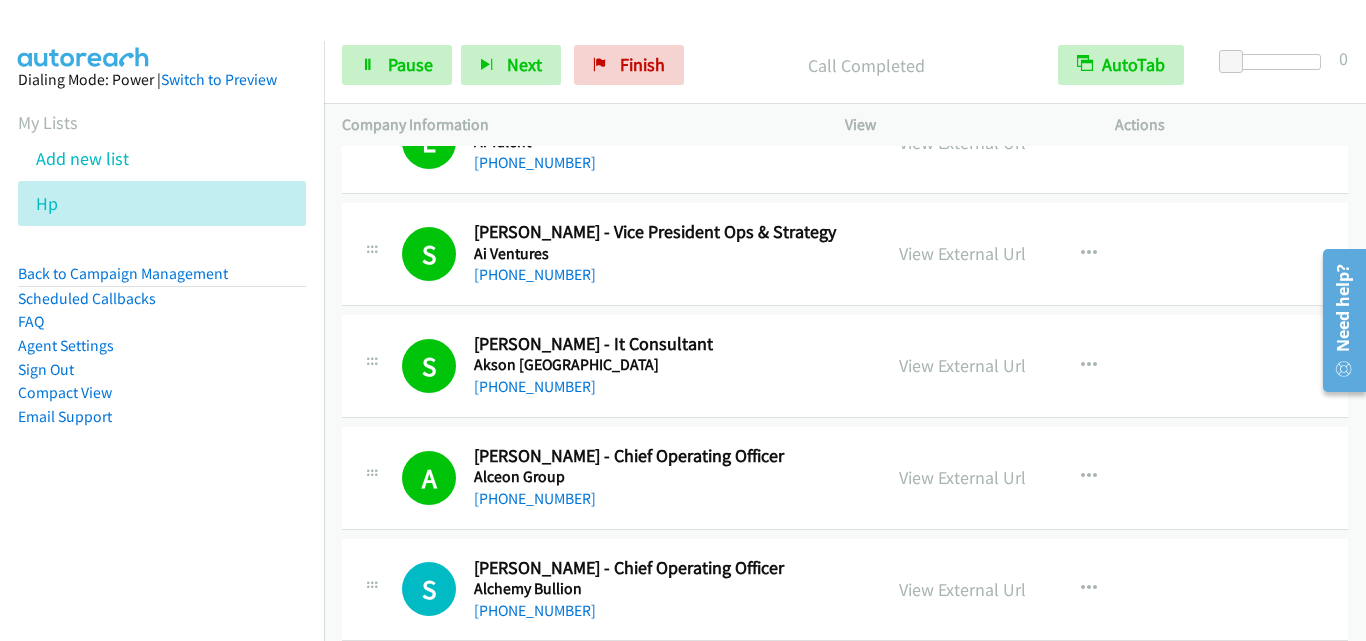 scroll, scrollTop: 12100, scrollLeft: 0, axis: vertical 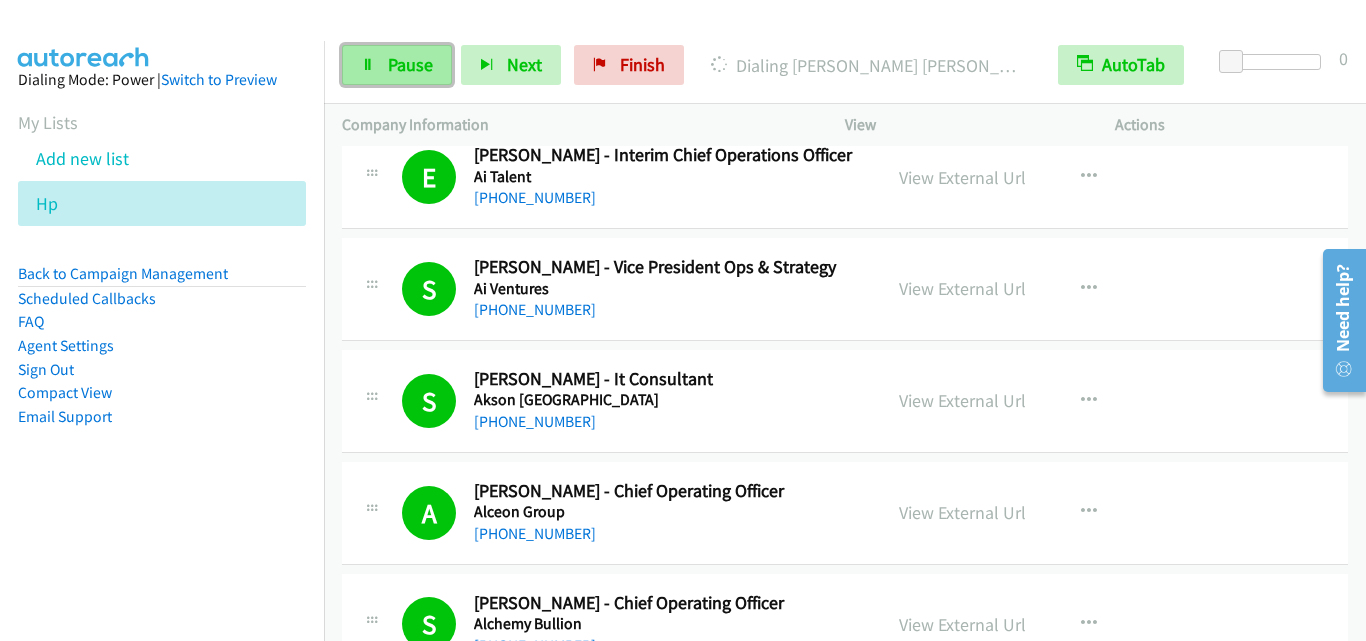 click on "Pause" at bounding box center [410, 64] 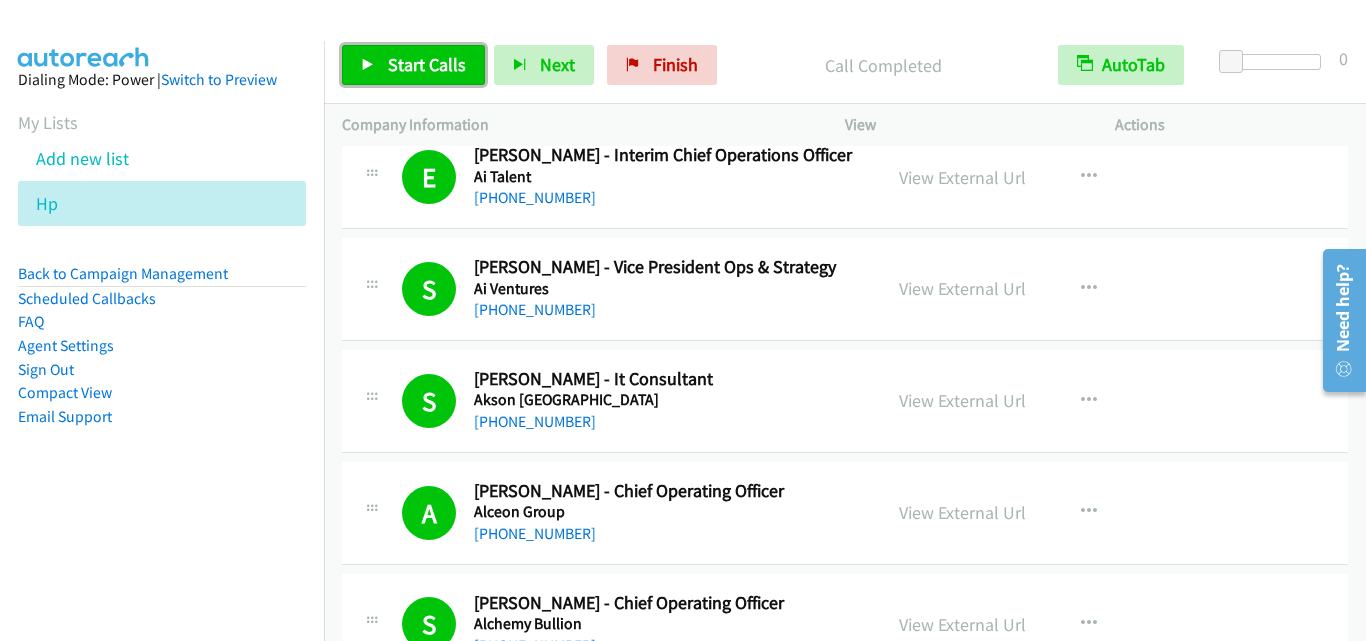 click on "Start Calls" at bounding box center [427, 64] 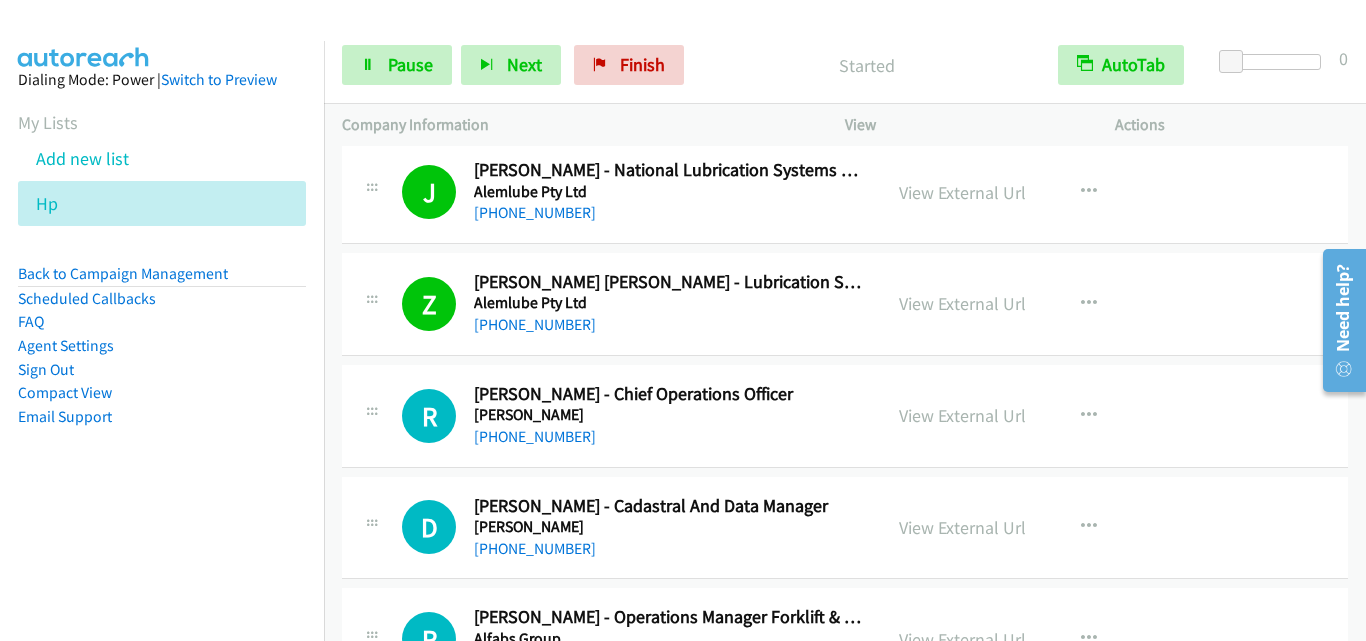scroll, scrollTop: 12900, scrollLeft: 0, axis: vertical 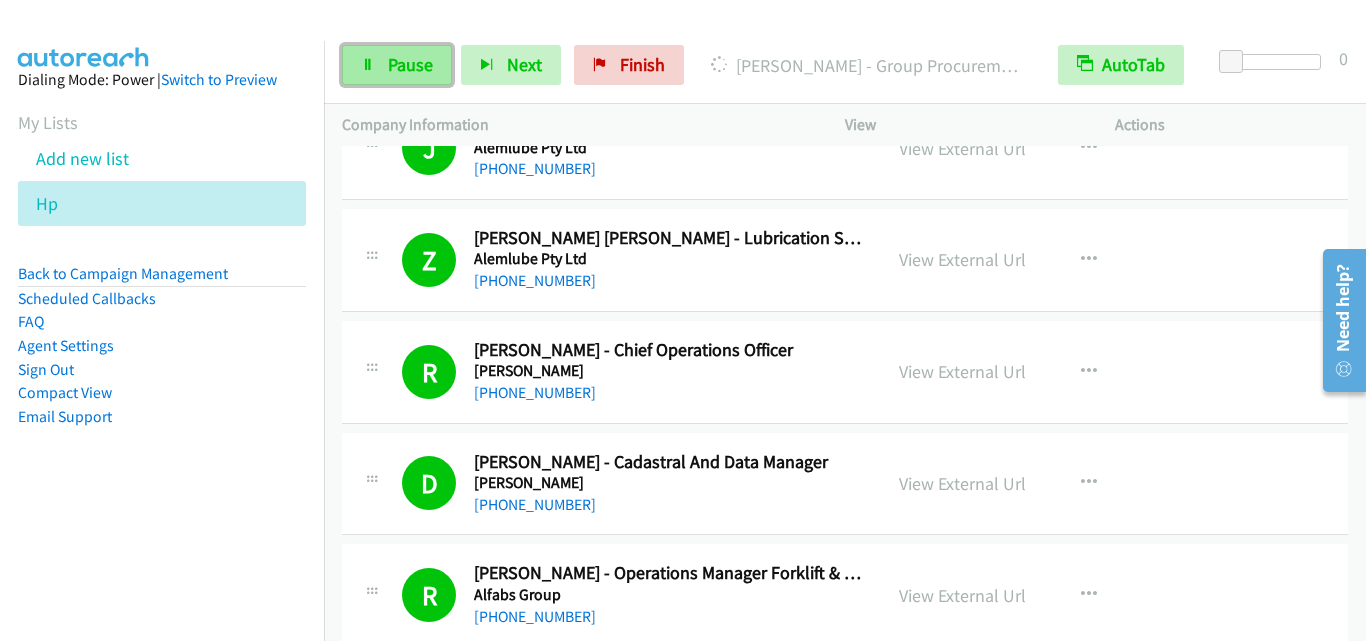 click on "Pause" at bounding box center (410, 64) 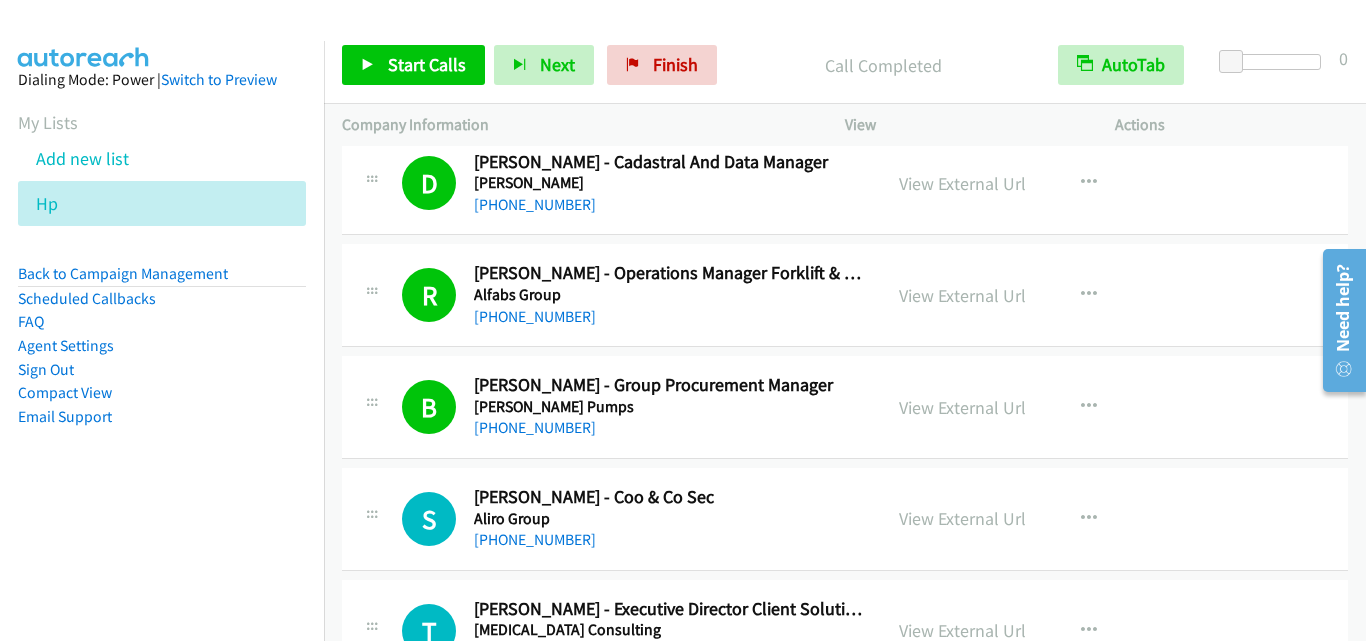 scroll, scrollTop: 13200, scrollLeft: 0, axis: vertical 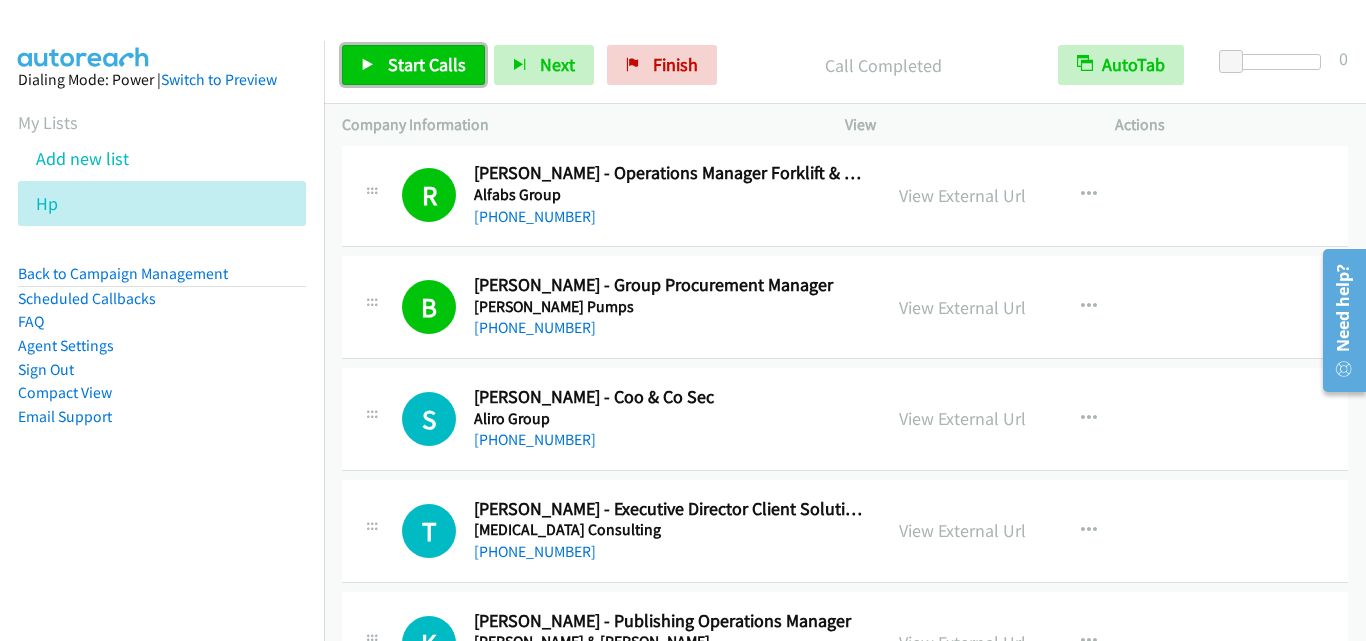click on "Start Calls" at bounding box center (427, 64) 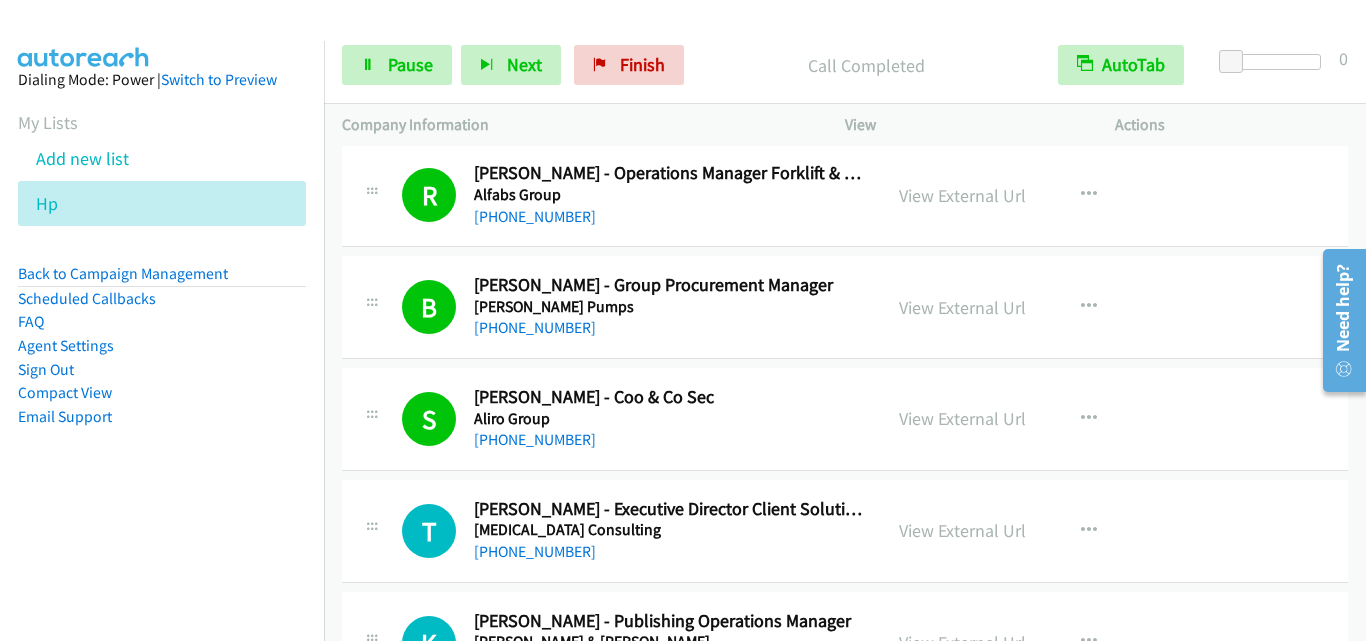 scroll, scrollTop: 13400, scrollLeft: 0, axis: vertical 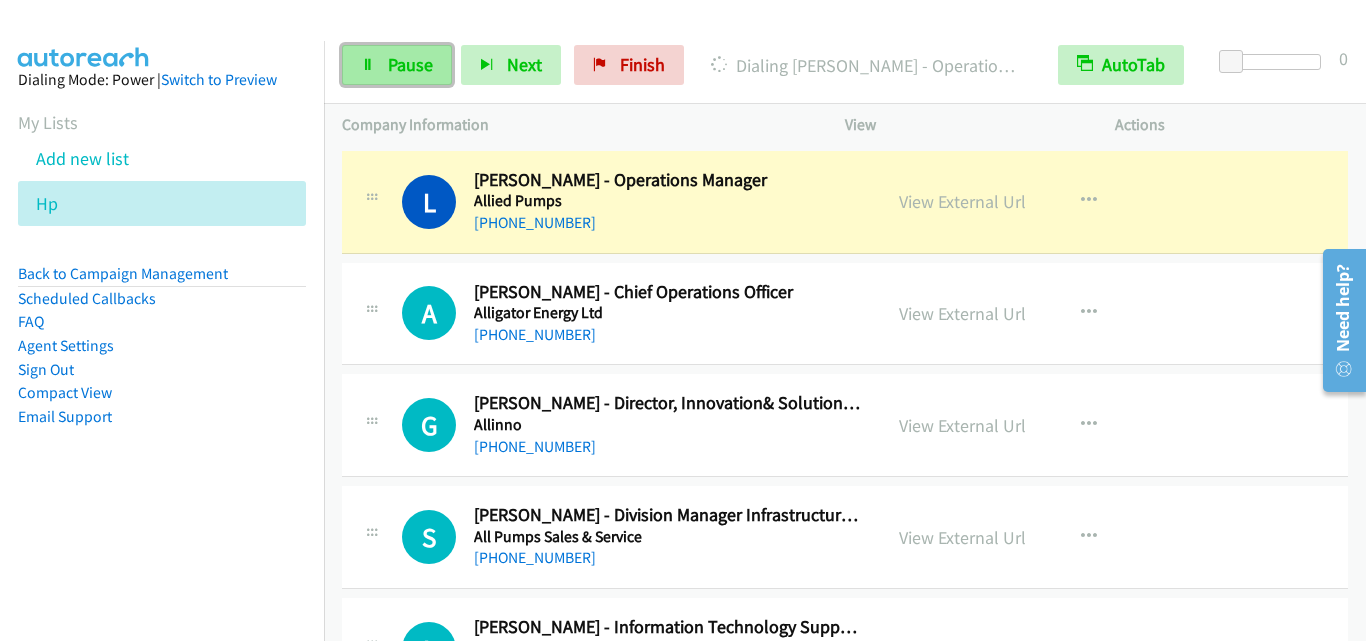 click on "Pause" at bounding box center (410, 64) 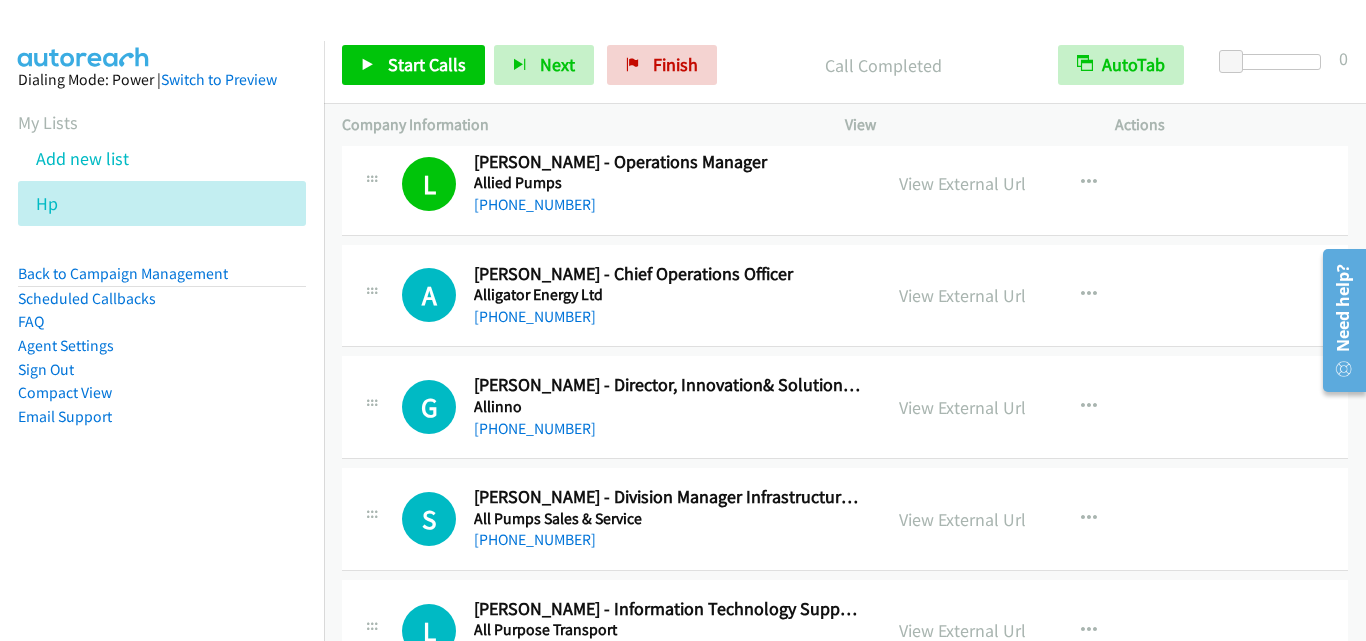 scroll, scrollTop: 14200, scrollLeft: 0, axis: vertical 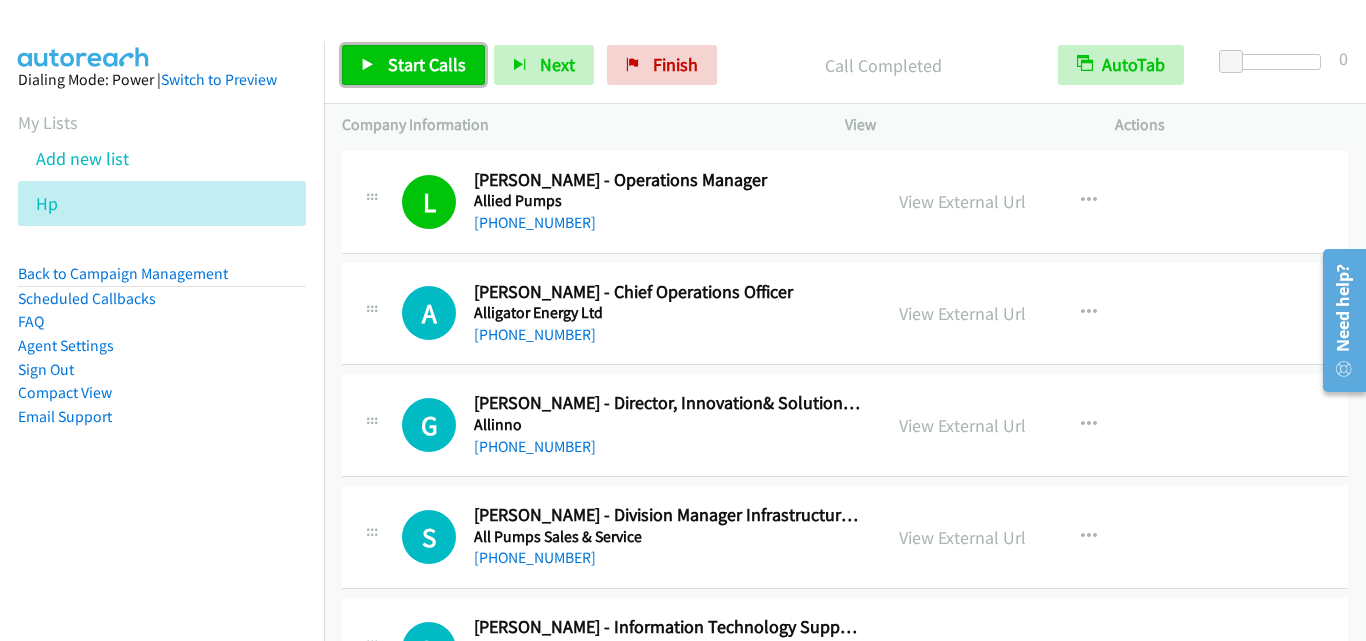 click on "Start Calls" at bounding box center (427, 64) 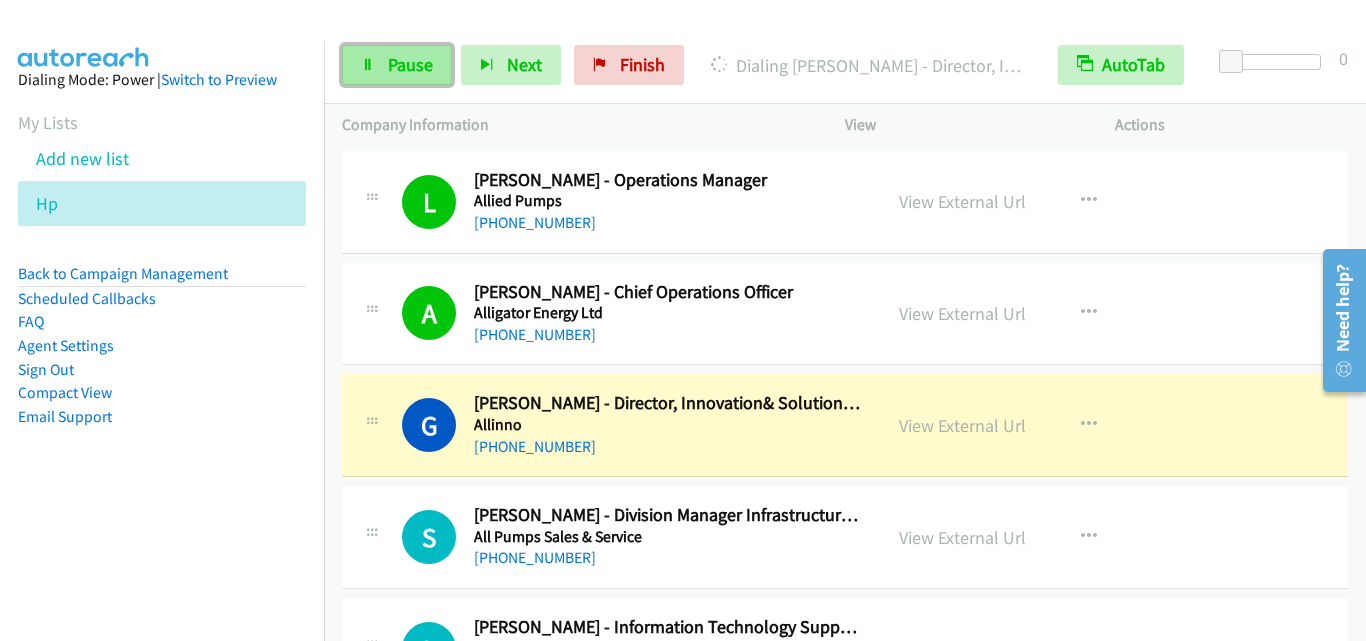 click on "Pause" at bounding box center (410, 64) 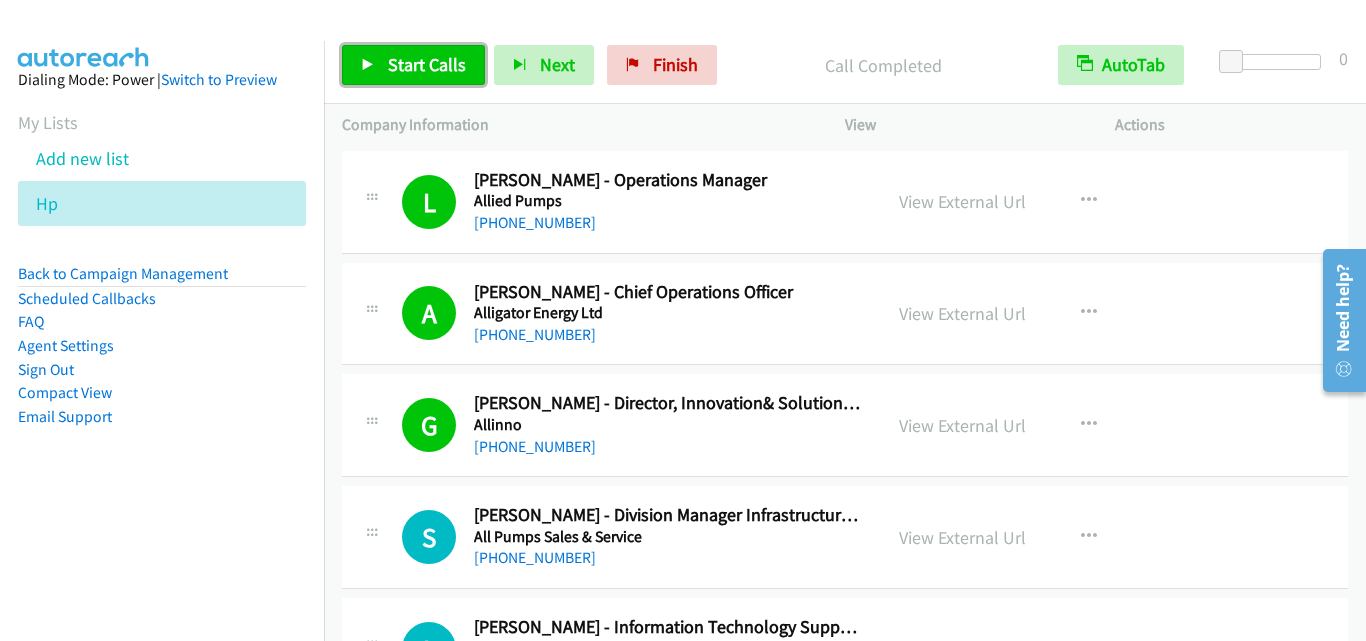 click on "Start Calls" at bounding box center (427, 64) 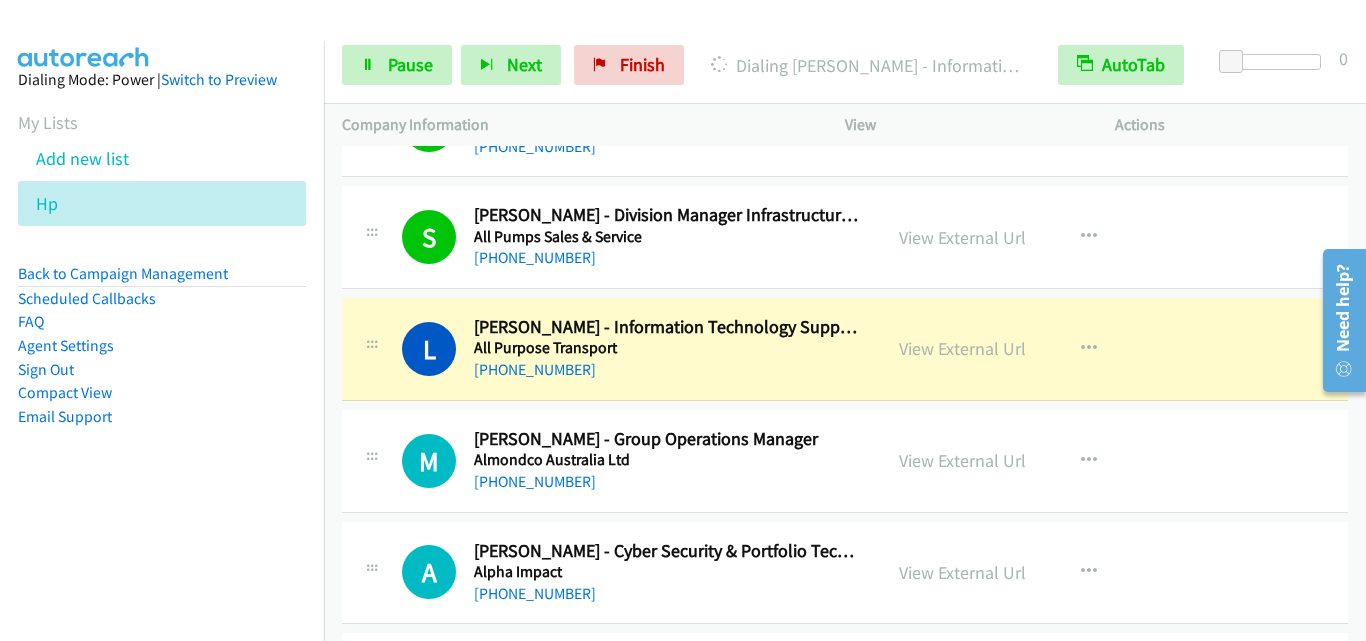 scroll, scrollTop: 14400, scrollLeft: 0, axis: vertical 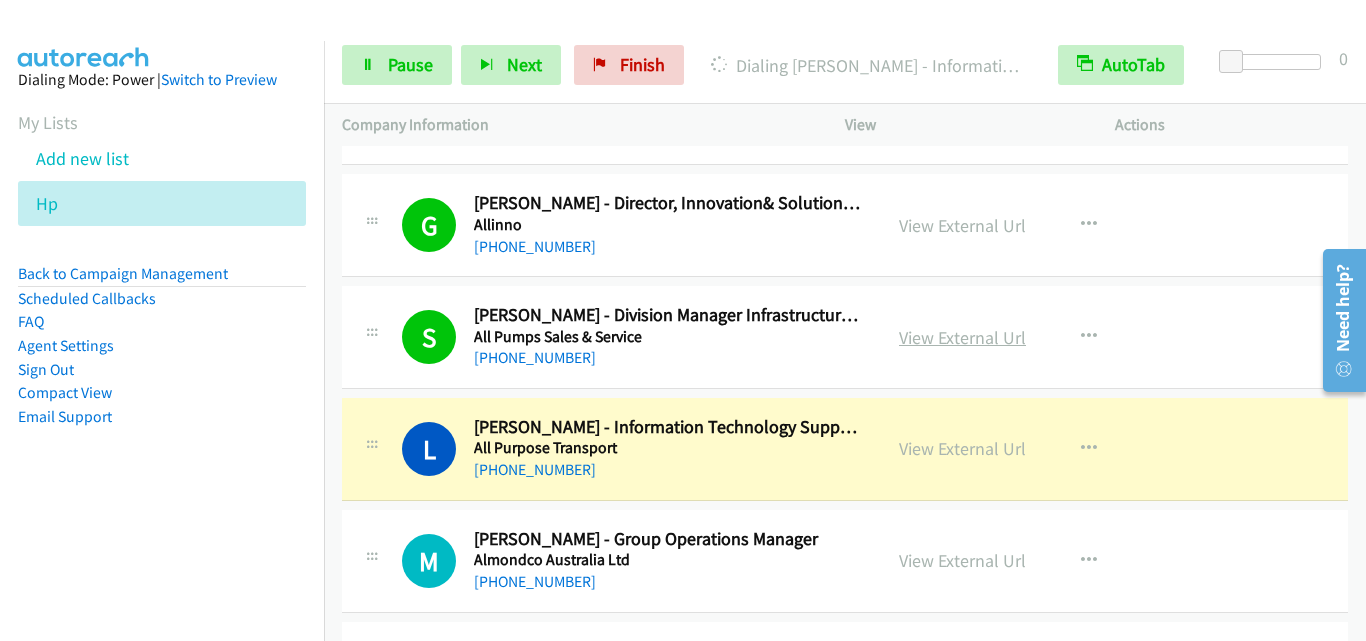 click on "View External Url" at bounding box center (962, 337) 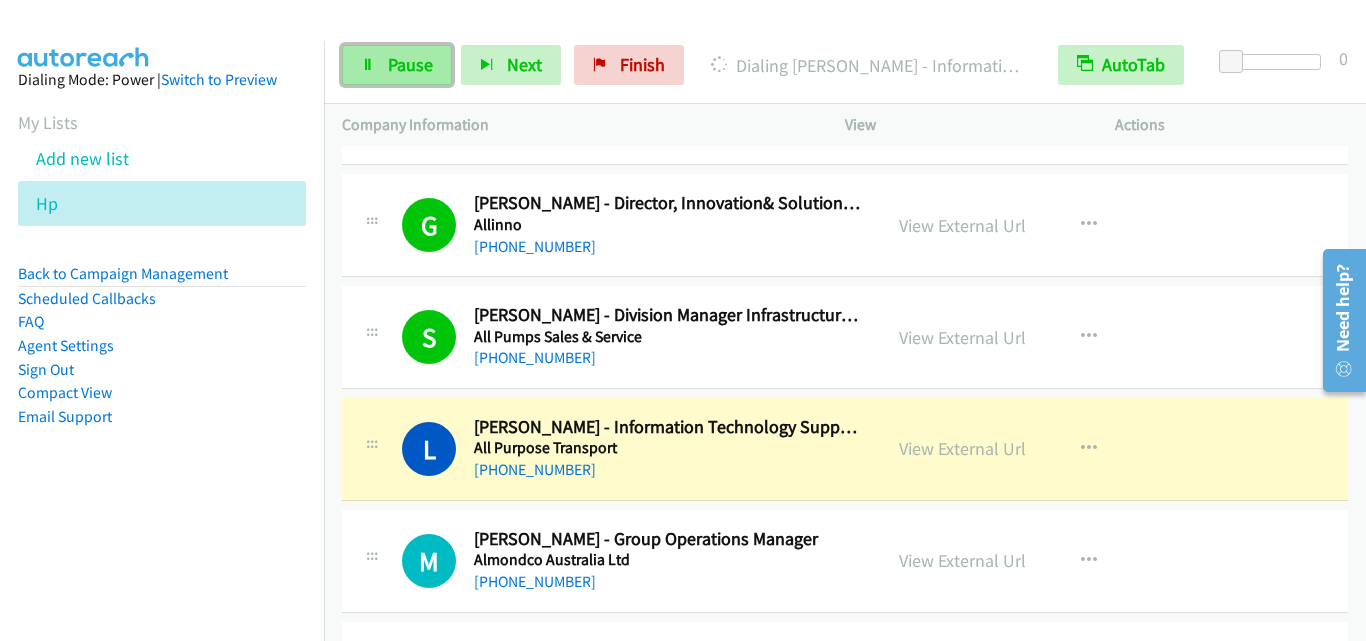 click on "Pause" at bounding box center (410, 64) 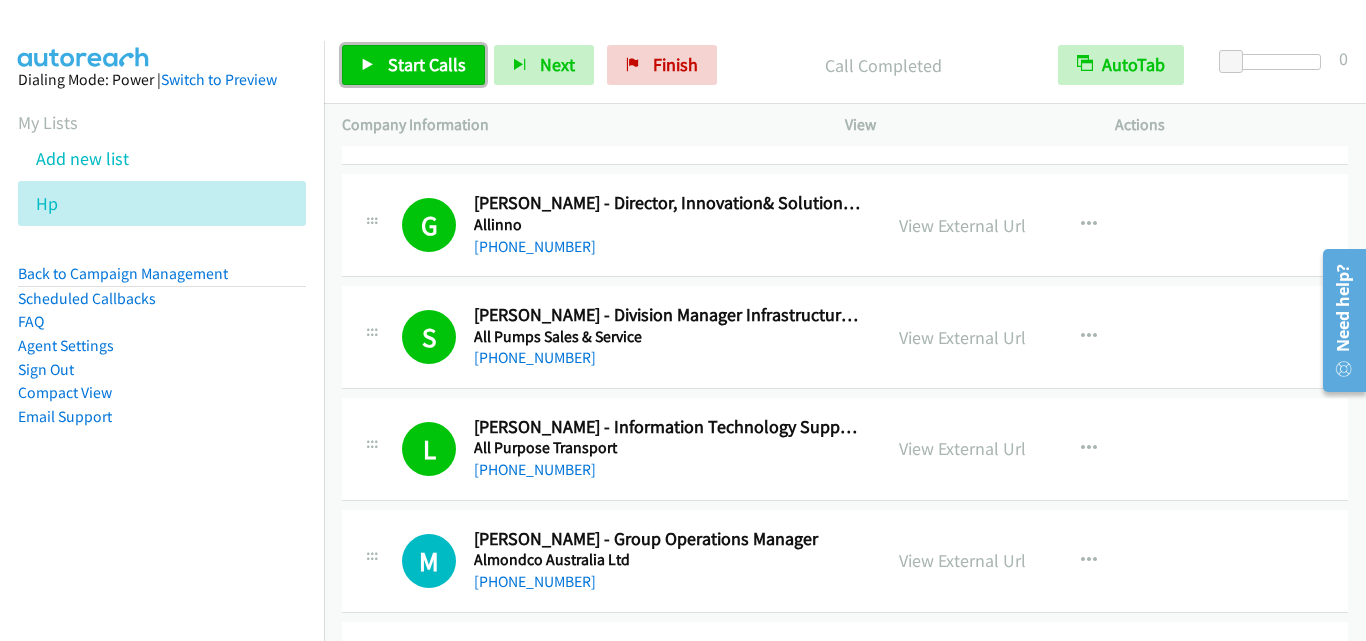 click on "Start Calls" at bounding box center [413, 65] 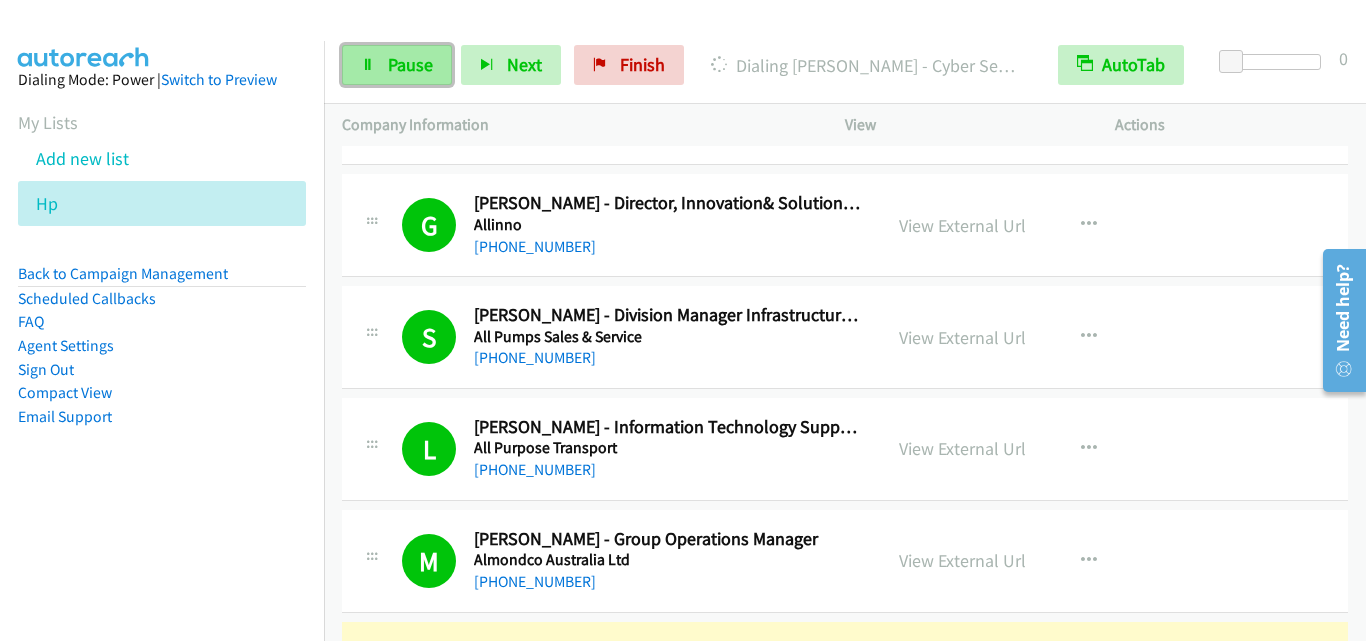 click on "Pause" at bounding box center (410, 64) 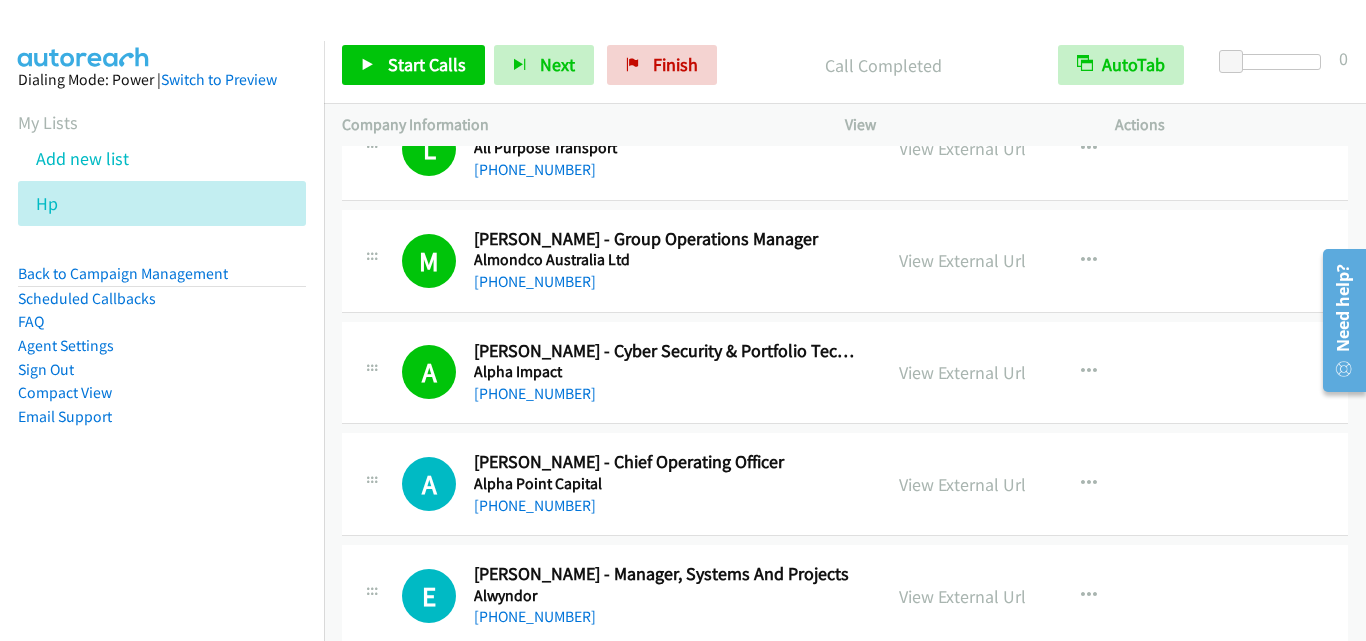 scroll, scrollTop: 14800, scrollLeft: 0, axis: vertical 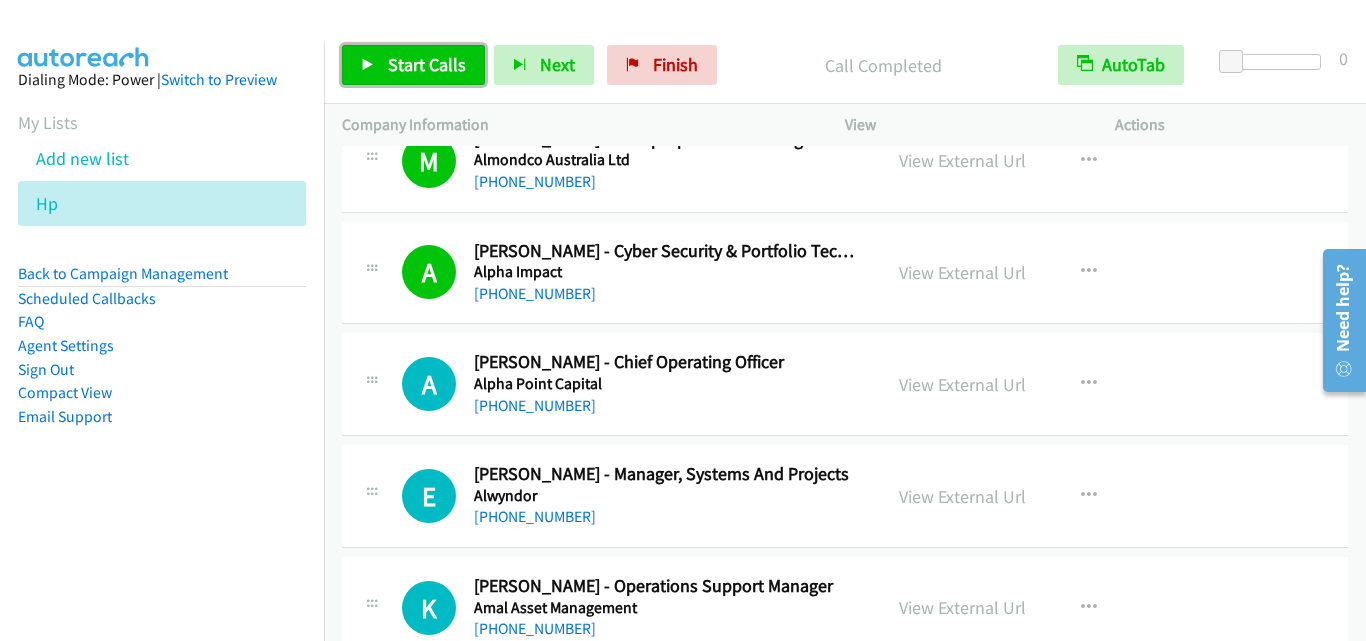 click on "Start Calls" at bounding box center [427, 64] 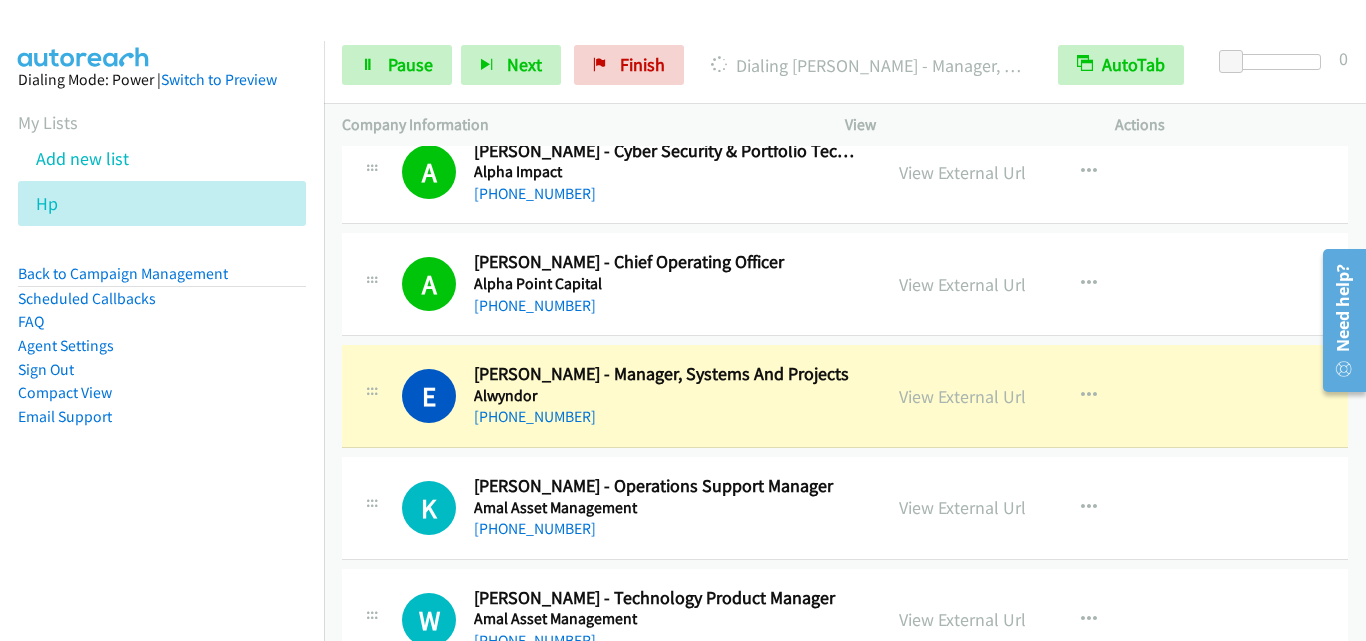 scroll, scrollTop: 15000, scrollLeft: 0, axis: vertical 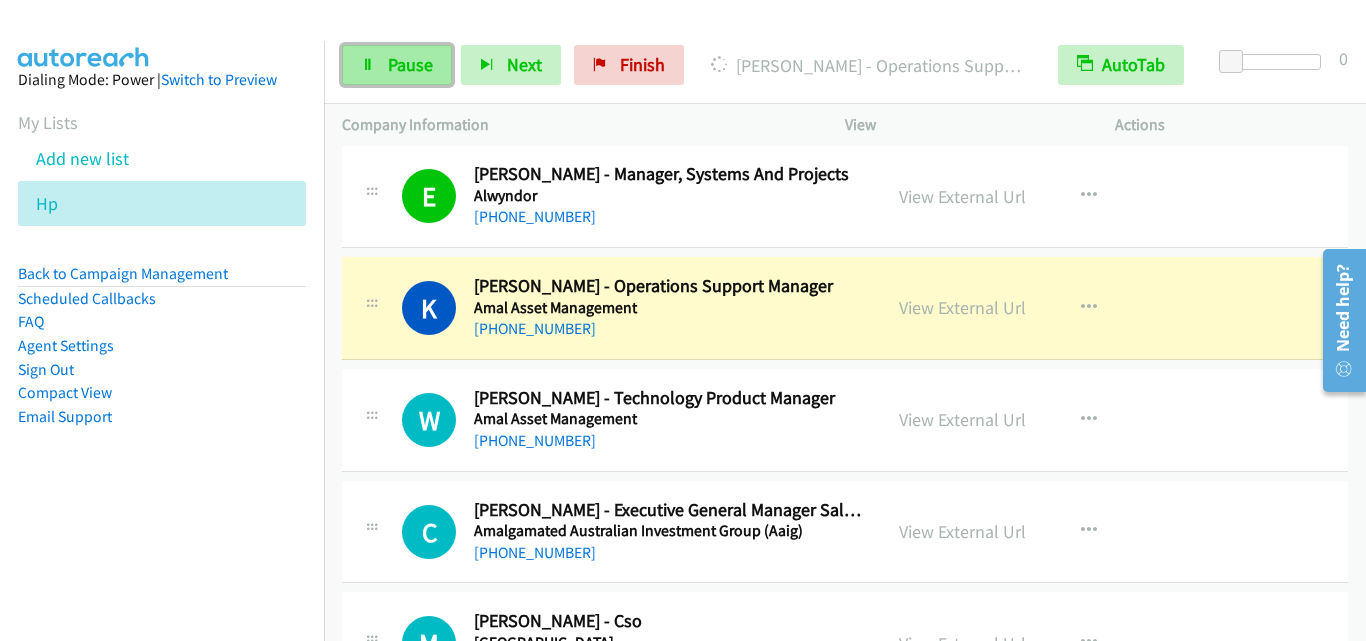 click at bounding box center (368, 66) 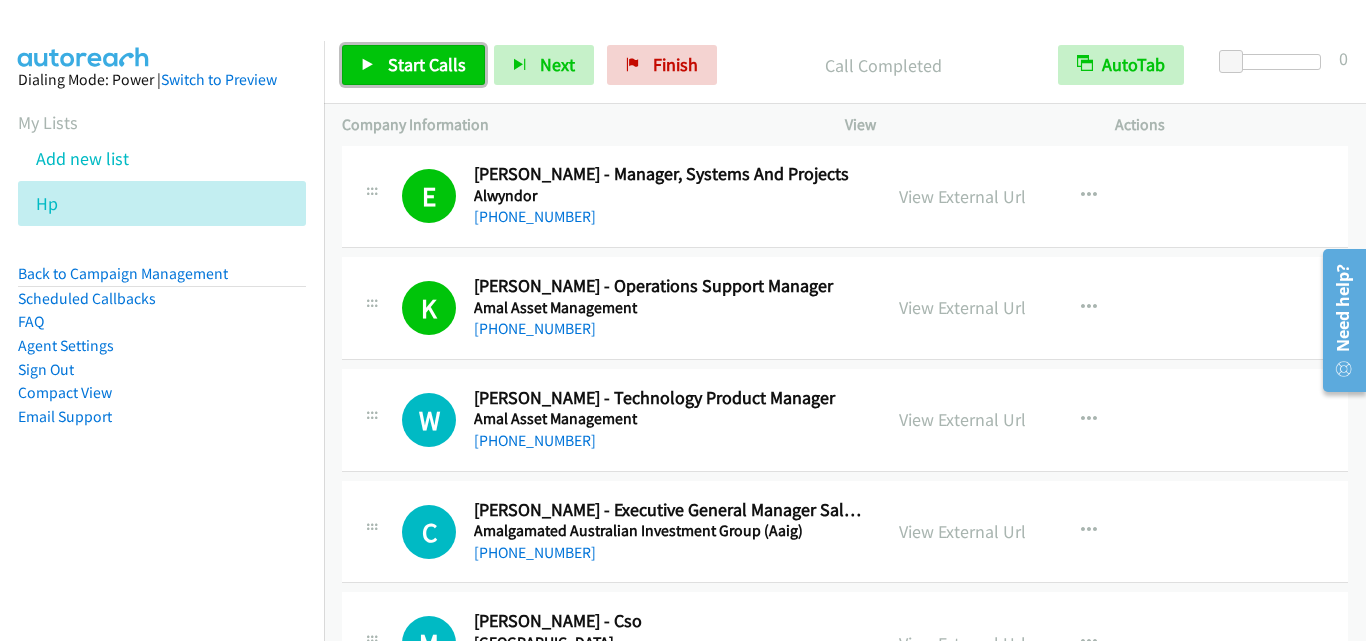 click on "Start Calls" at bounding box center [427, 64] 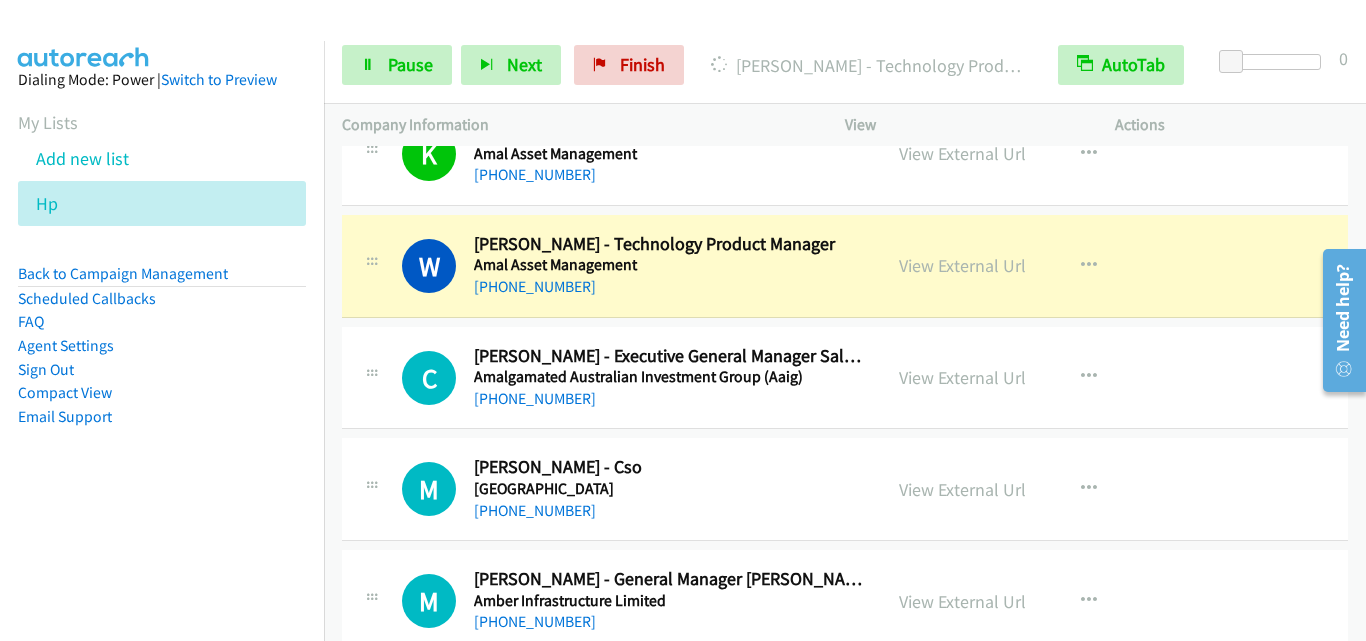 scroll, scrollTop: 15300, scrollLeft: 0, axis: vertical 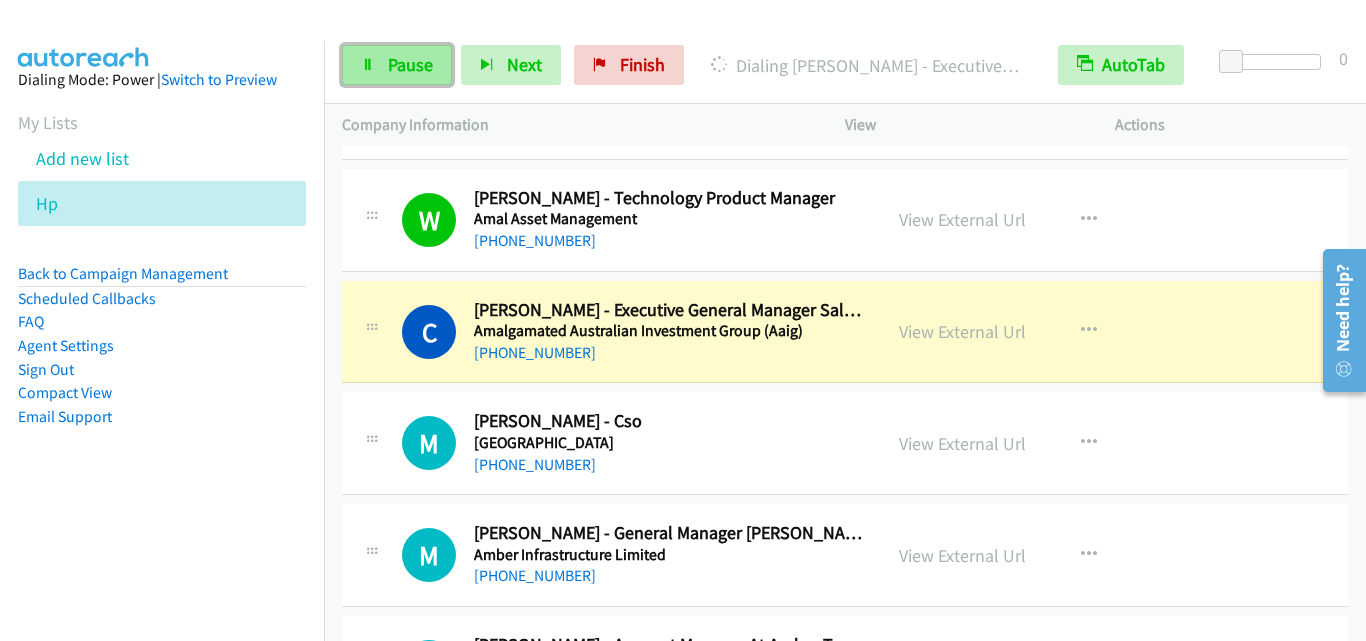 click on "Pause" at bounding box center [410, 64] 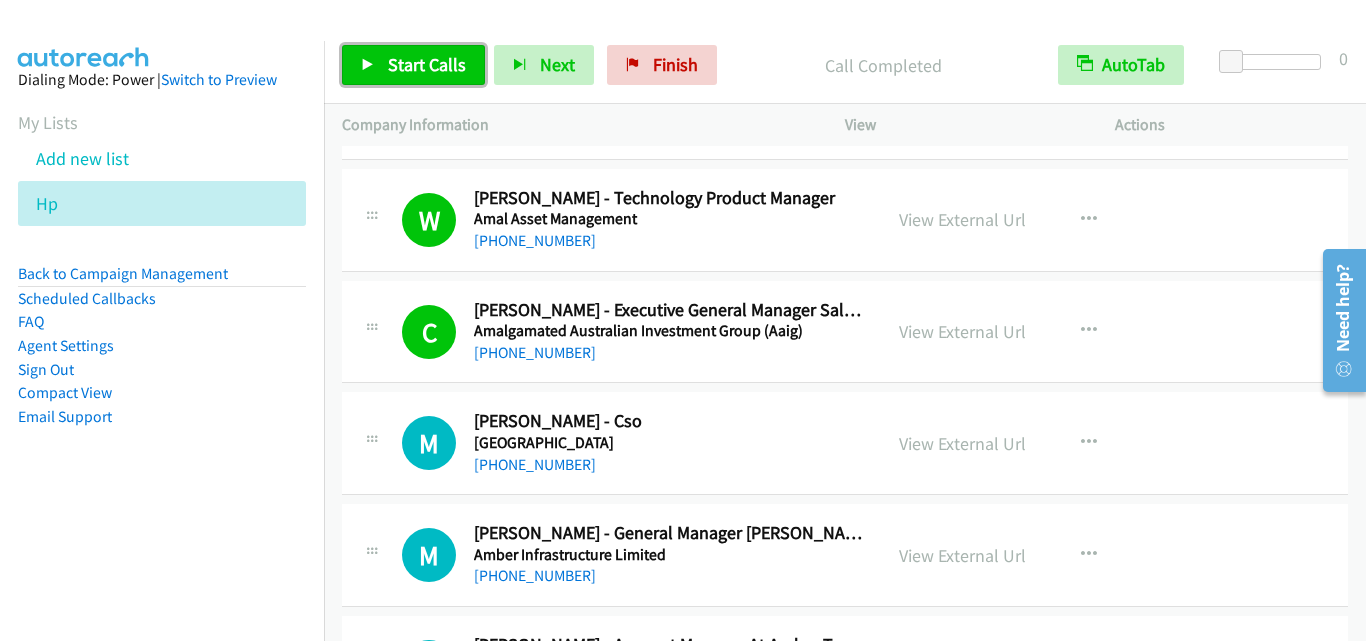 click on "Start Calls" at bounding box center [427, 64] 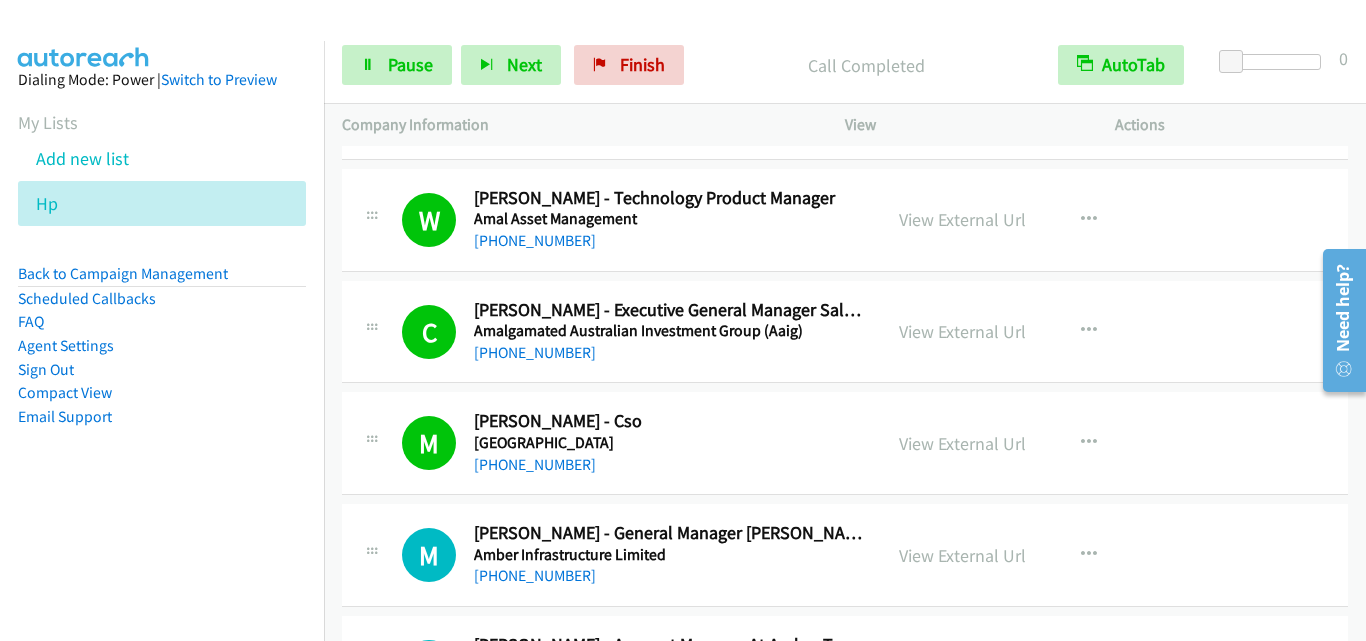 scroll, scrollTop: 15500, scrollLeft: 0, axis: vertical 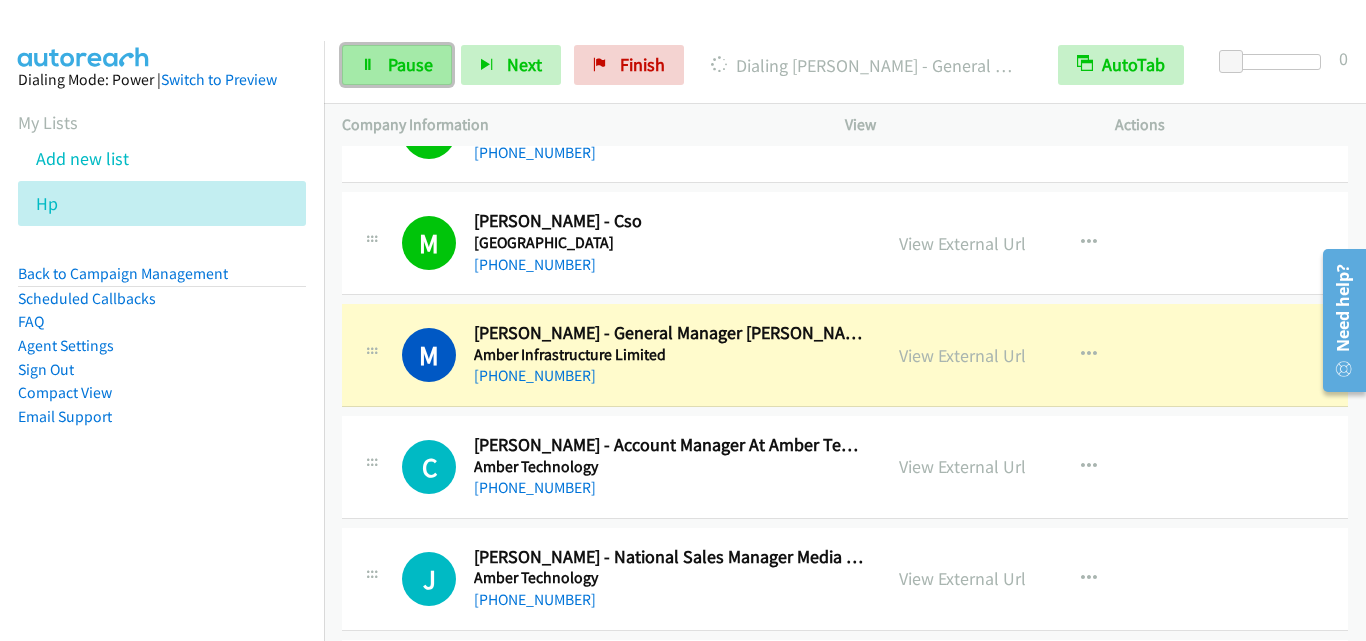 click on "Pause" at bounding box center [410, 64] 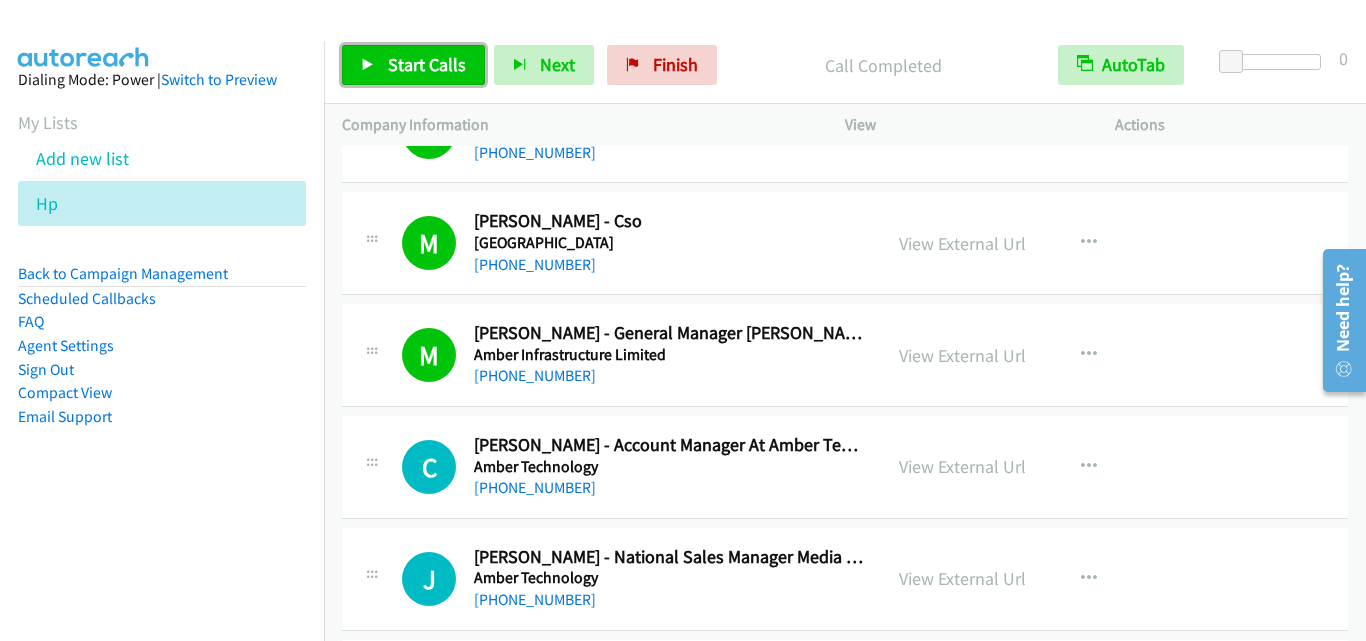 click on "Start Calls" at bounding box center (427, 64) 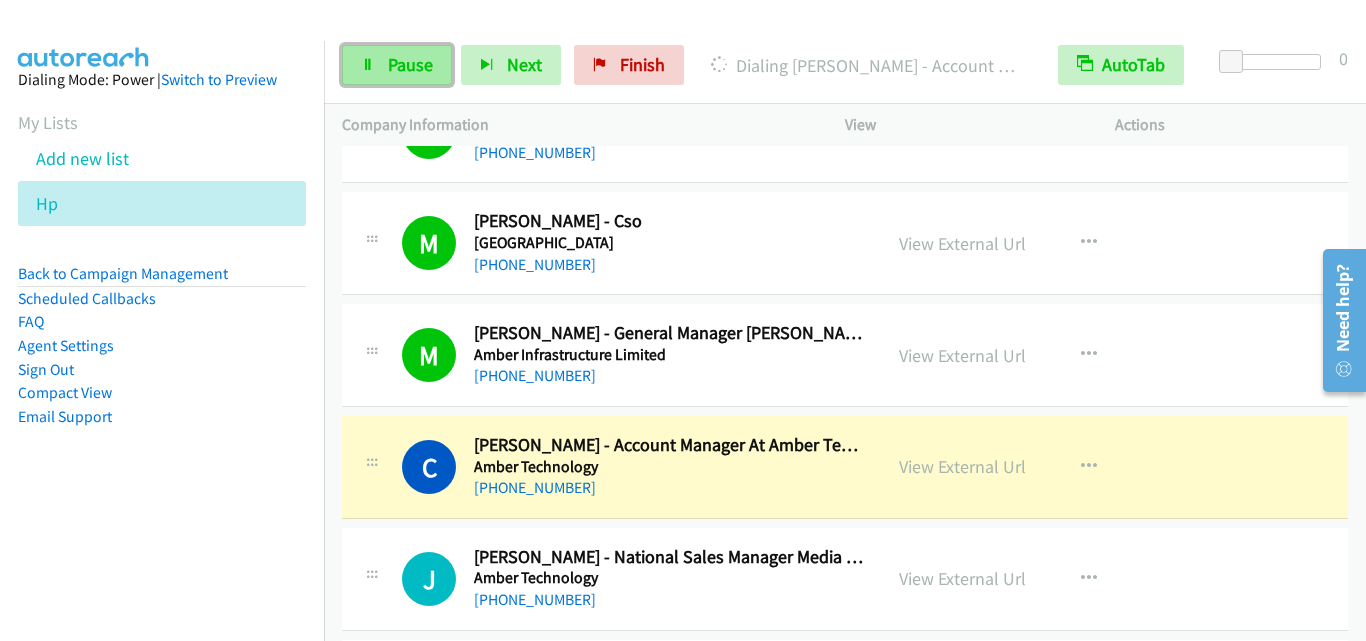 click on "Pause" at bounding box center (410, 64) 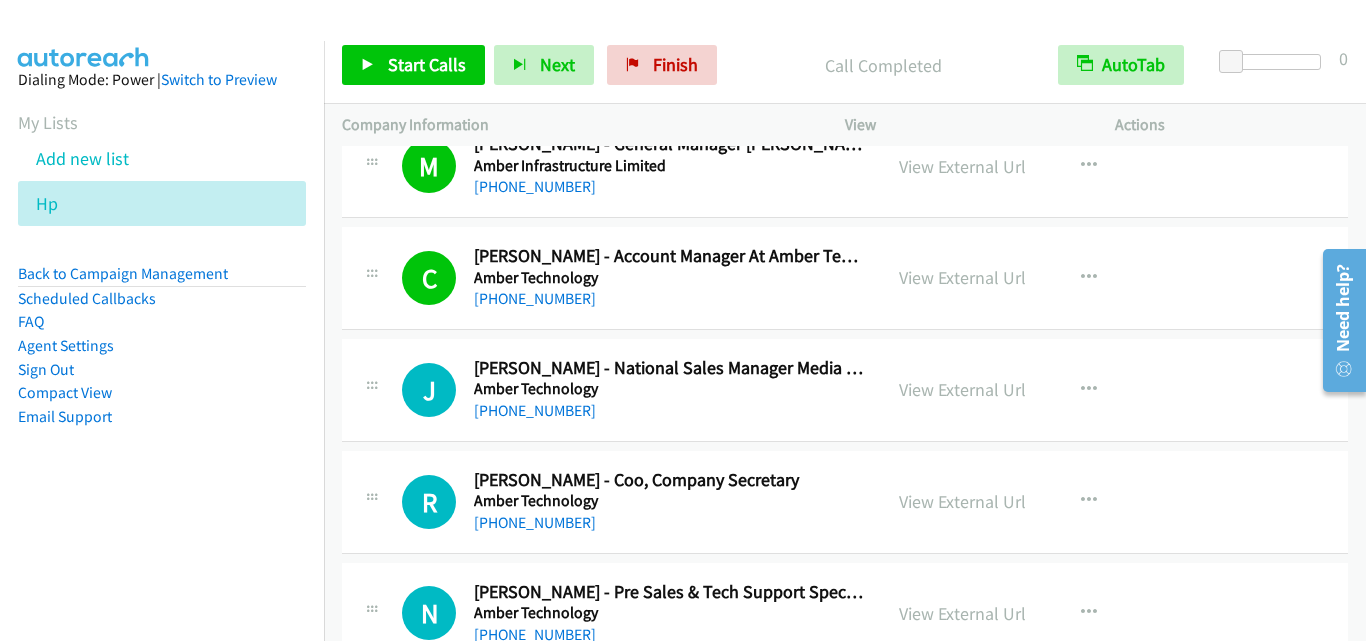 scroll, scrollTop: 15700, scrollLeft: 0, axis: vertical 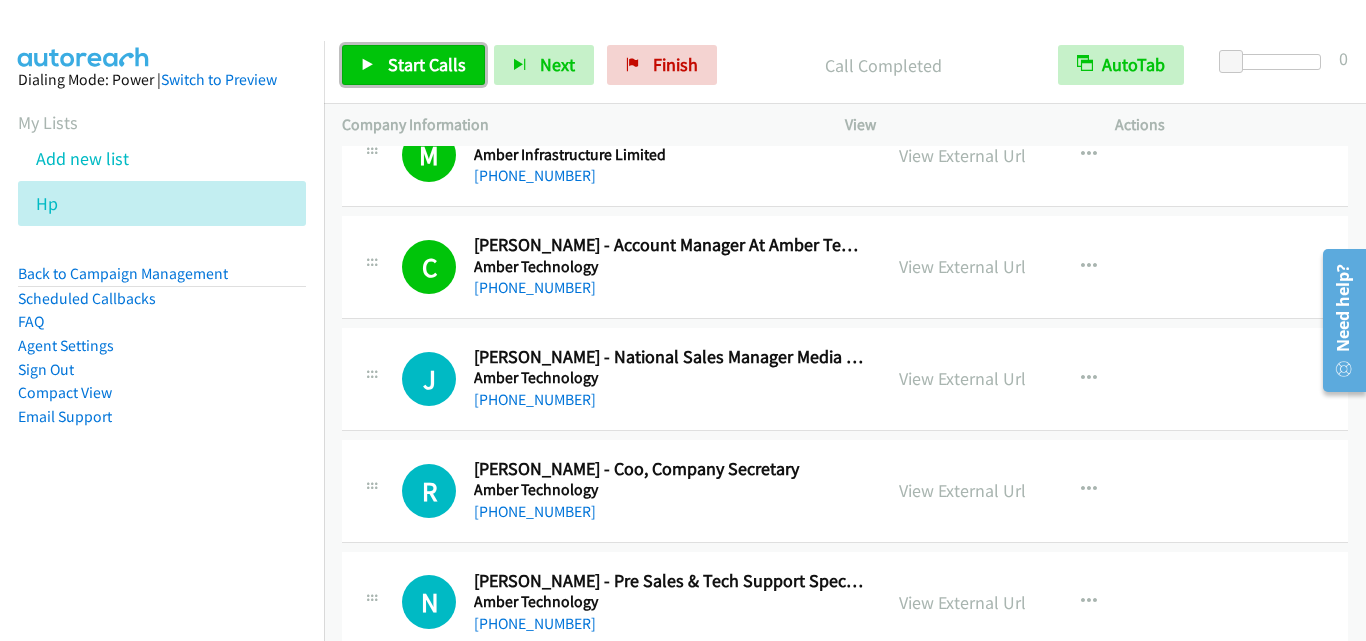 click on "Start Calls" at bounding box center [427, 64] 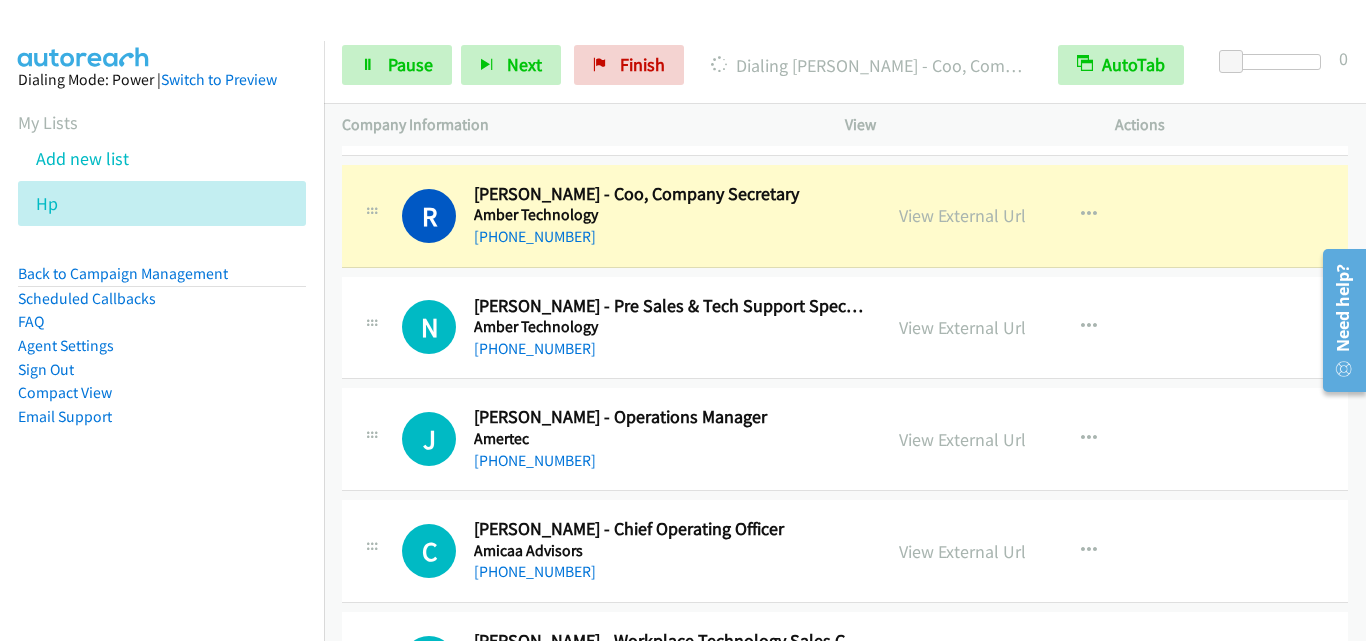 scroll, scrollTop: 16000, scrollLeft: 0, axis: vertical 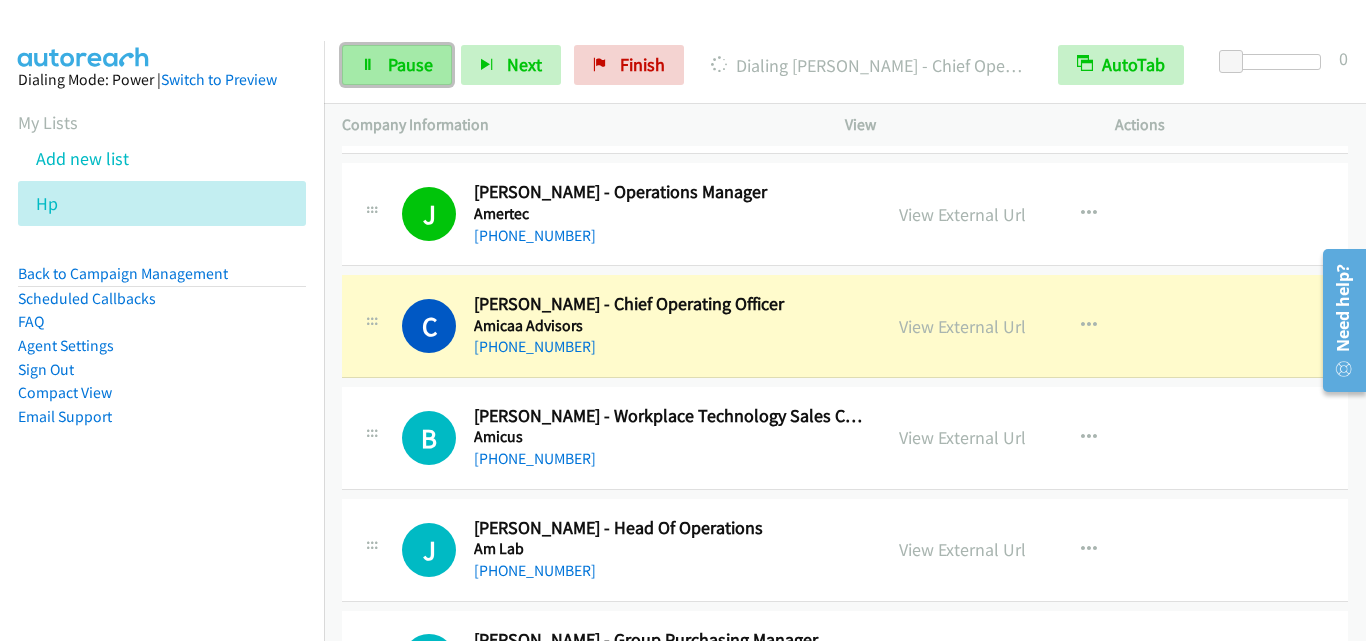 click on "Pause" at bounding box center [397, 65] 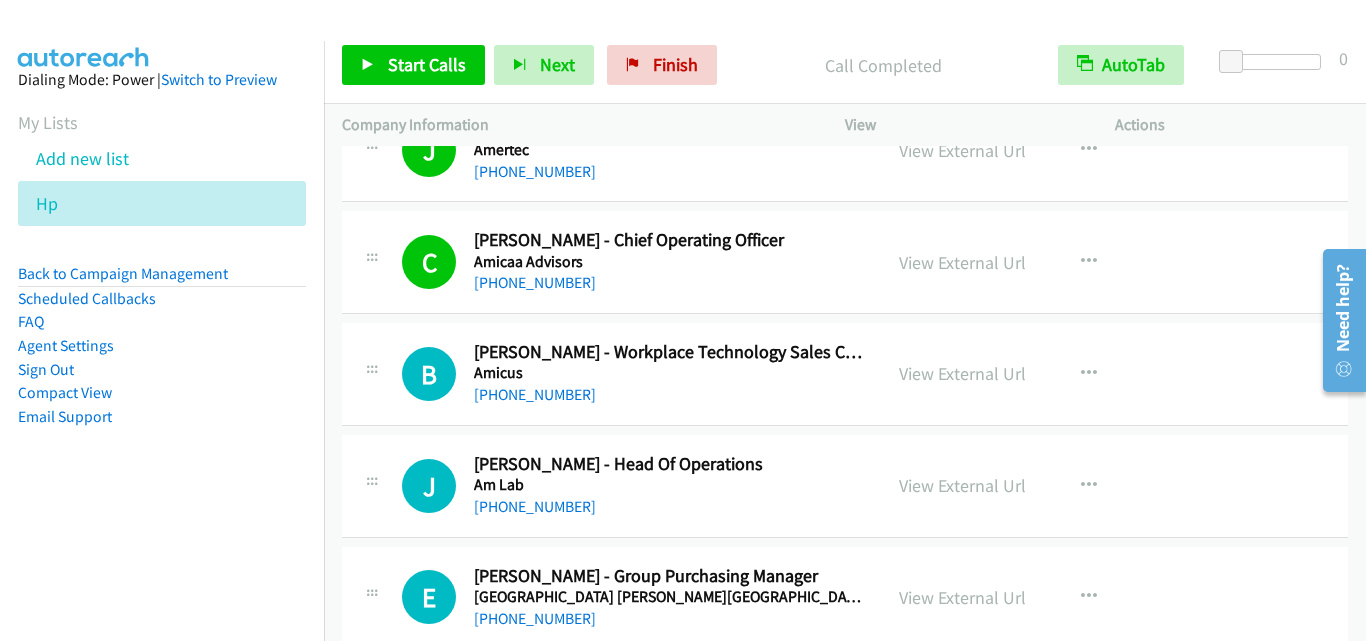 scroll, scrollTop: 16300, scrollLeft: 0, axis: vertical 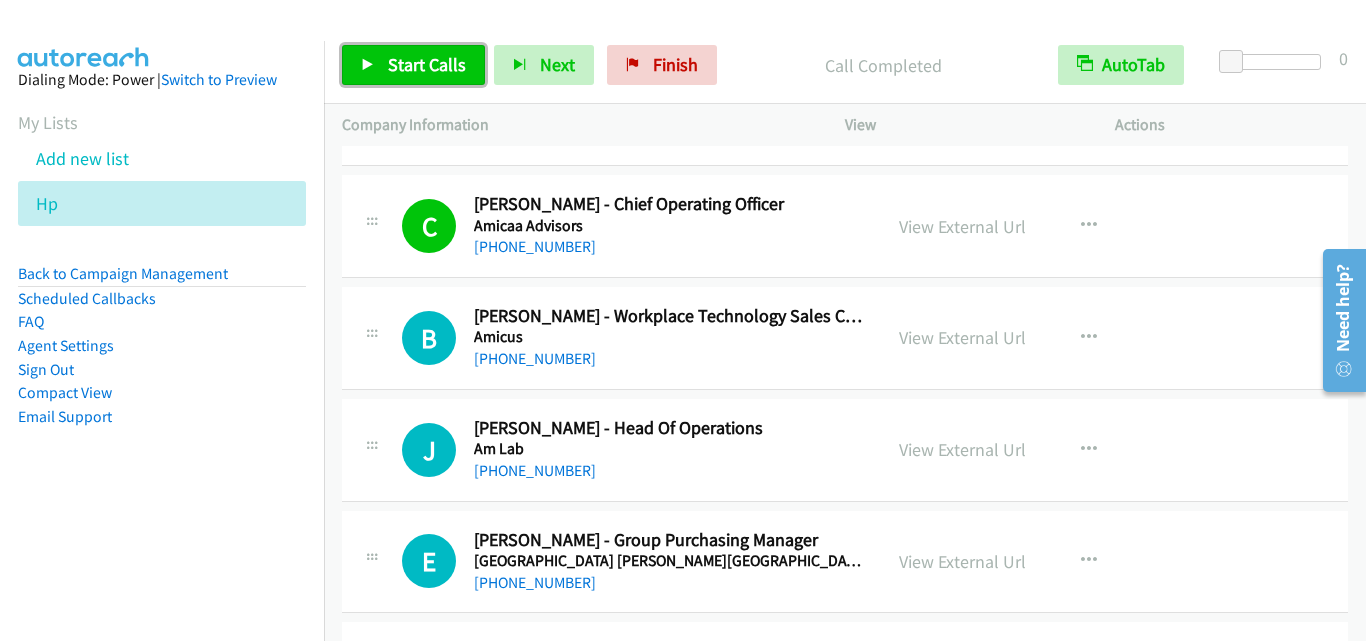click on "Start Calls" at bounding box center [427, 64] 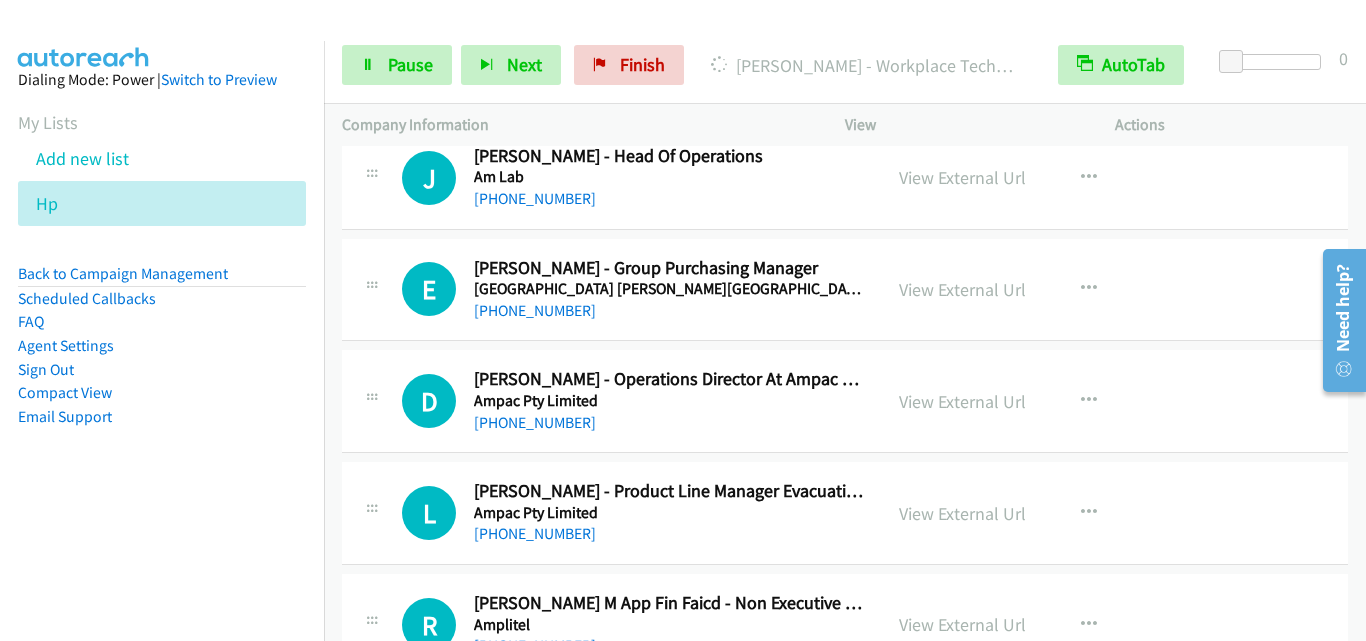 scroll, scrollTop: 16600, scrollLeft: 0, axis: vertical 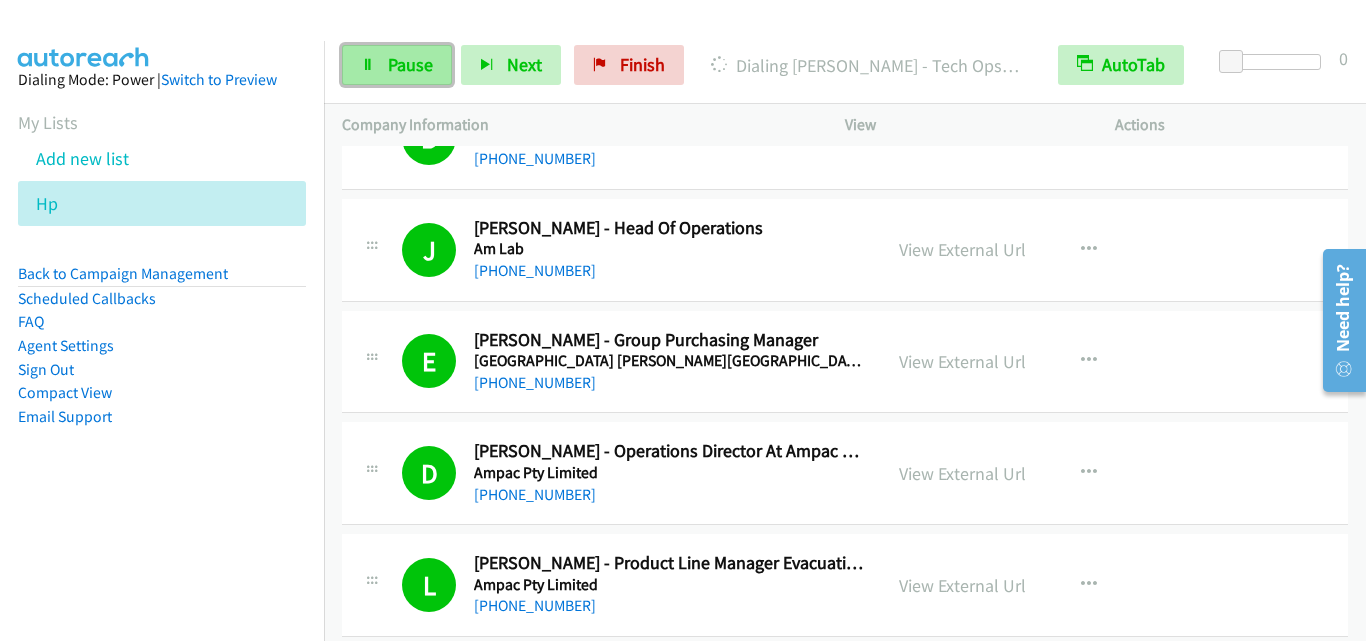 click at bounding box center (368, 66) 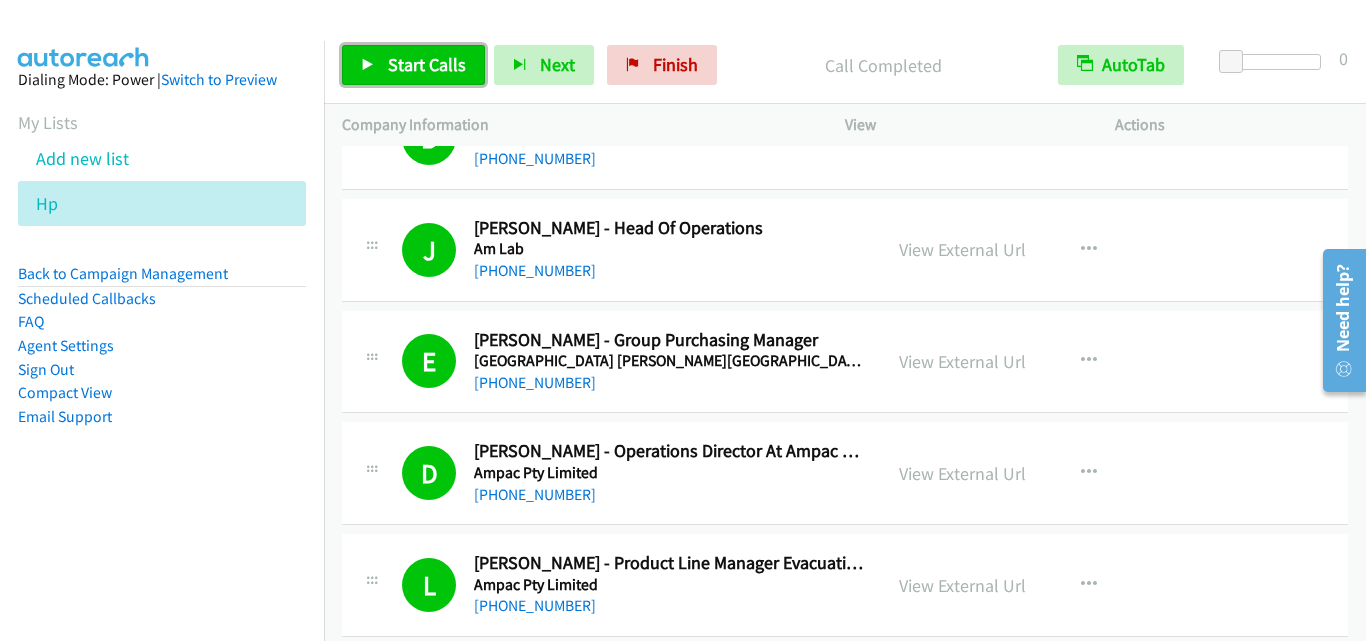 click on "Start Calls" at bounding box center (427, 64) 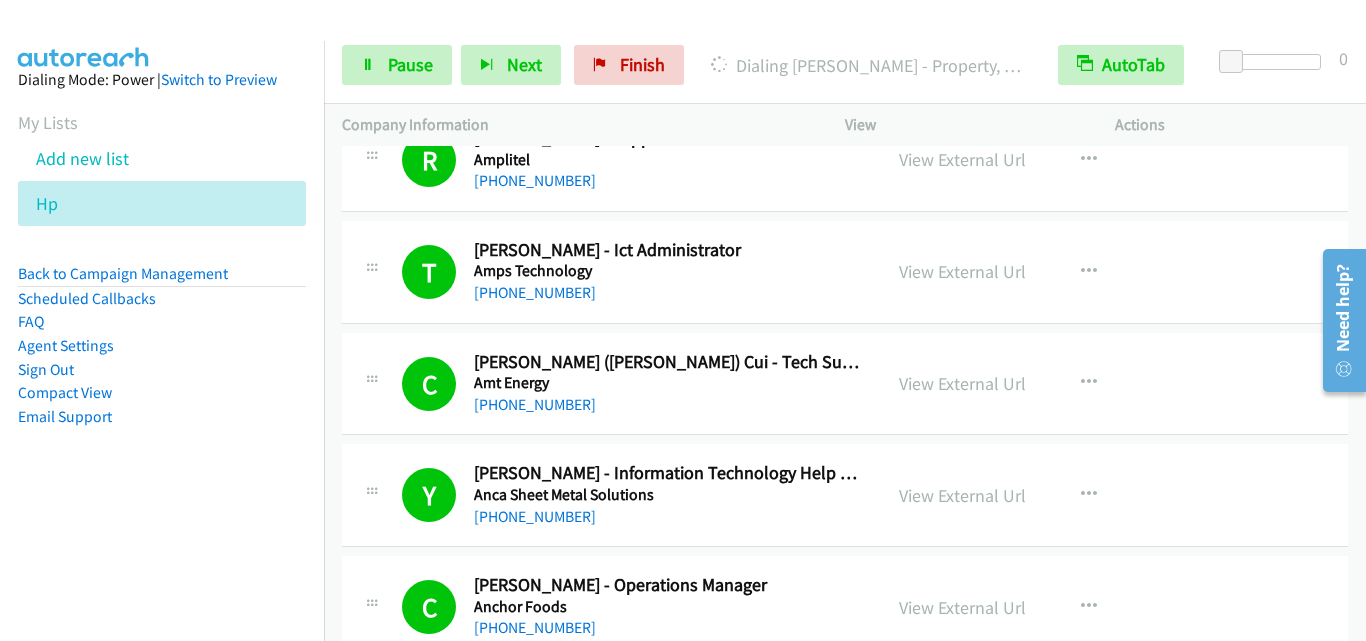 scroll, scrollTop: 17100, scrollLeft: 0, axis: vertical 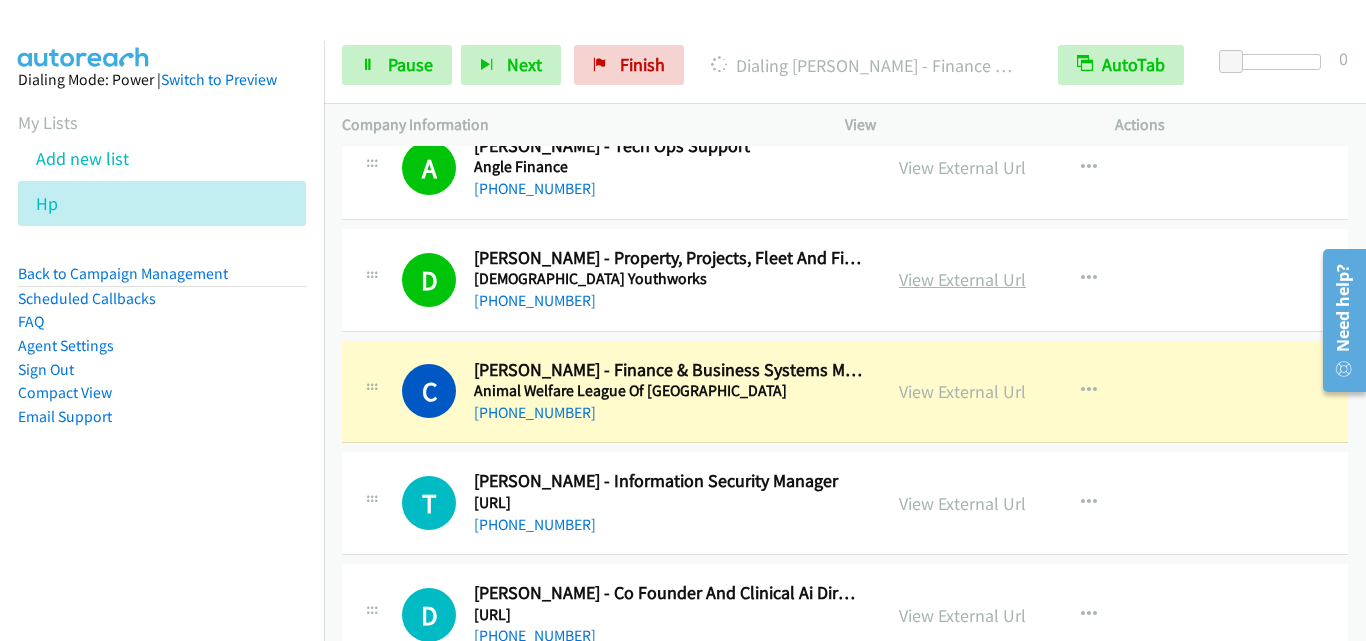 click on "View External Url" at bounding box center (962, 279) 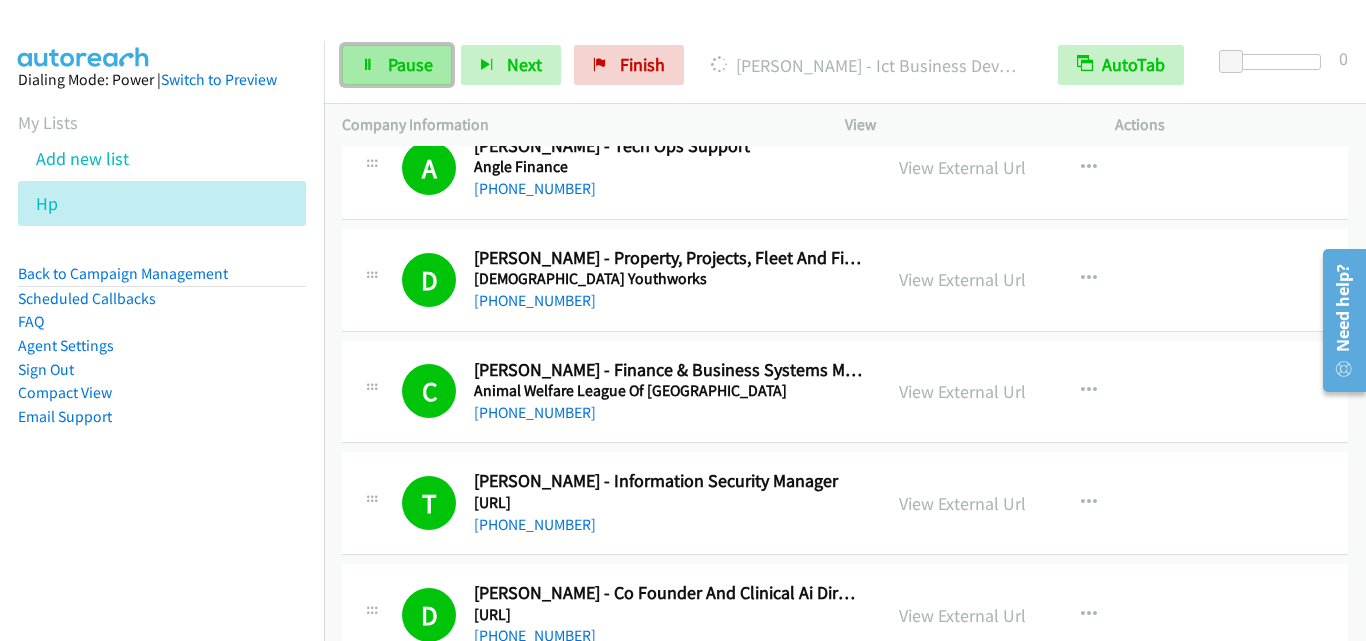 click on "Pause" at bounding box center [397, 65] 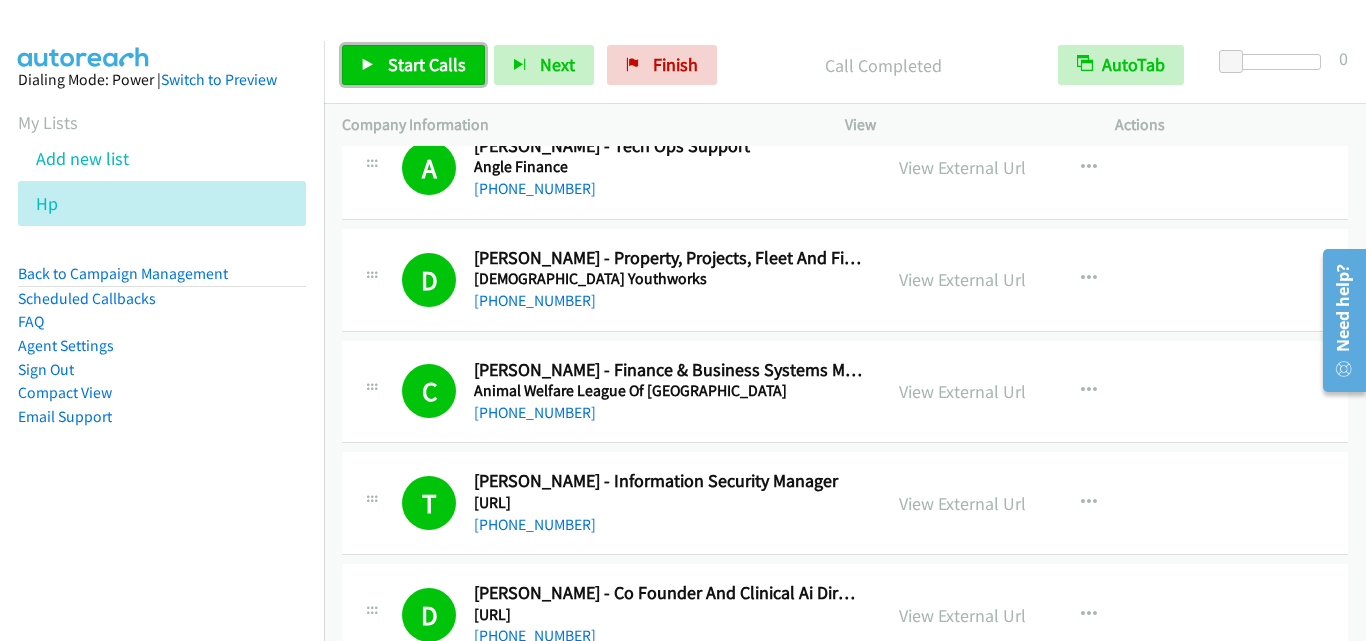 click on "Start Calls" at bounding box center (427, 64) 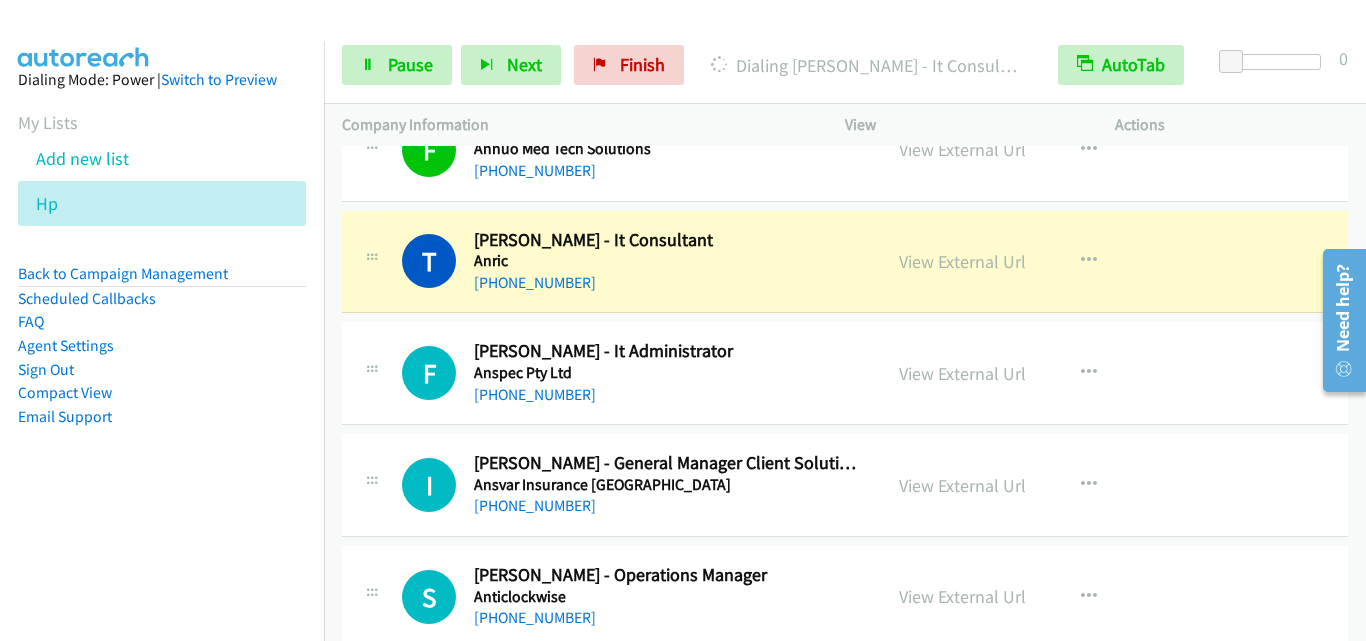 scroll, scrollTop: 18400, scrollLeft: 0, axis: vertical 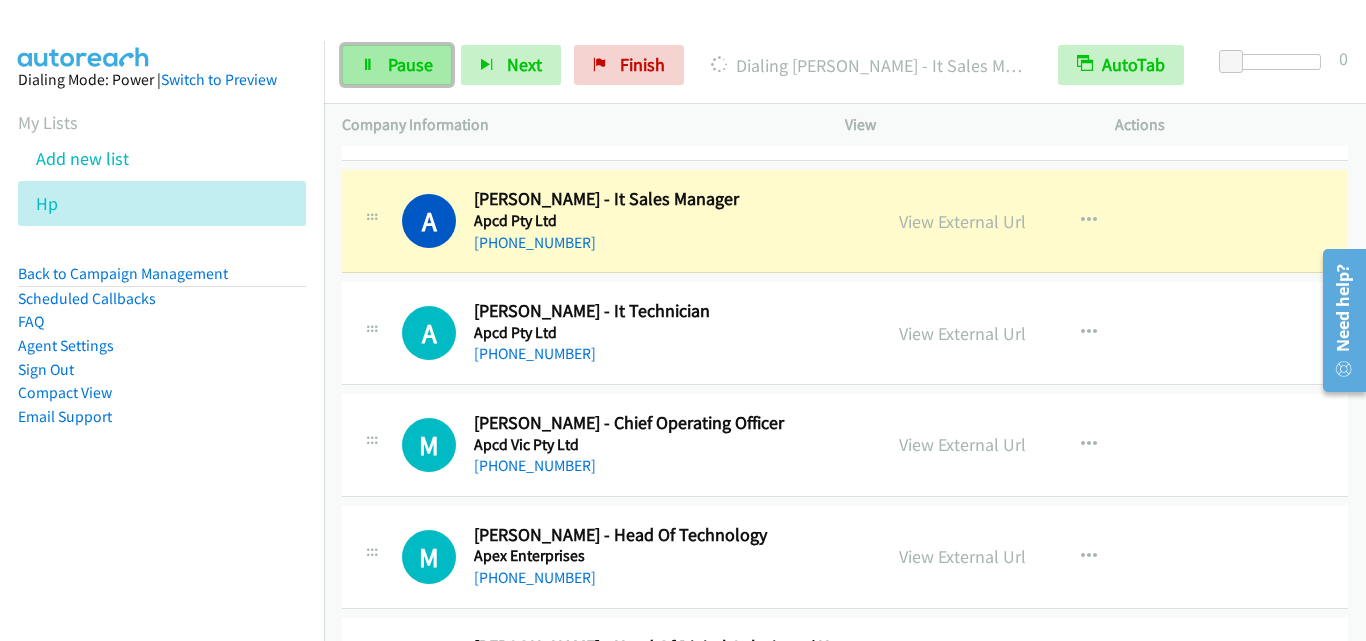 click on "Pause" at bounding box center (410, 64) 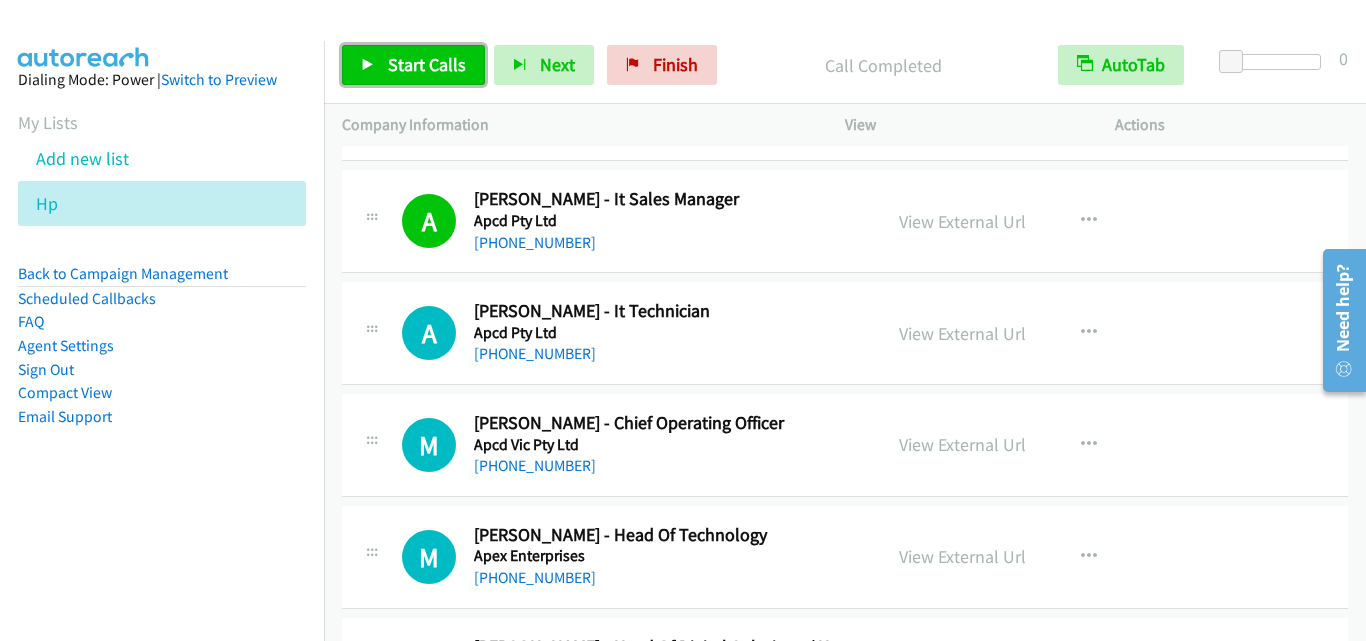 click on "Start Calls" at bounding box center [427, 64] 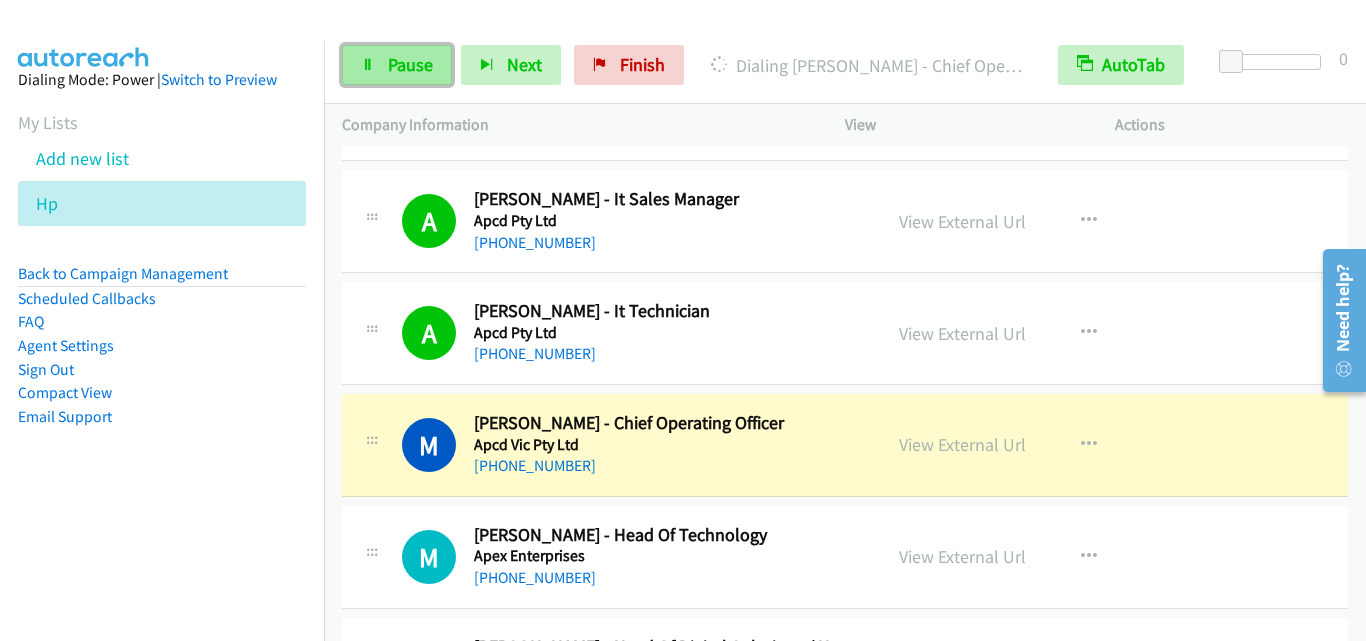 click on "Pause" at bounding box center (410, 64) 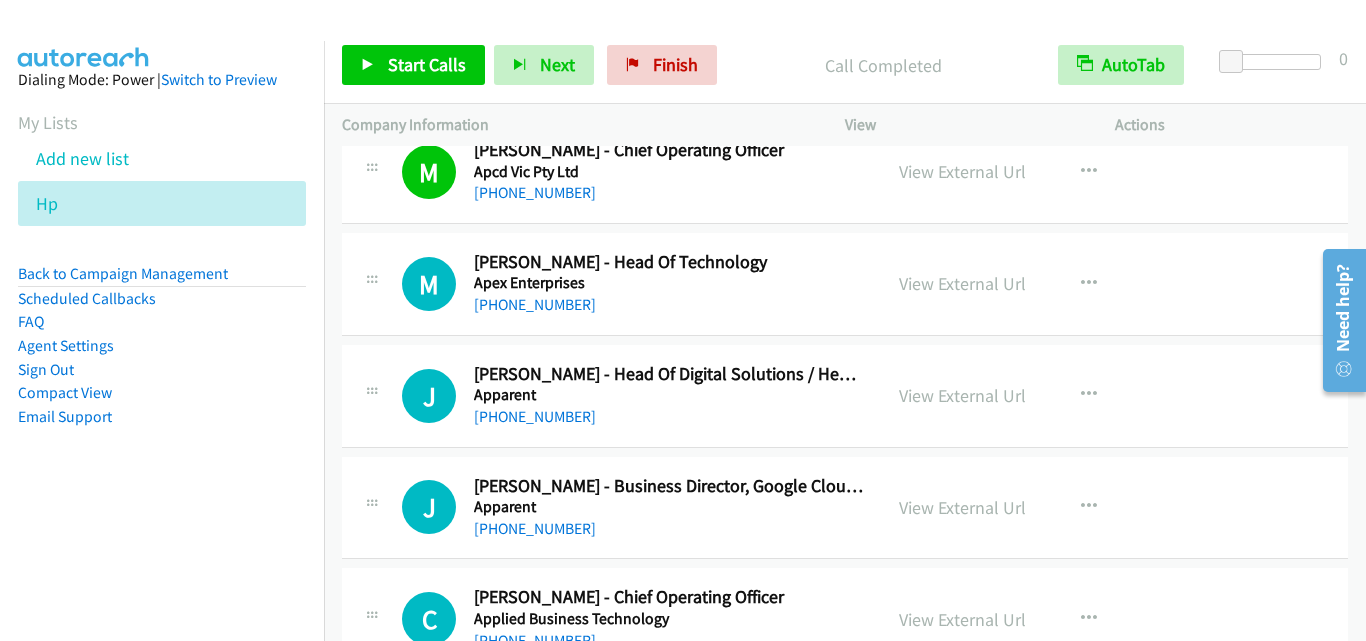 scroll, scrollTop: 19400, scrollLeft: 0, axis: vertical 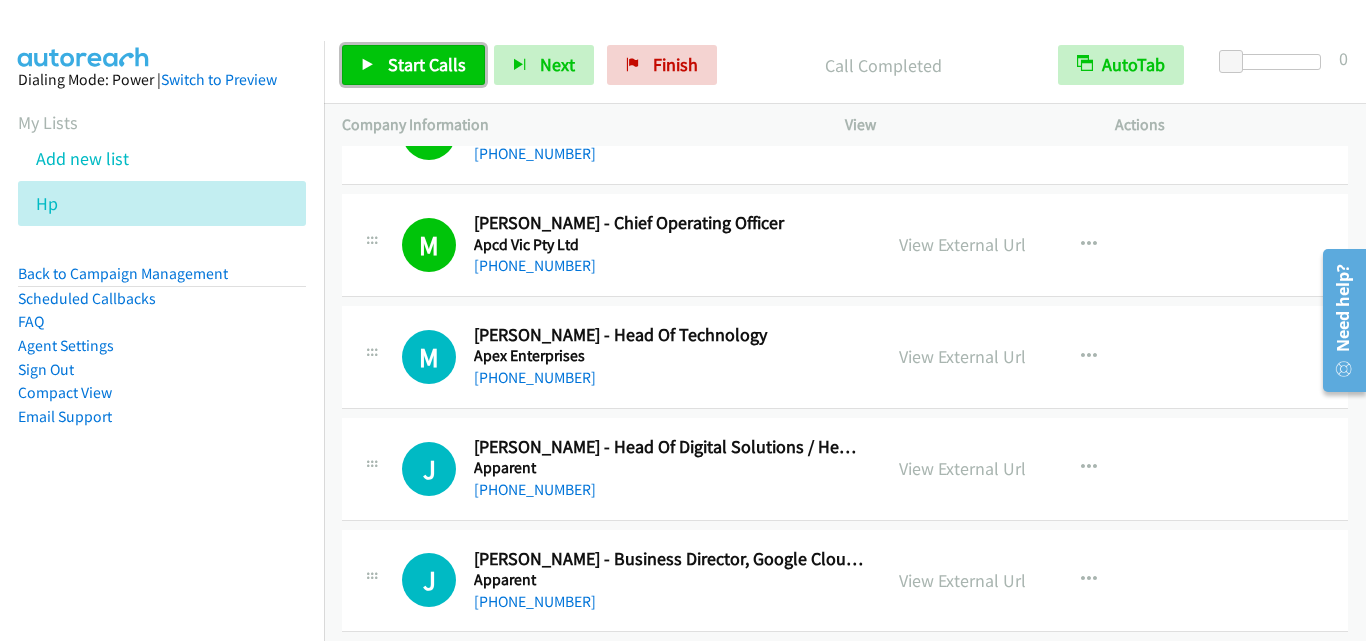 click on "Start Calls" at bounding box center (413, 65) 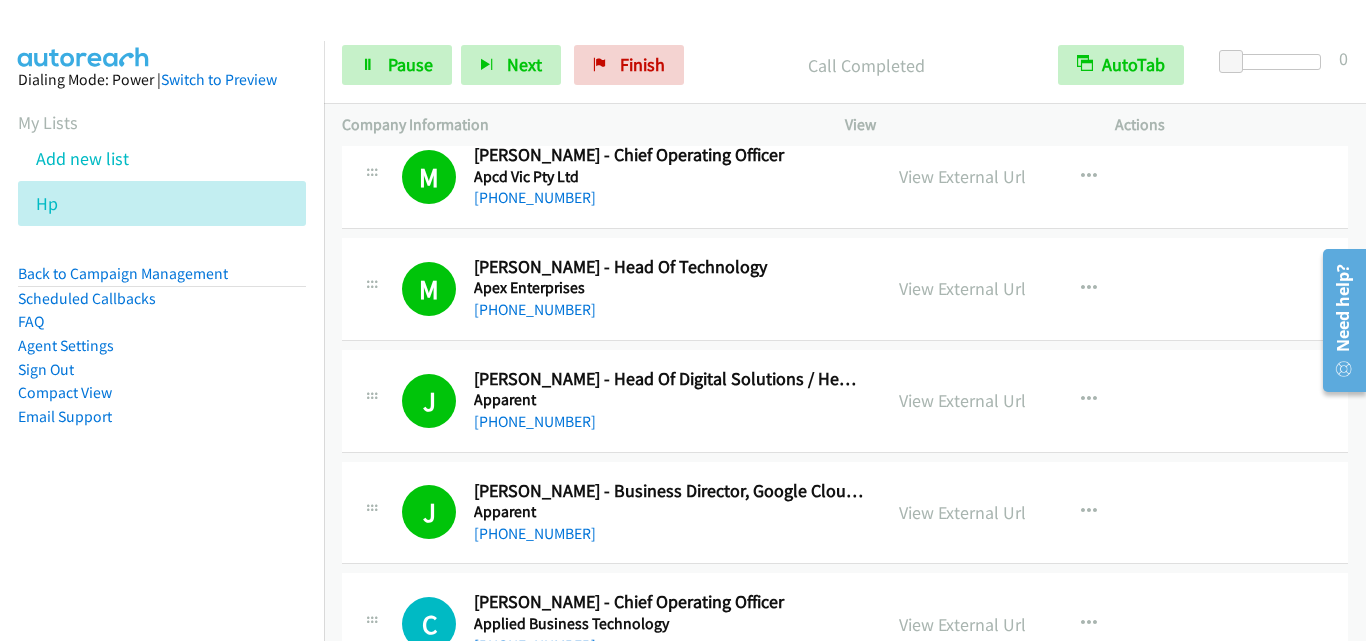 scroll, scrollTop: 19400, scrollLeft: 0, axis: vertical 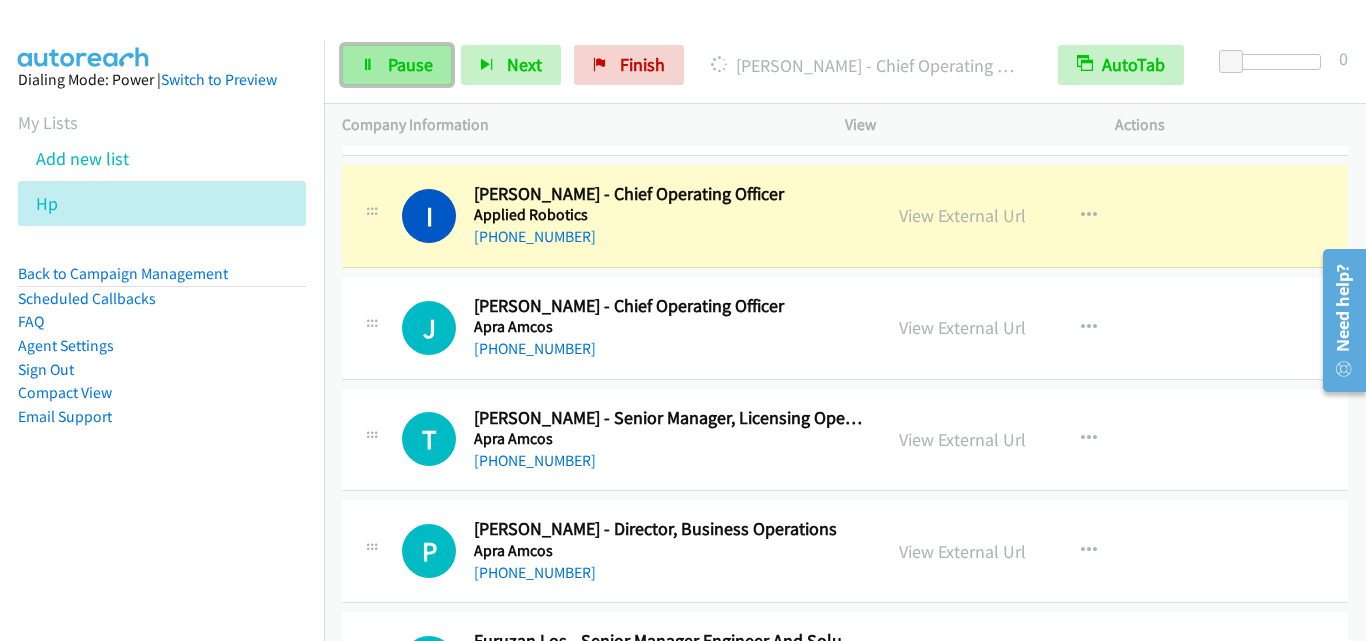 click on "Pause" at bounding box center [410, 64] 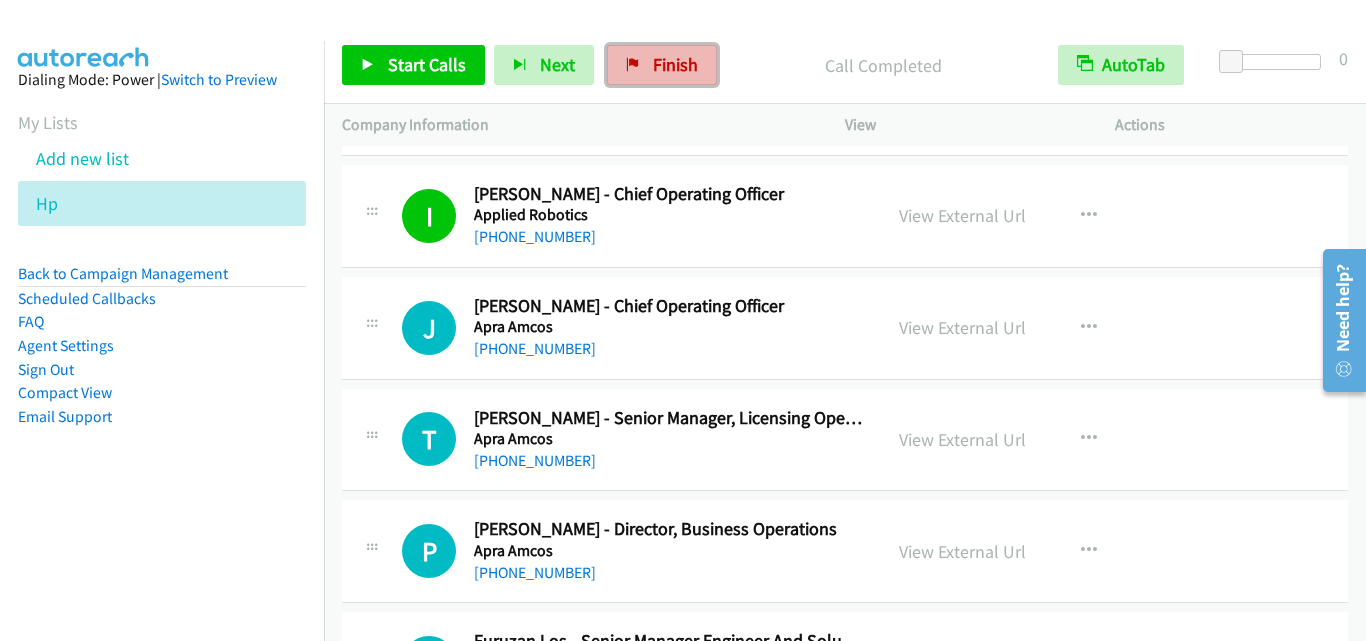 click on "Finish" at bounding box center [662, 65] 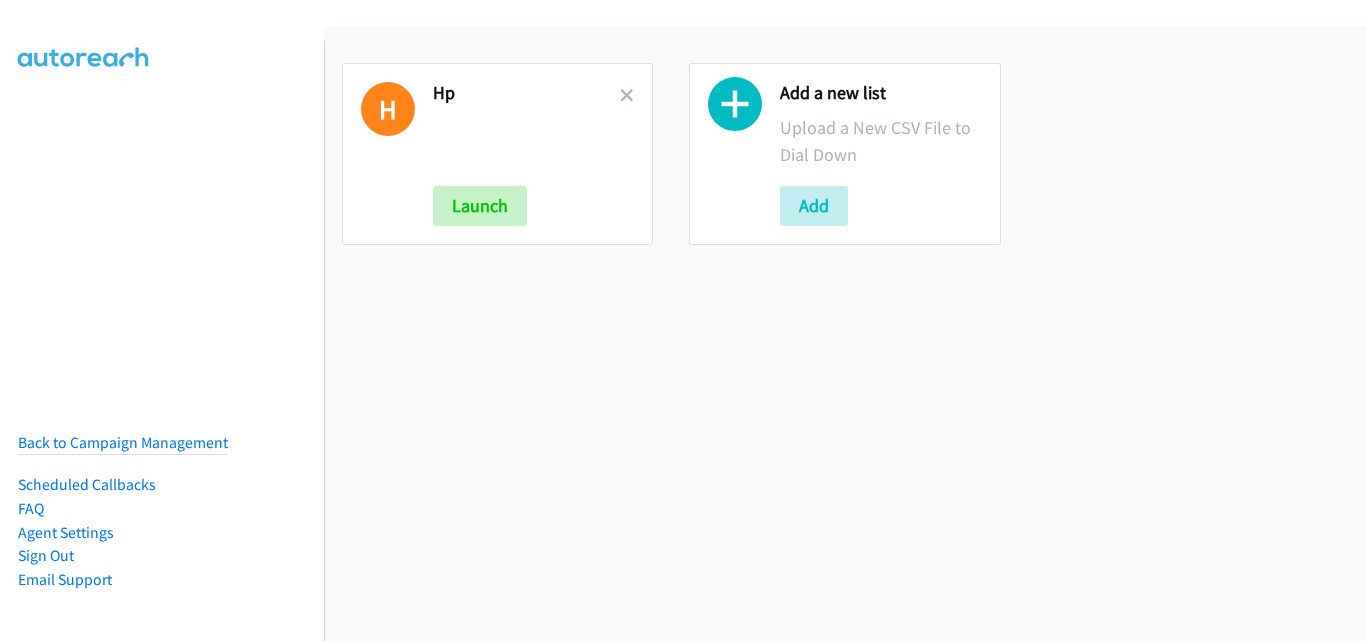 scroll, scrollTop: 0, scrollLeft: 0, axis: both 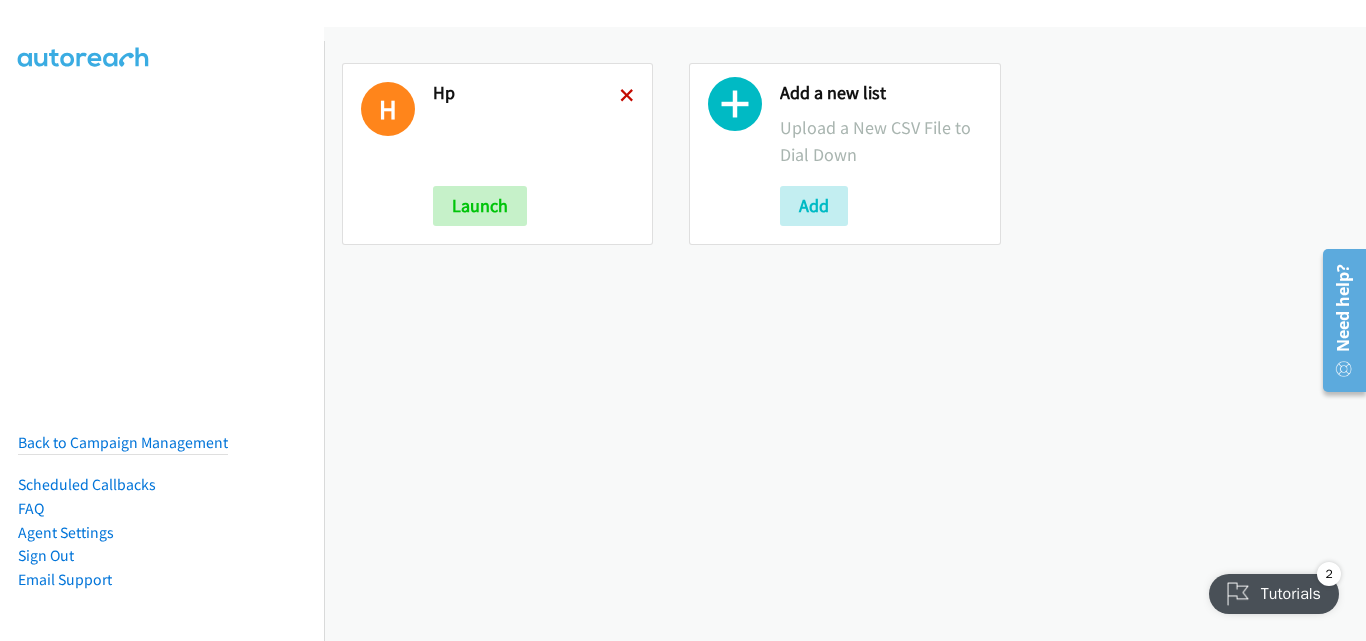 click at bounding box center (627, 97) 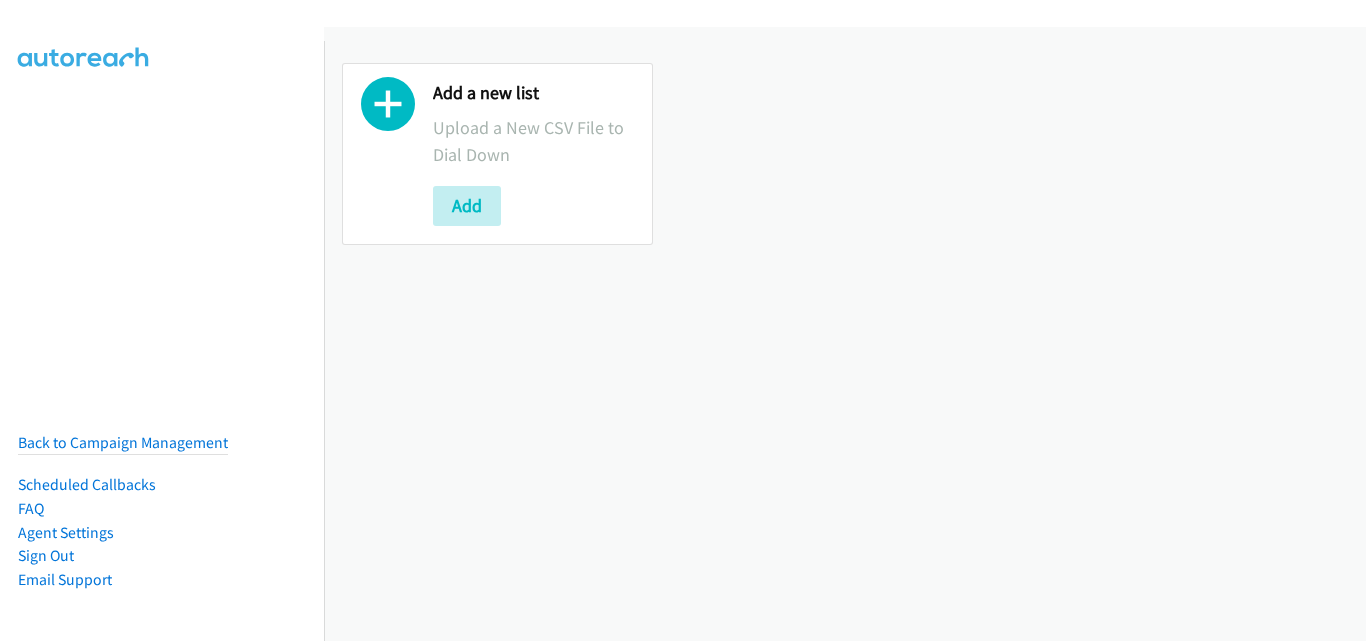 scroll, scrollTop: 0, scrollLeft: 0, axis: both 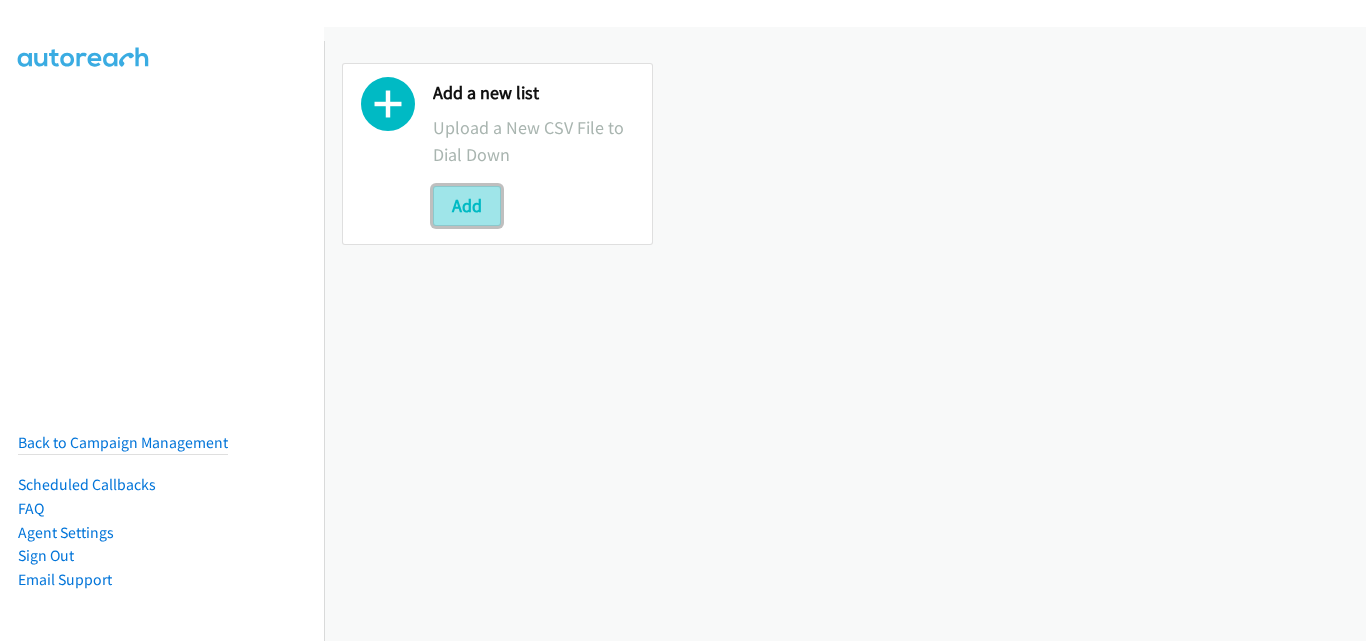 click on "Add" at bounding box center [467, 206] 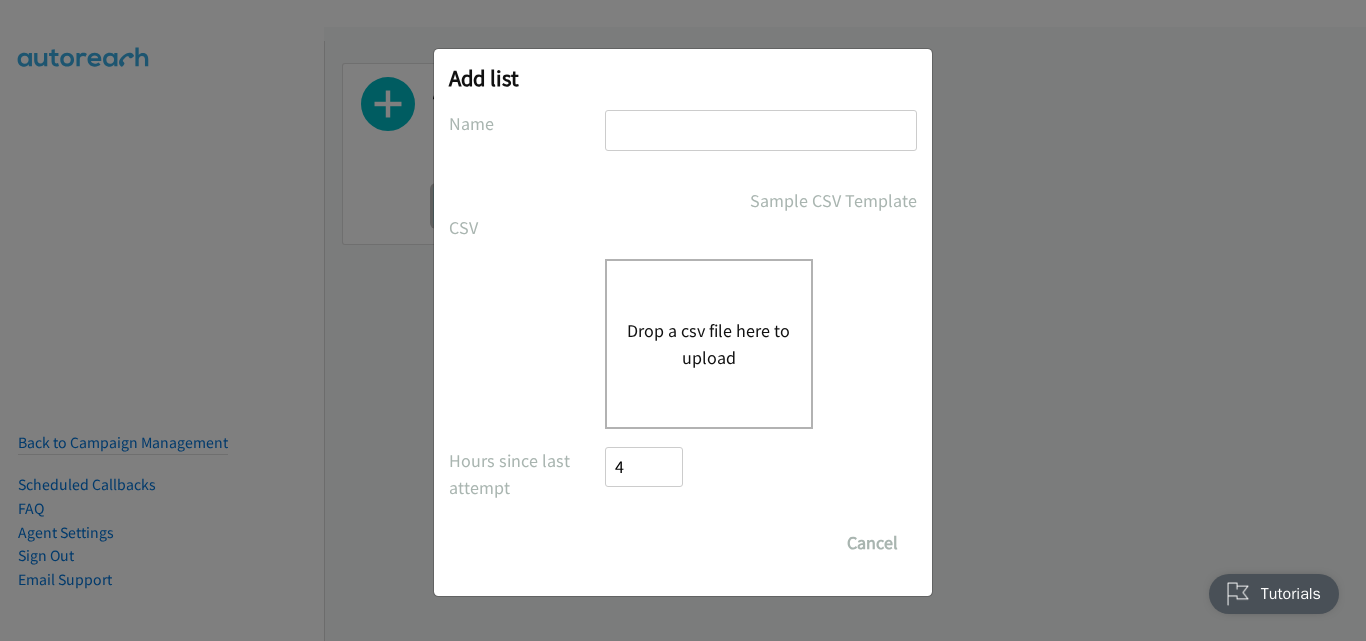 scroll, scrollTop: 0, scrollLeft: 0, axis: both 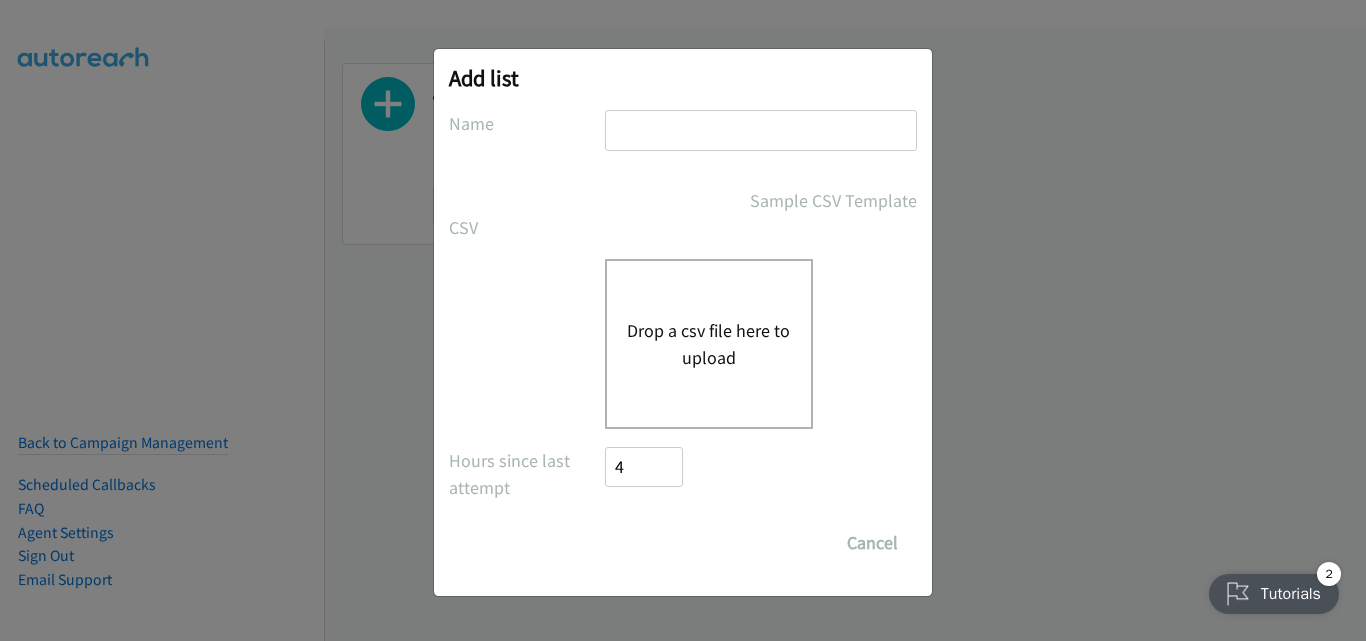 click on "Add list
No phone fields were returned for that Report or List View
Please upload a csv or excel file and try again
This Report doesn't contain an Id field. Please add an Id field to the Report and try again
This Report or List View is no longer available and/or you no longer have permissions to access this list. Please try again with a different list.
The selected report isn't one of the account owner's enabled salesforce objects
There was an error processing the uploading spreadsheet, please try again
Name
Sample CSV Template
CSV
Existing List
Add to List
New List
Drop a csv file here to upload
All Phones
New csv
Append to csv
Uploaded file
Hours since last attempt
4
Show Call Attempts from Other Reps
Save List
Cancel" at bounding box center (683, 322) 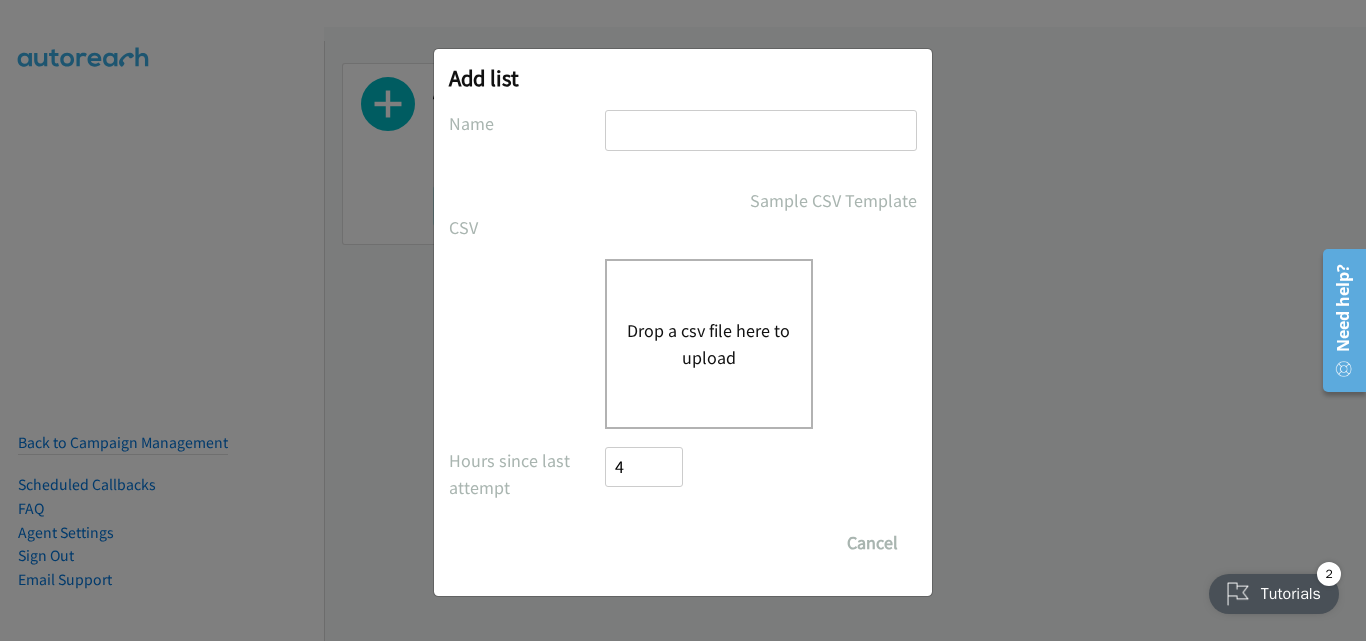 click at bounding box center [761, 130] 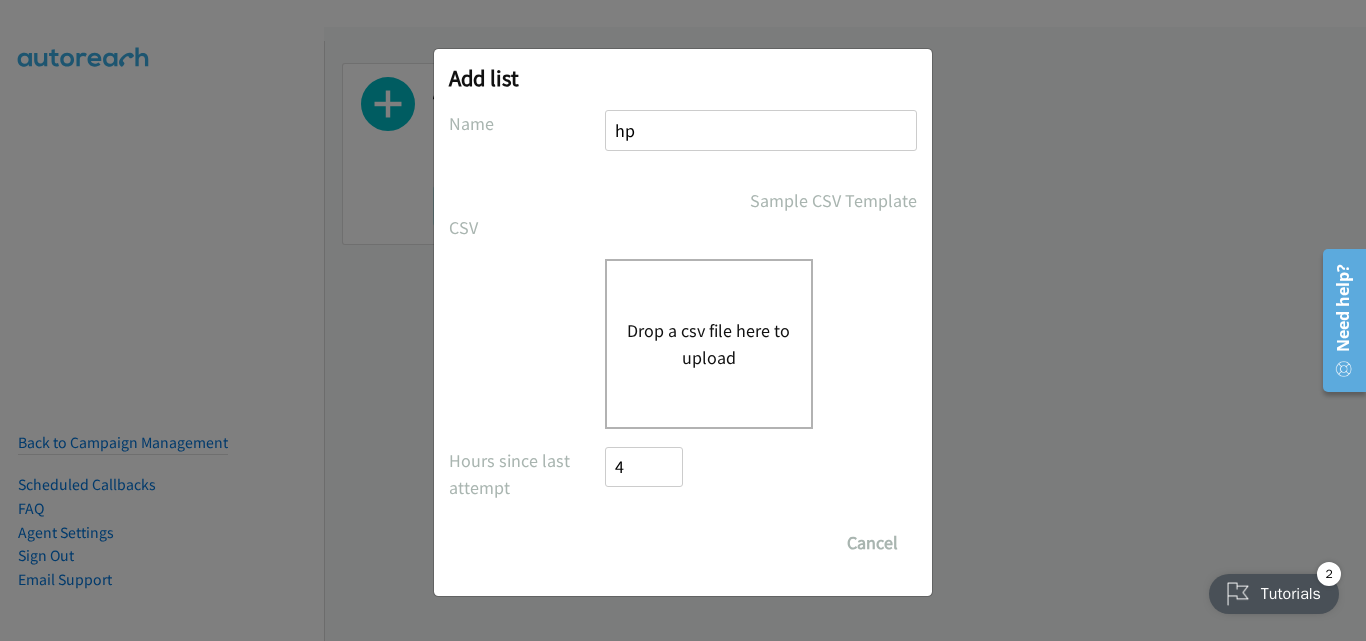 click on "Drop a csv file here to upload" at bounding box center (709, 344) 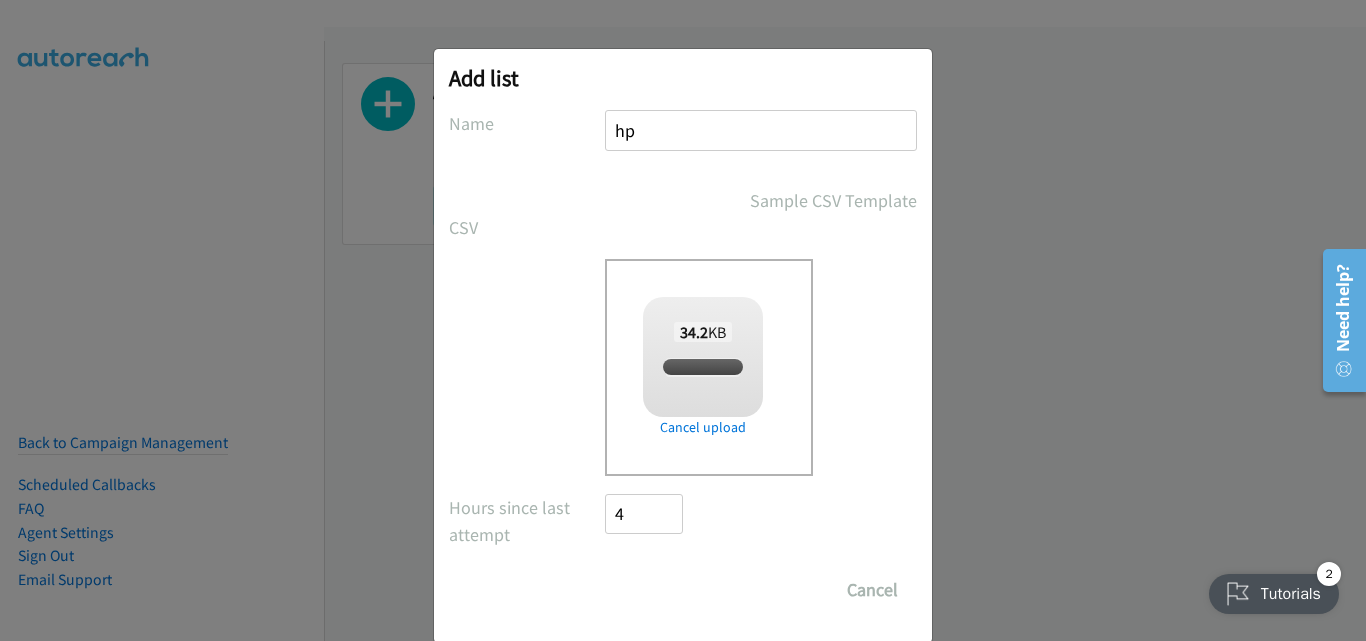 checkbox on "true" 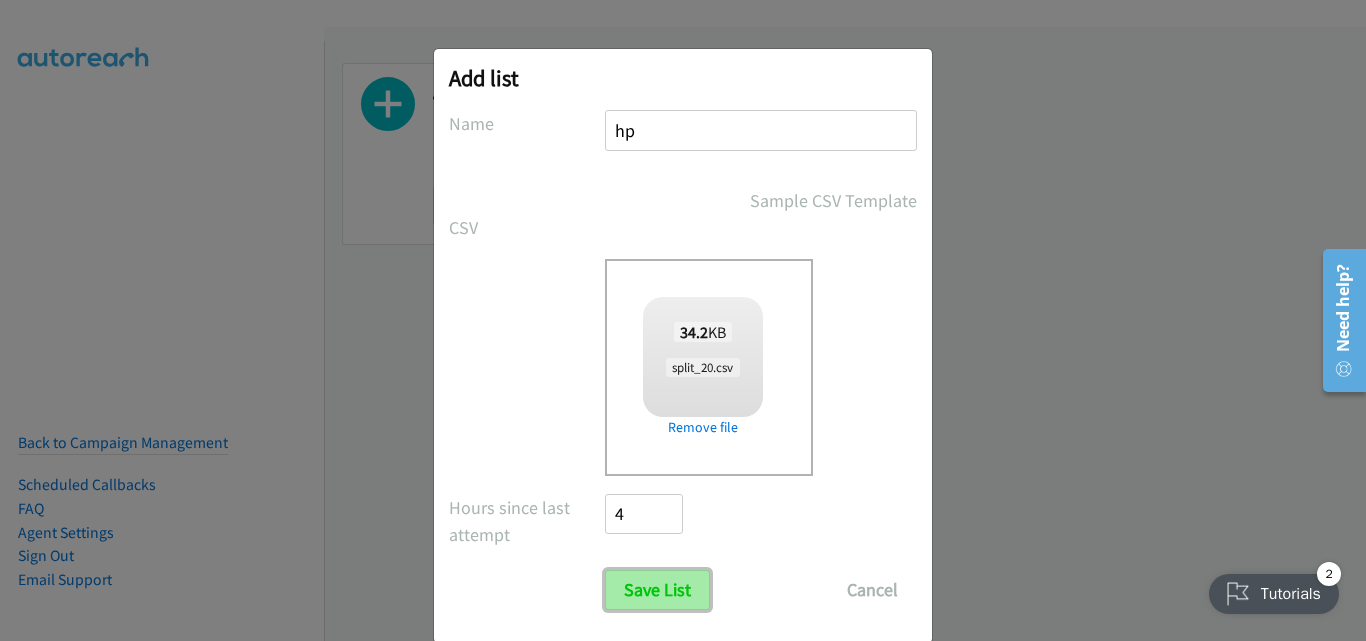 click on "Save List" at bounding box center (657, 590) 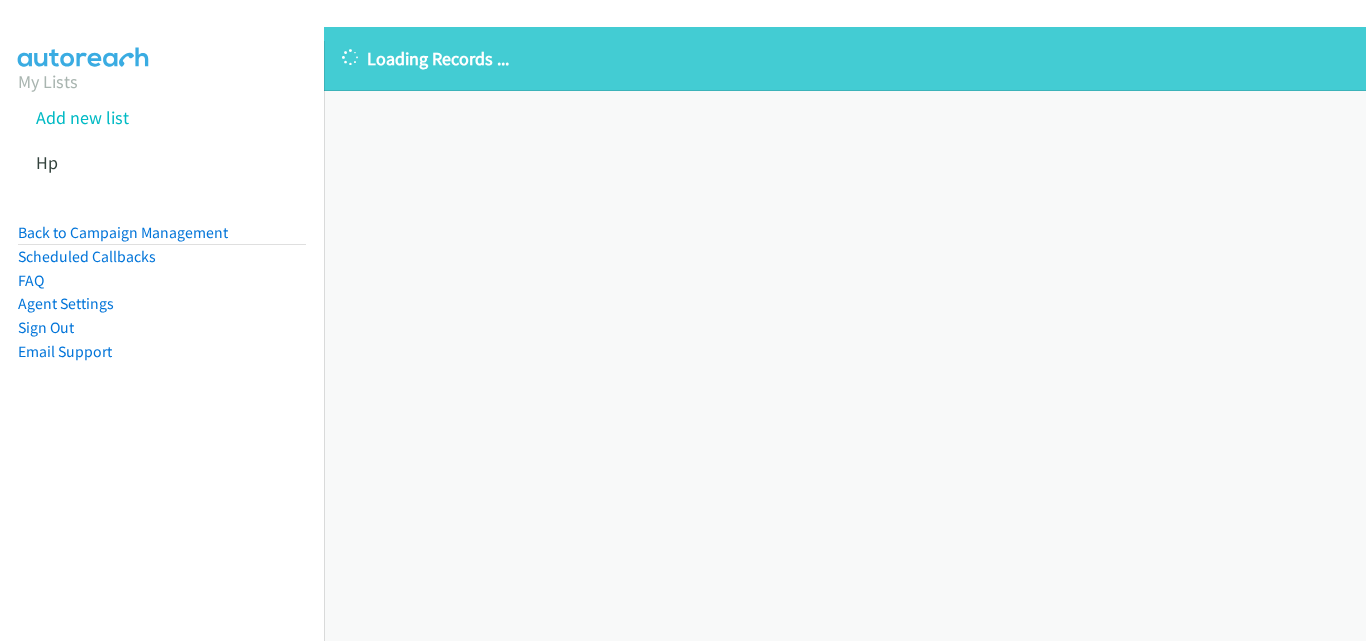 scroll, scrollTop: 0, scrollLeft: 0, axis: both 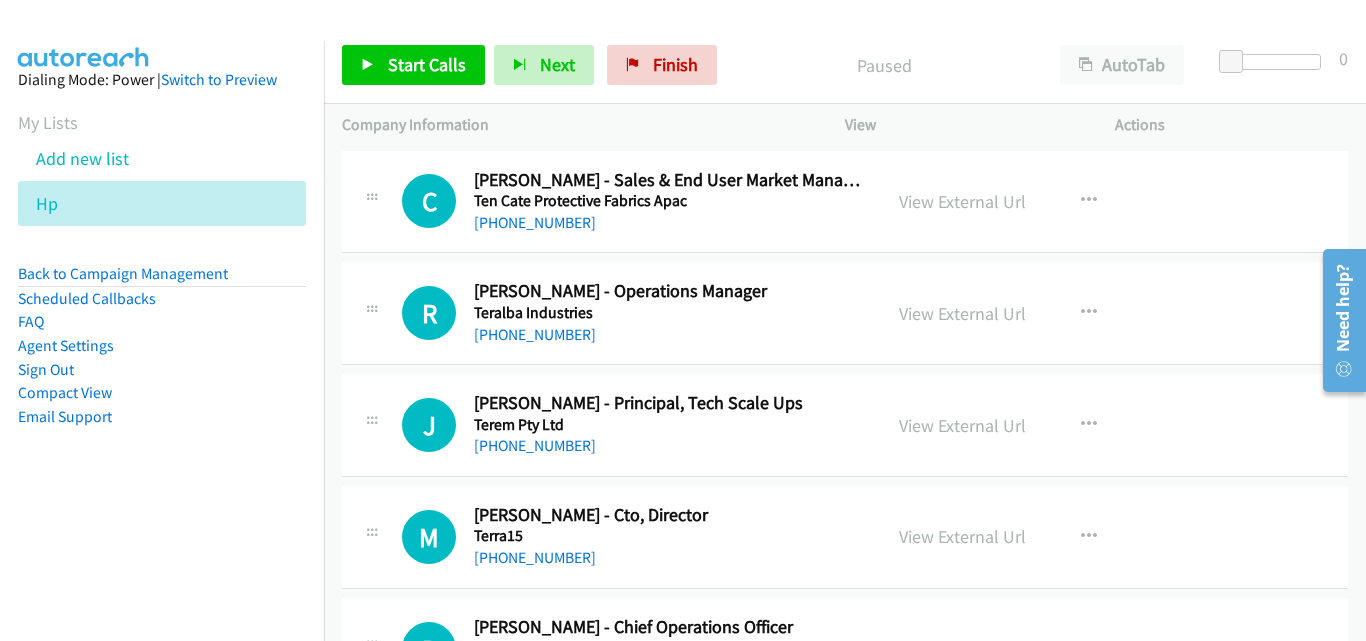 click on "Start Calls
Pause
Next
Finish
Paused
AutoTab
AutoTab
0" at bounding box center (845, 65) 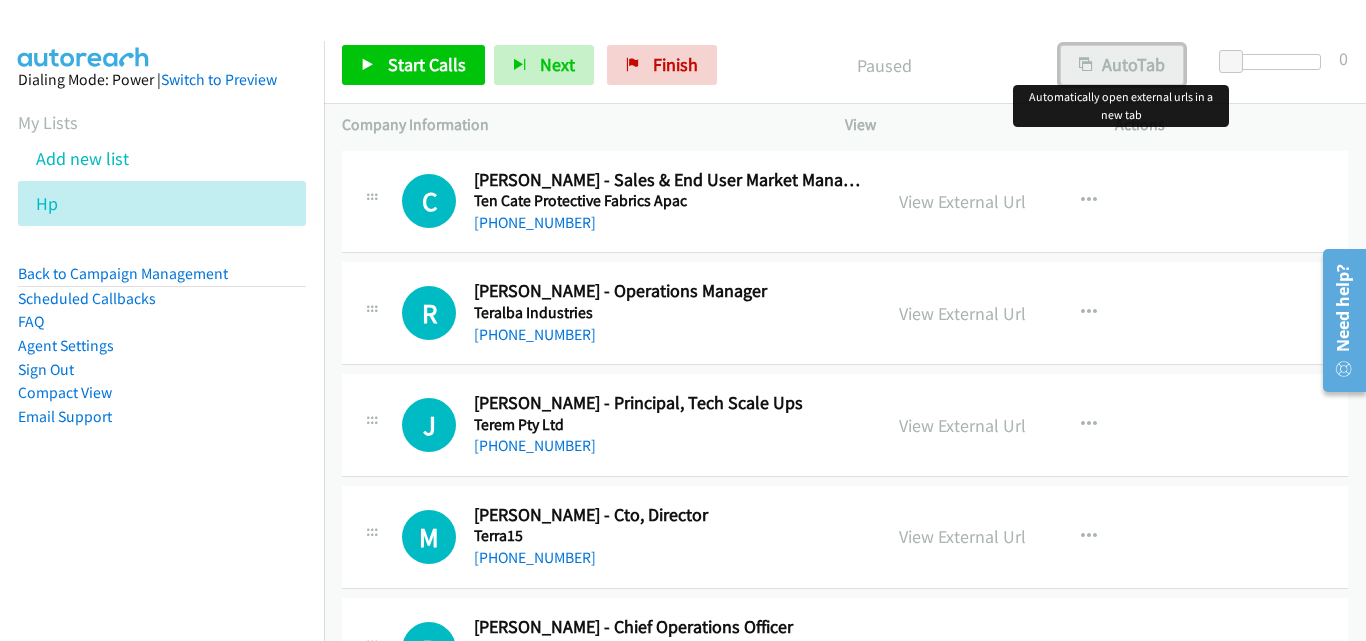 click on "AutoTab" at bounding box center [1122, 65] 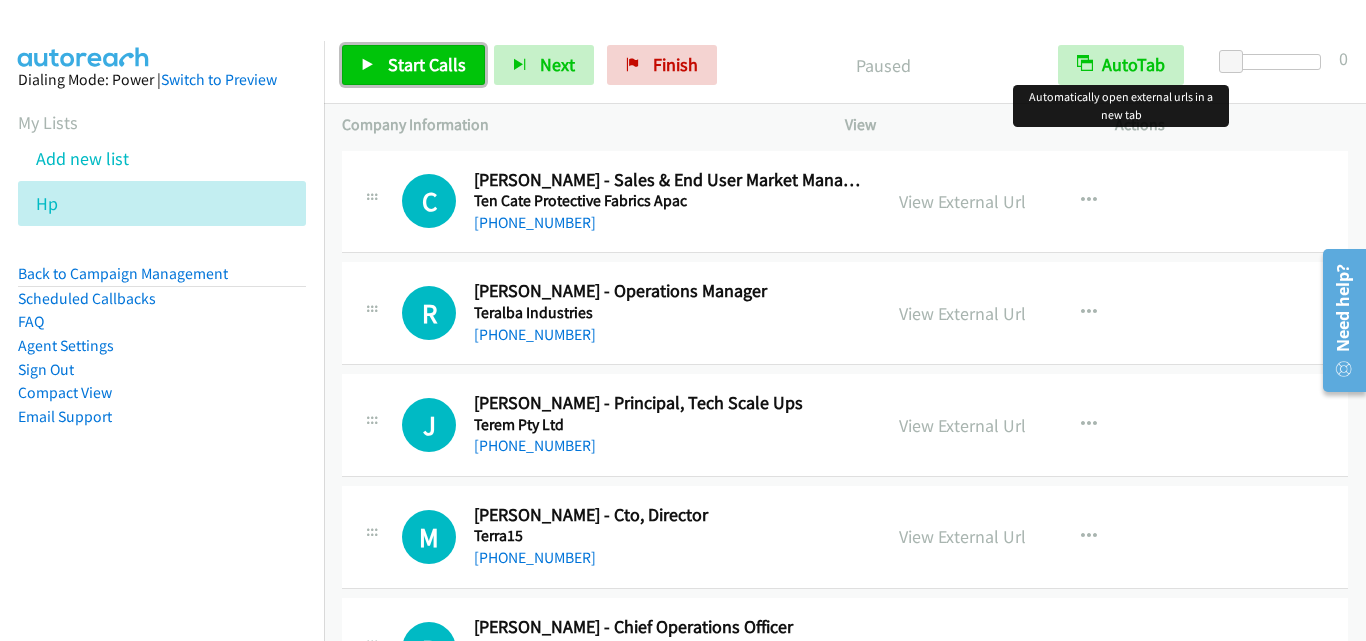 click on "Start Calls" at bounding box center [413, 65] 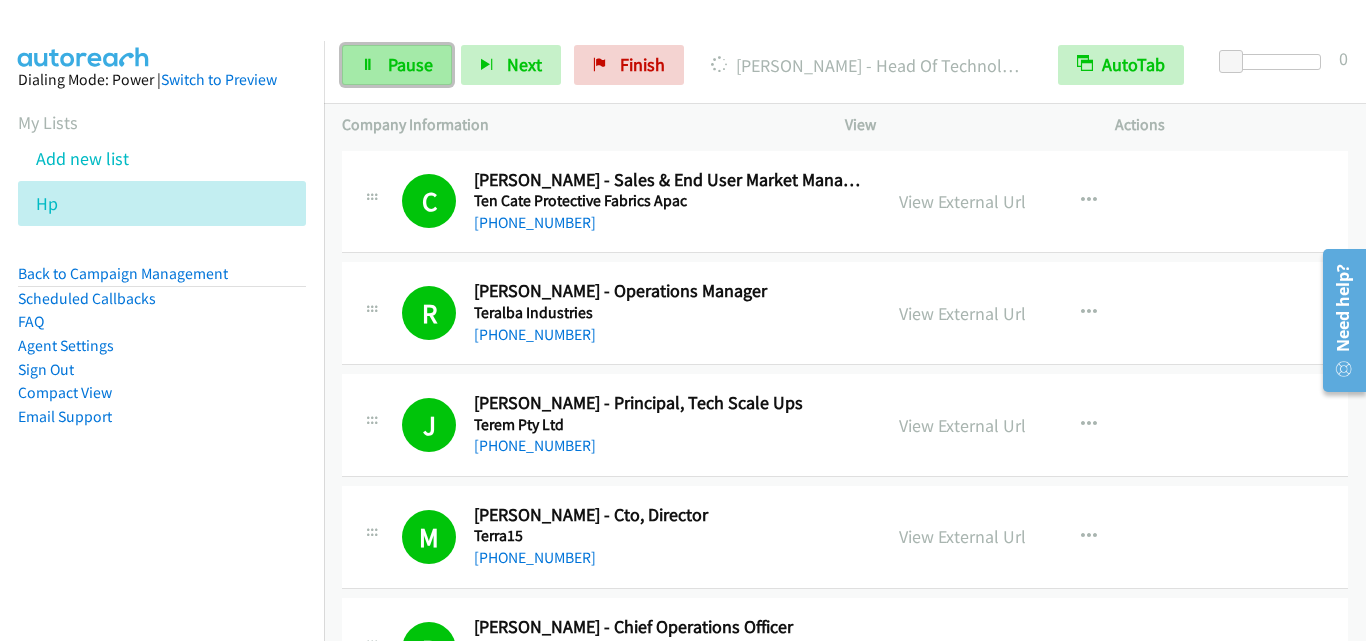 click on "Pause" at bounding box center (397, 65) 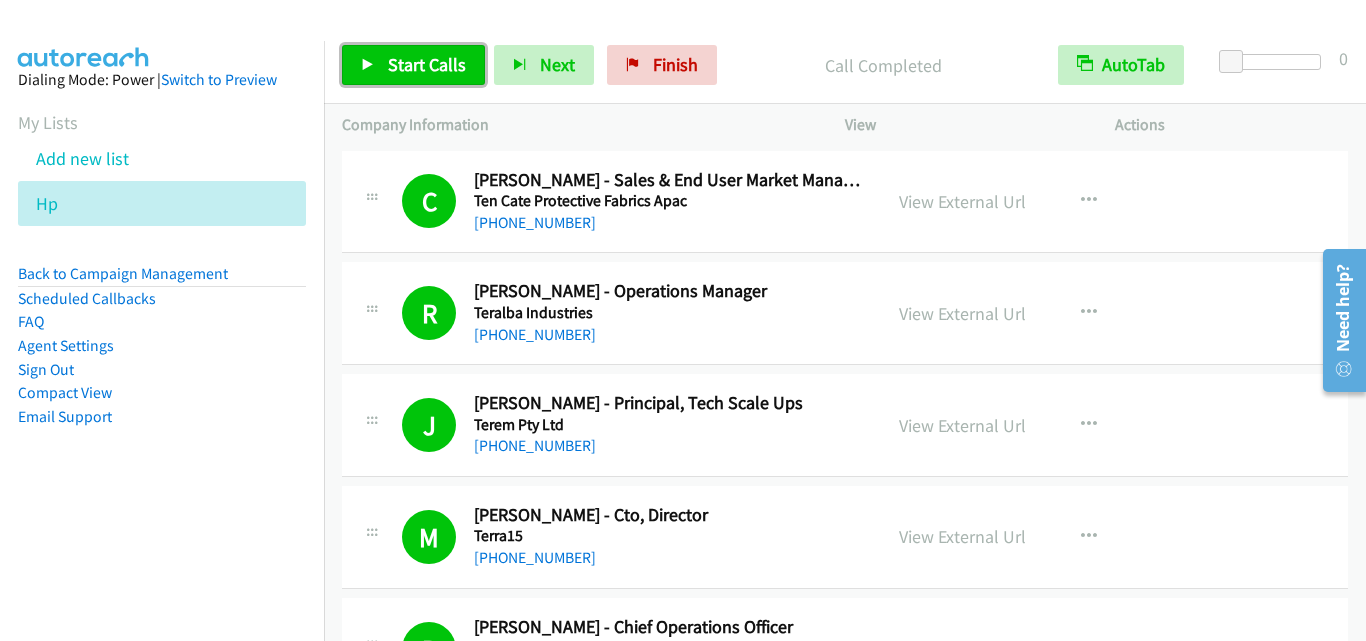 click on "Start Calls" at bounding box center (427, 64) 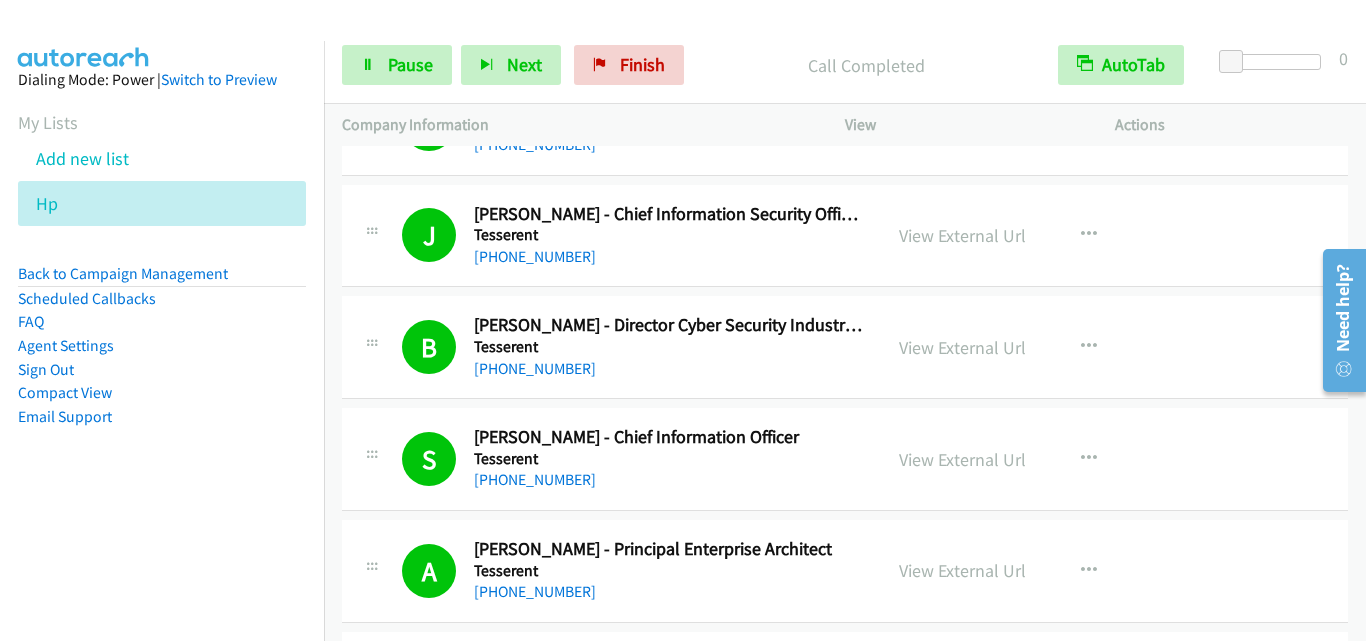 scroll, scrollTop: 800, scrollLeft: 0, axis: vertical 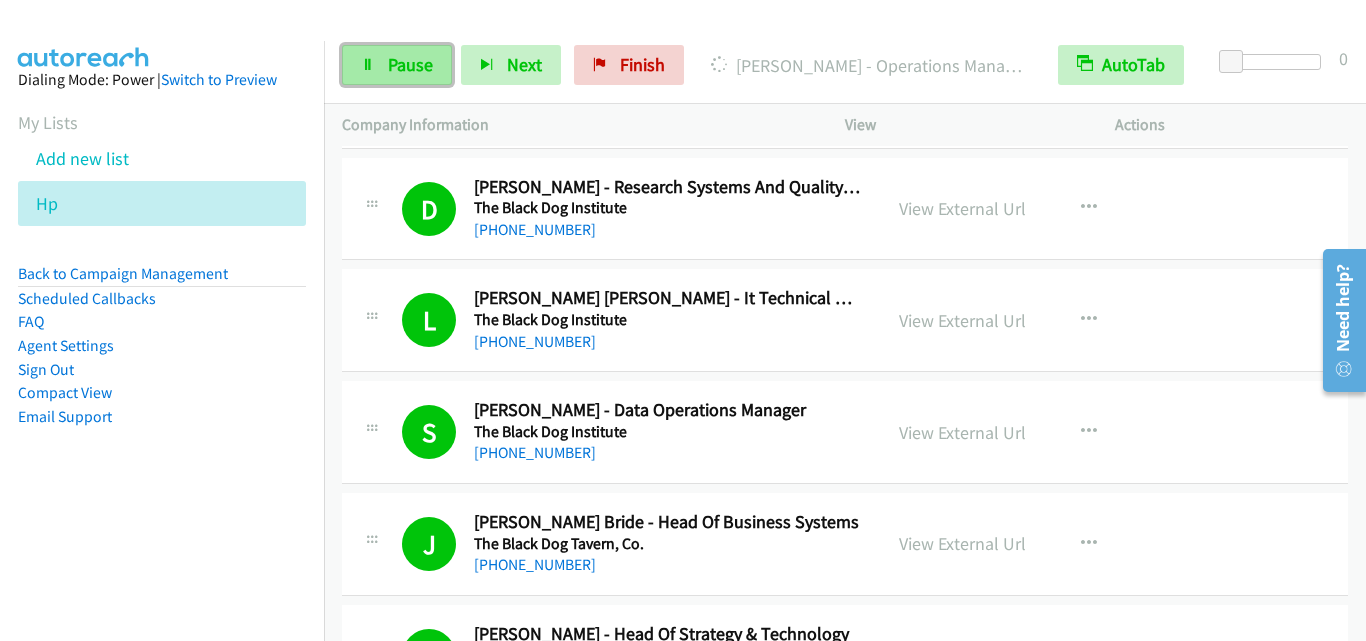 click on "Pause" at bounding box center (397, 65) 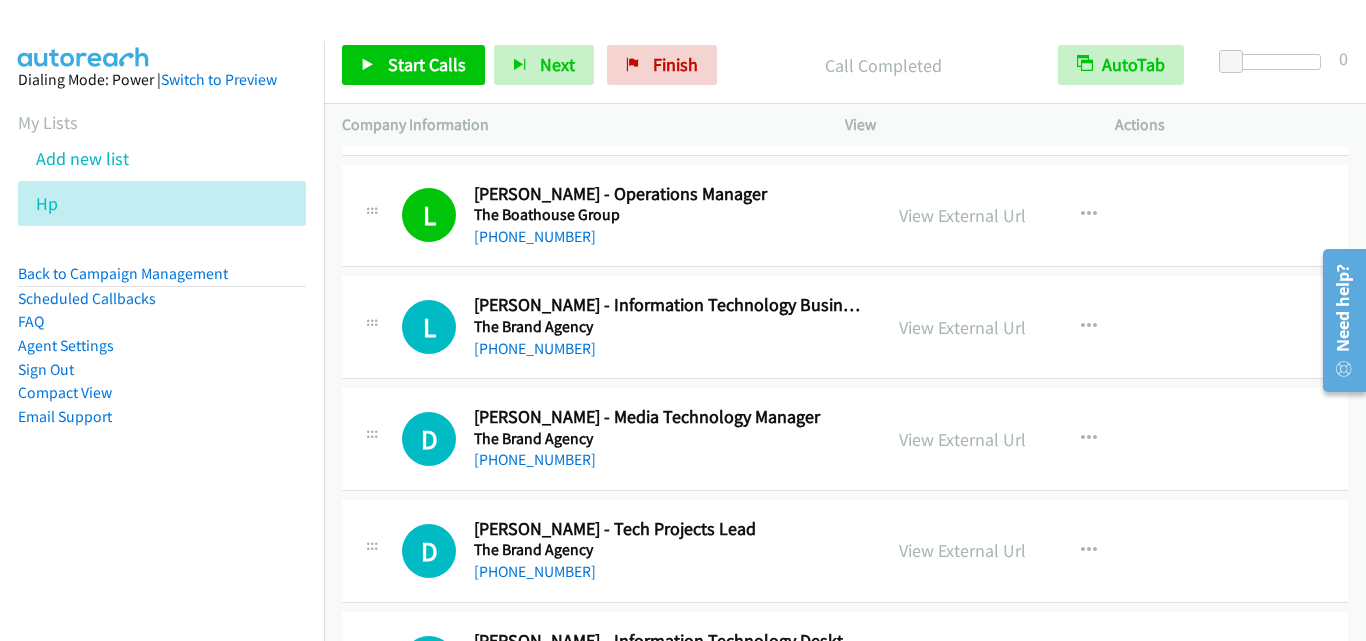 scroll, scrollTop: 3600, scrollLeft: 0, axis: vertical 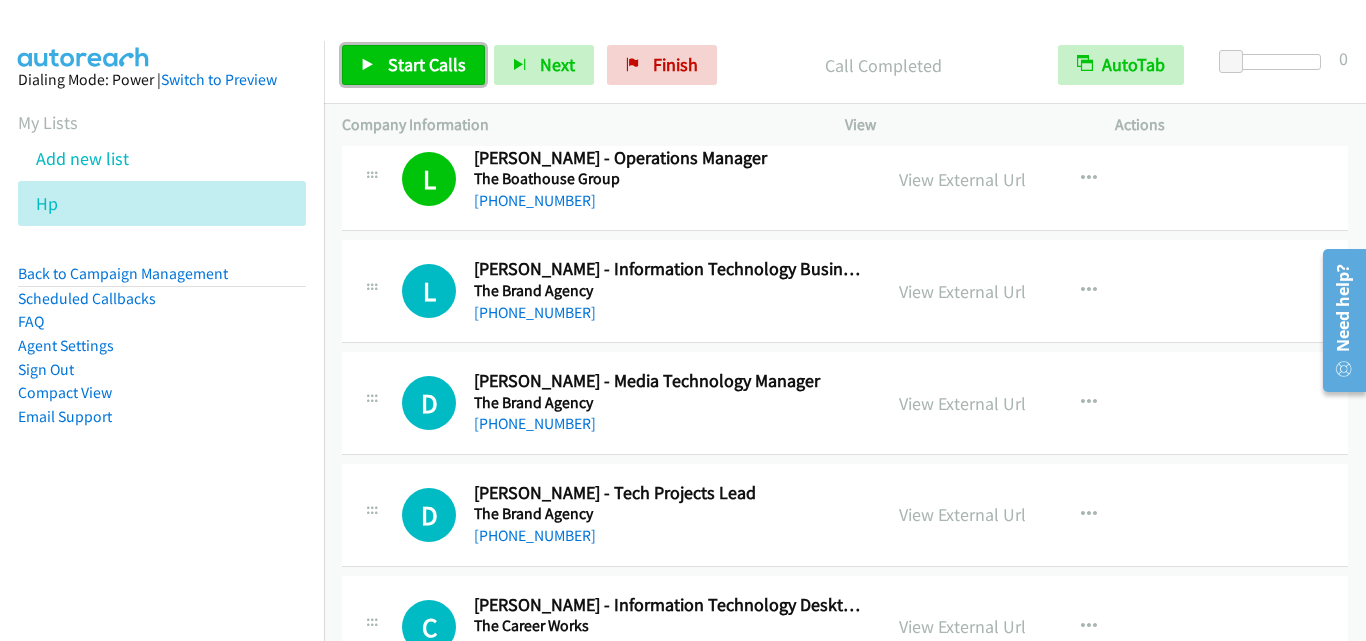 click on "Start Calls" at bounding box center (427, 64) 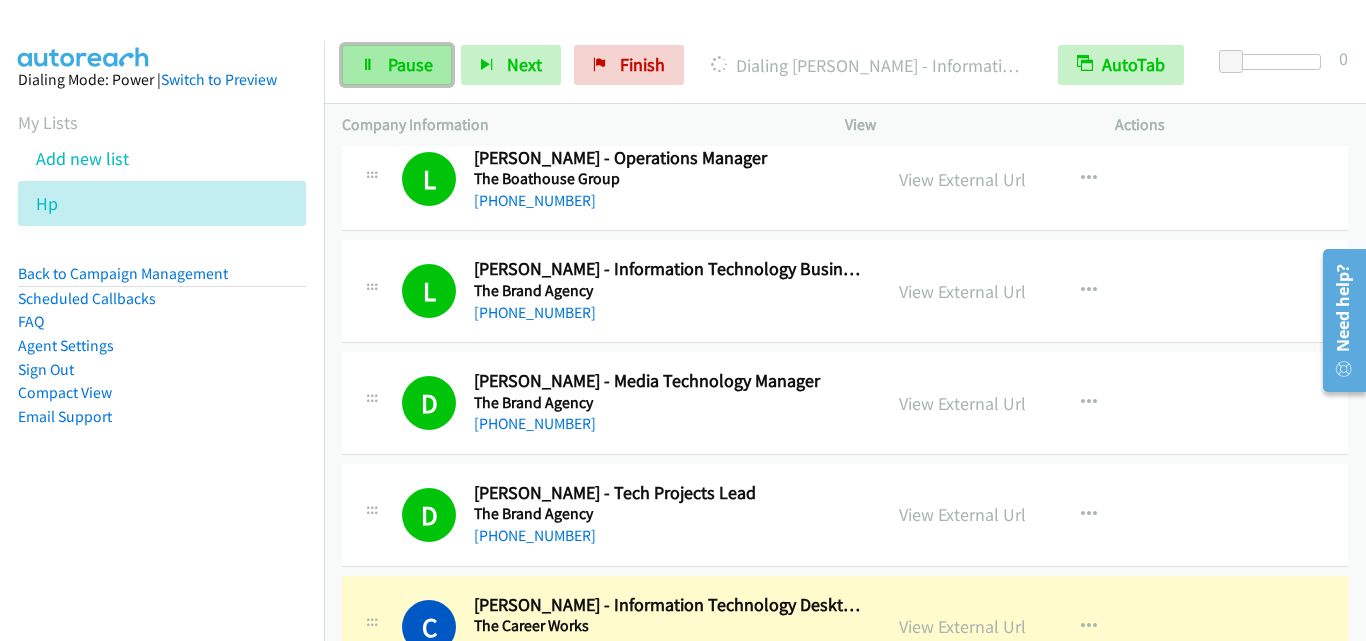 click on "Pause" at bounding box center (410, 64) 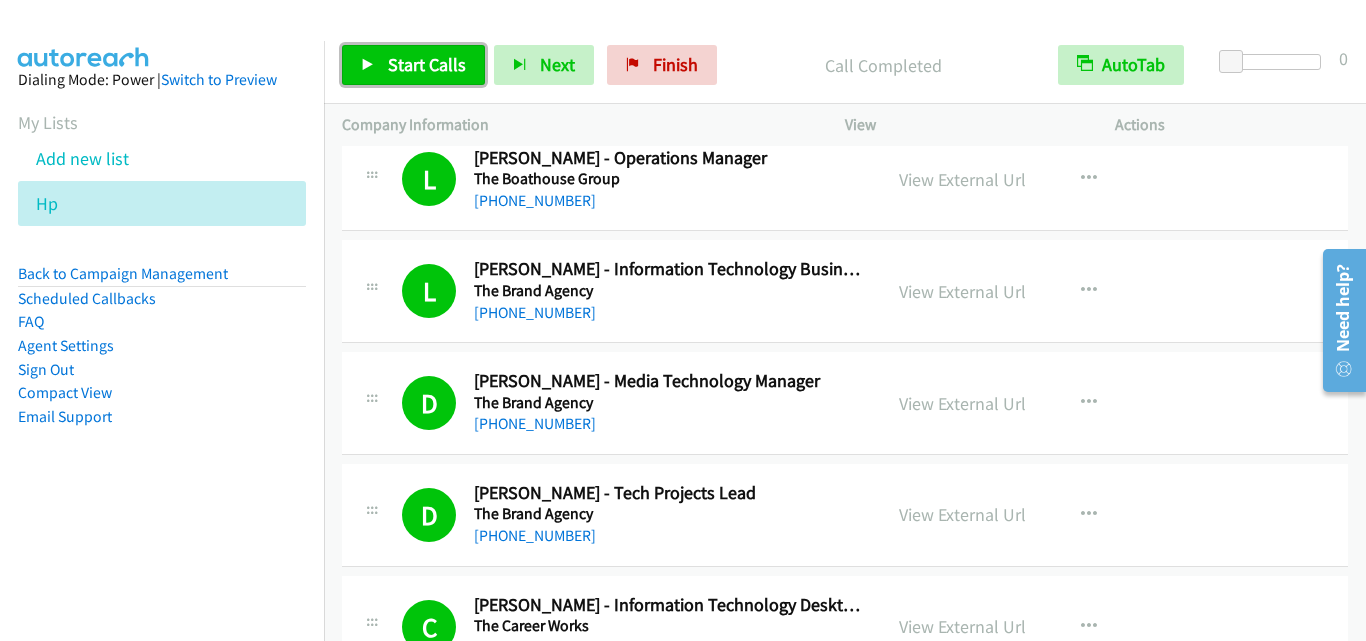 click on "Start Calls" at bounding box center [413, 65] 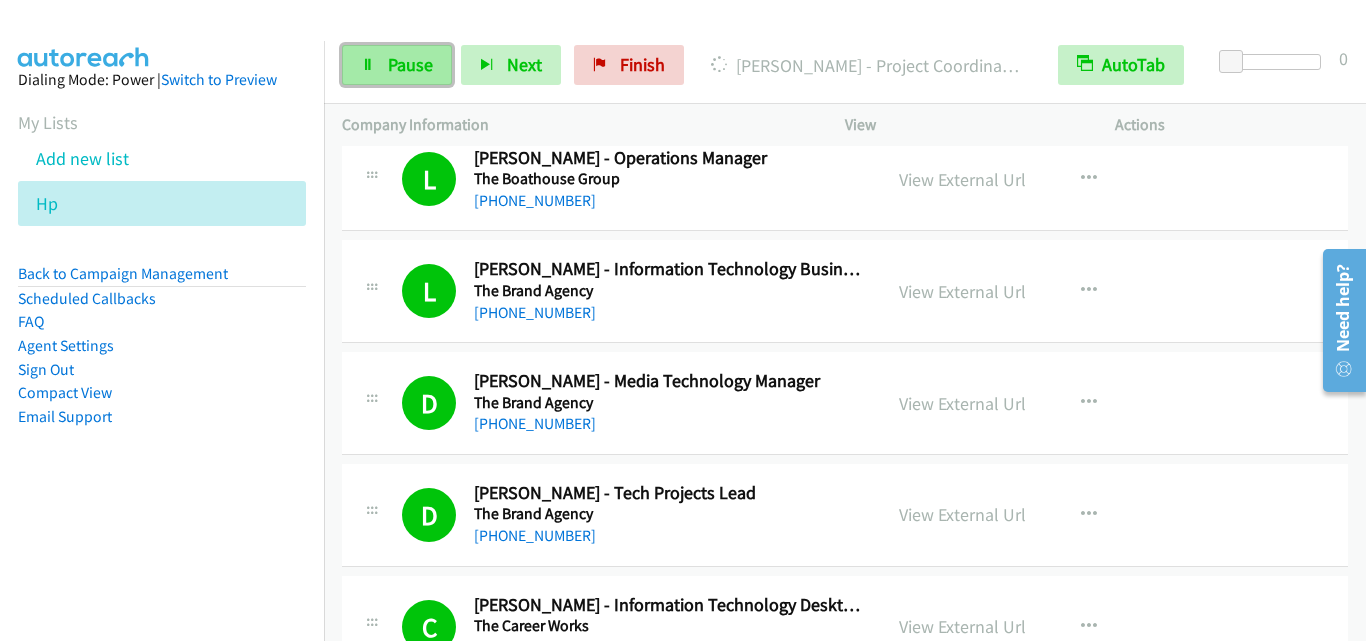 click on "Pause" at bounding box center [410, 64] 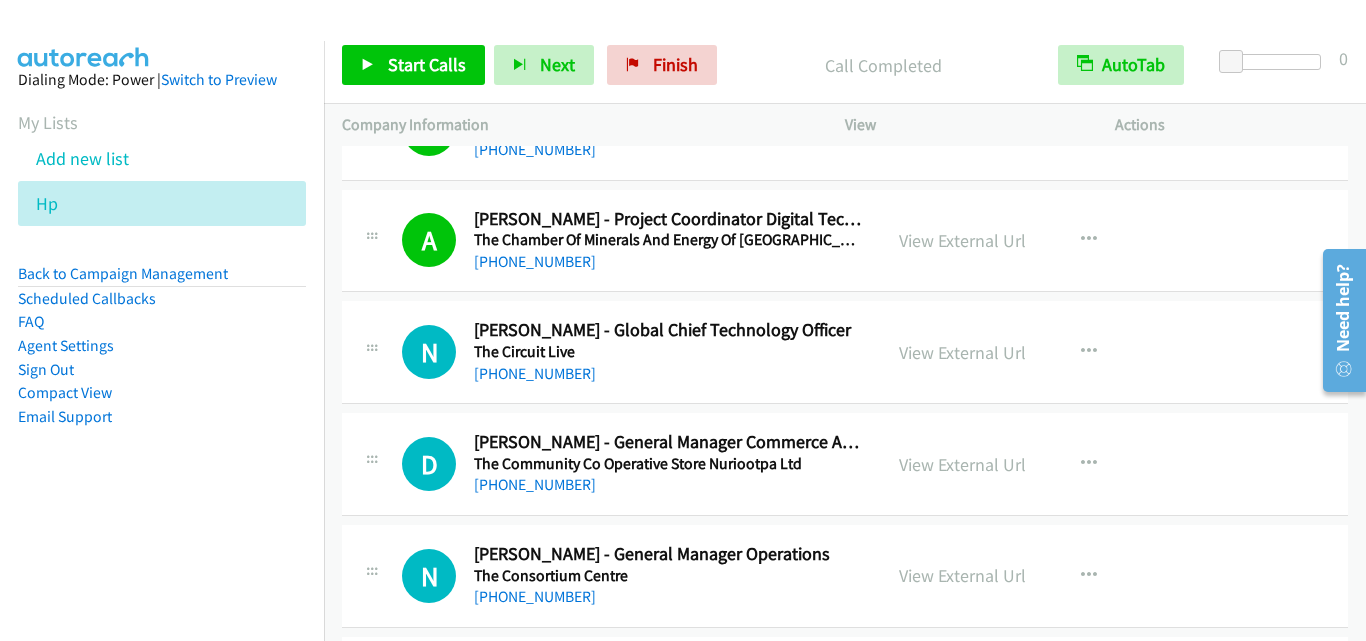 scroll, scrollTop: 4100, scrollLeft: 0, axis: vertical 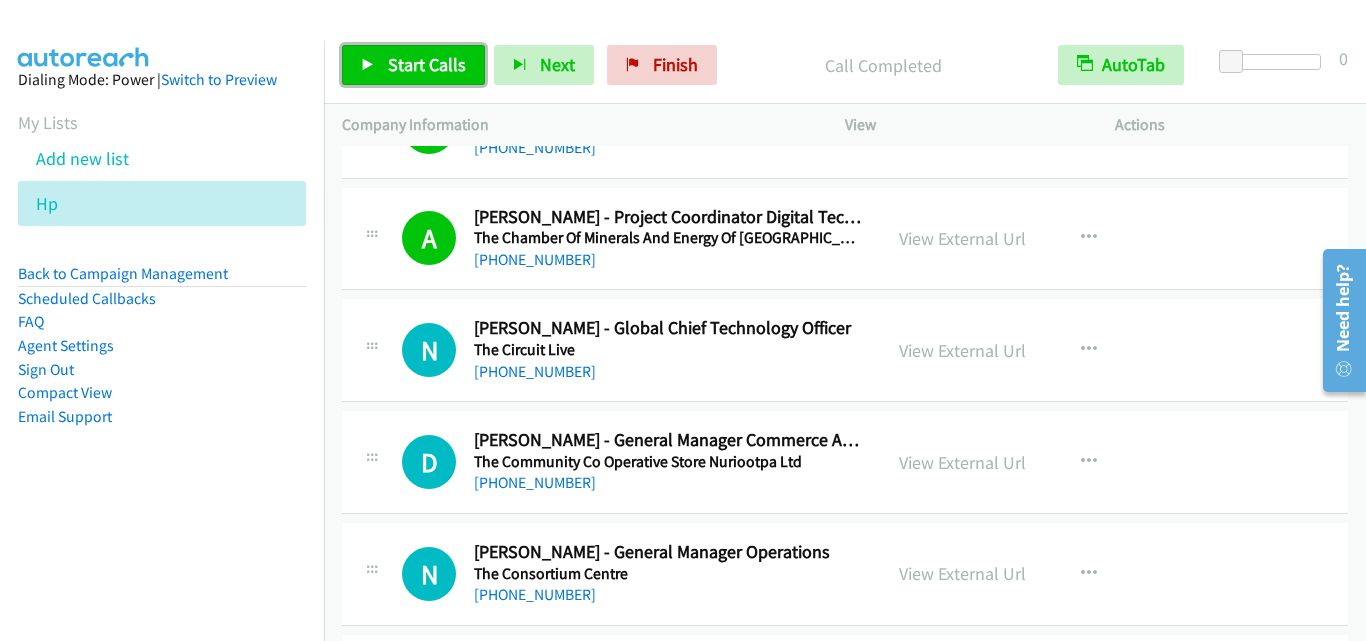 click on "Start Calls" at bounding box center [427, 64] 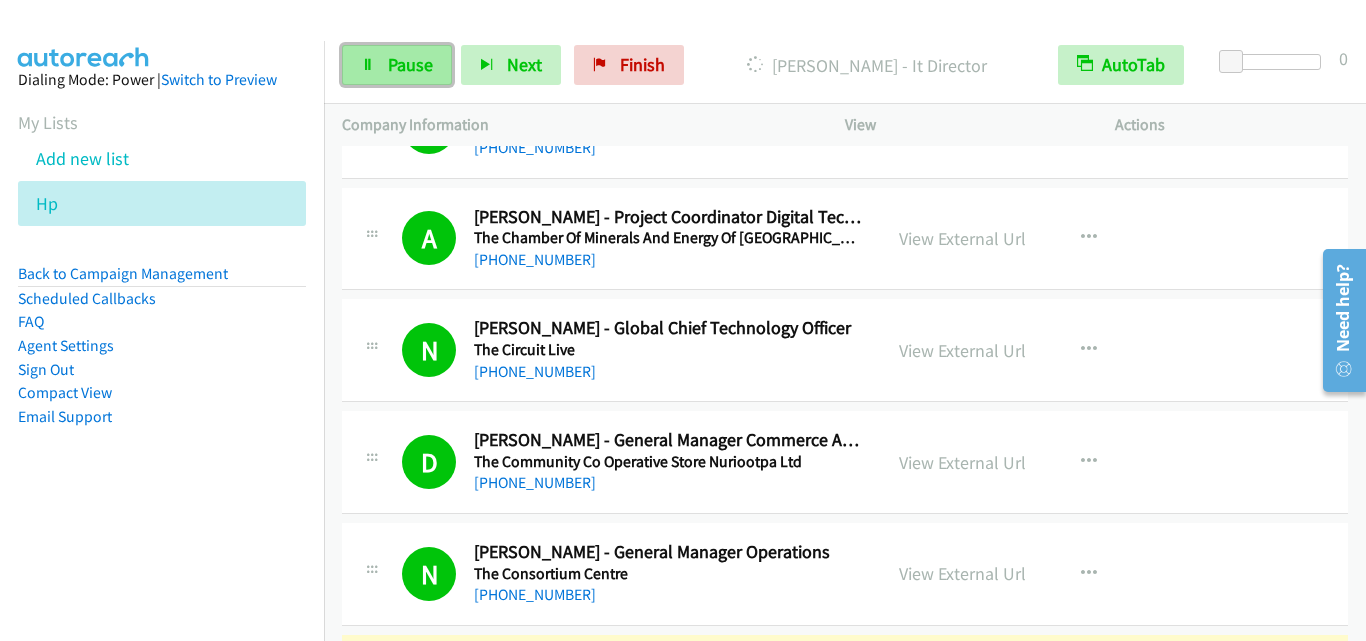 click on "Pause" at bounding box center (397, 65) 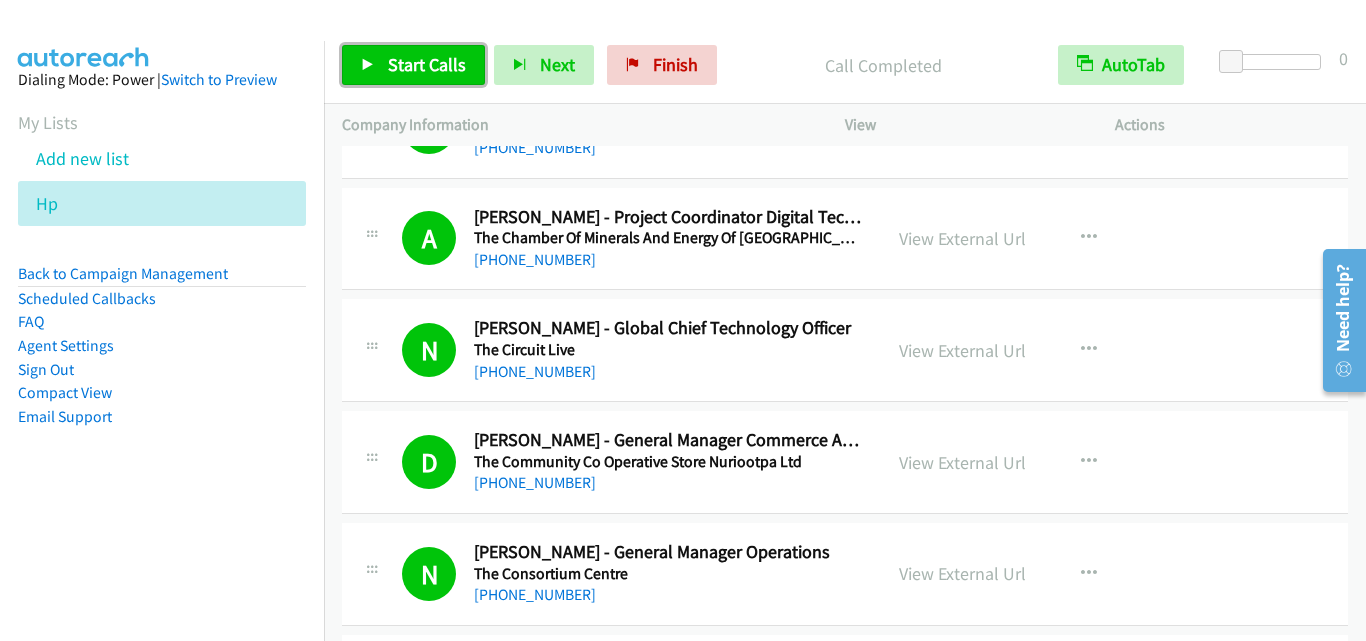 click on "Start Calls" at bounding box center [427, 64] 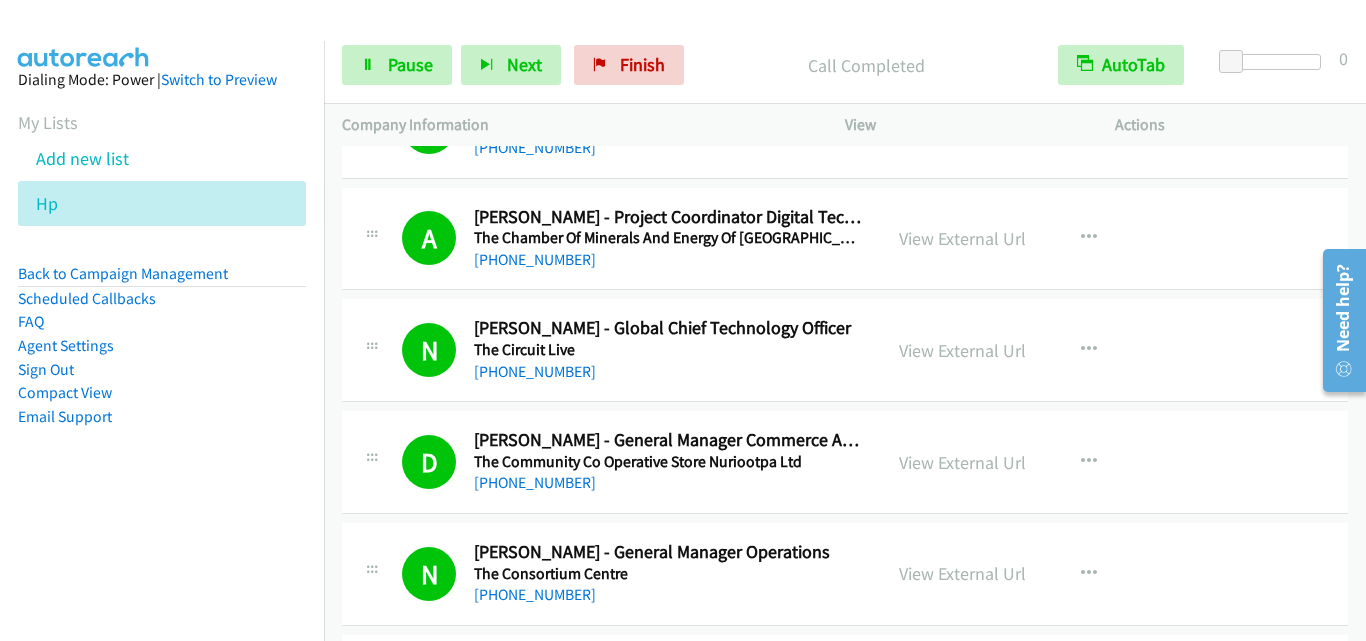 scroll, scrollTop: 5000, scrollLeft: 0, axis: vertical 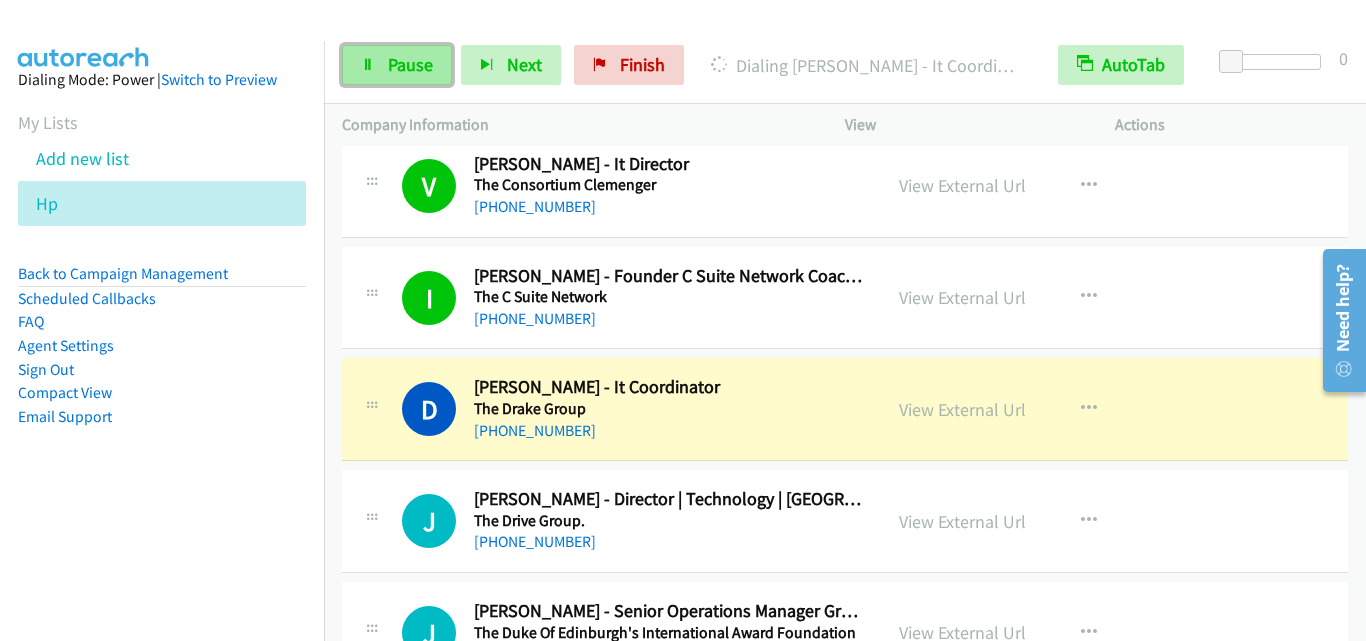 click on "Pause" at bounding box center (410, 64) 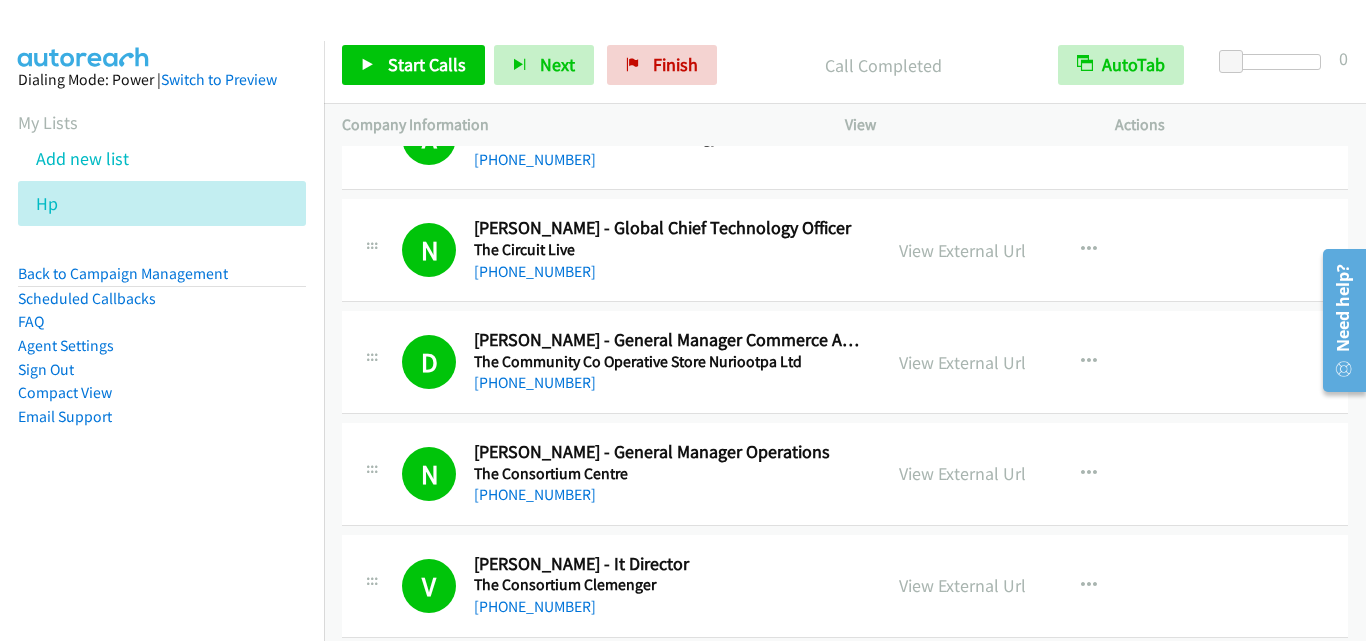 scroll, scrollTop: 4500, scrollLeft: 0, axis: vertical 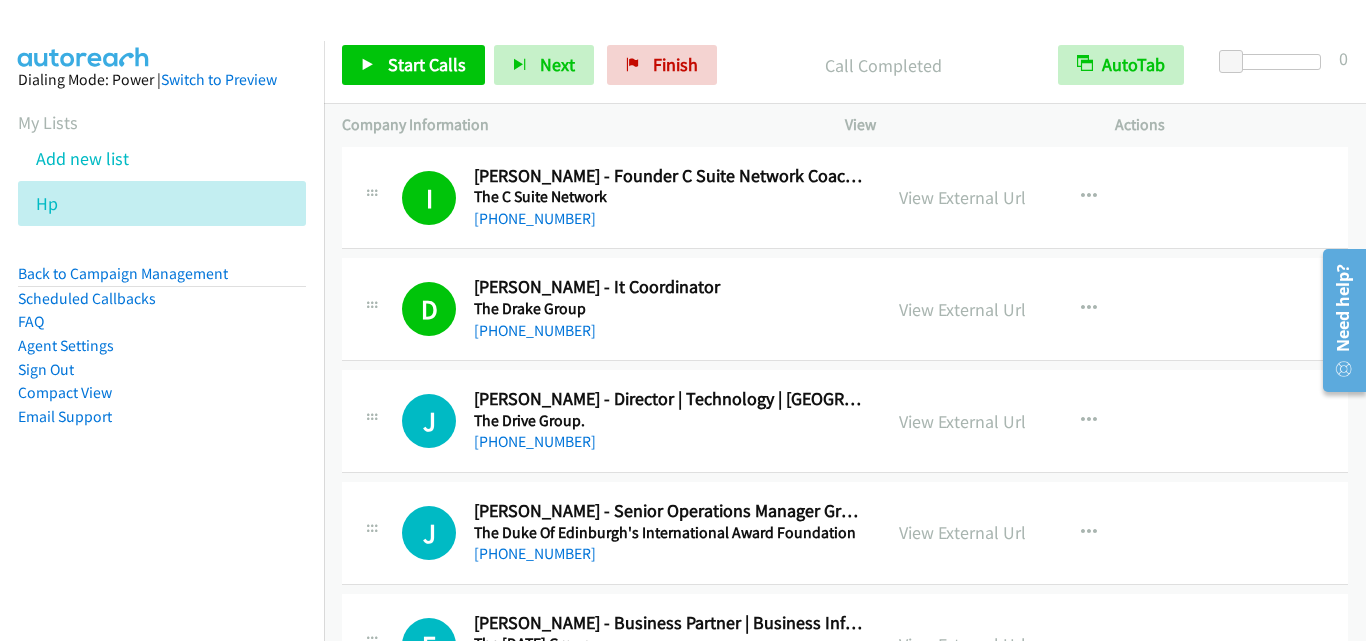 drag, startPoint x: 948, startPoint y: 317, endPoint x: 495, endPoint y: 7, distance: 548.9162 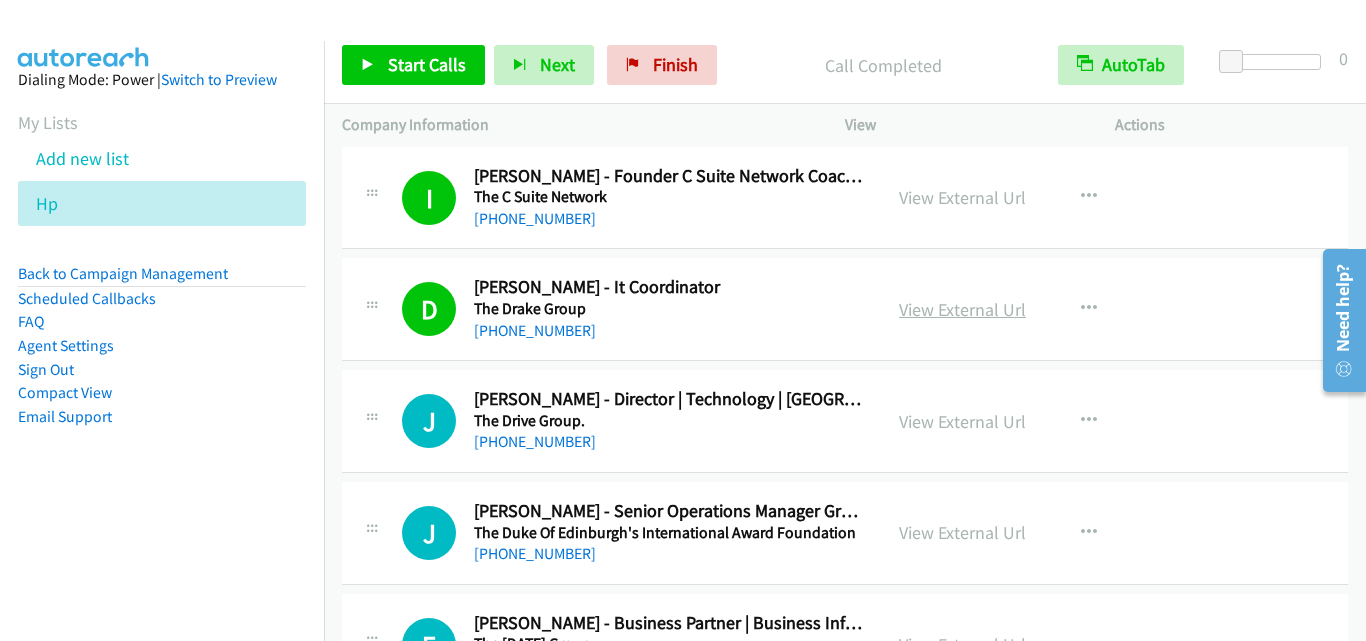 click on "View External Url" at bounding box center [962, 309] 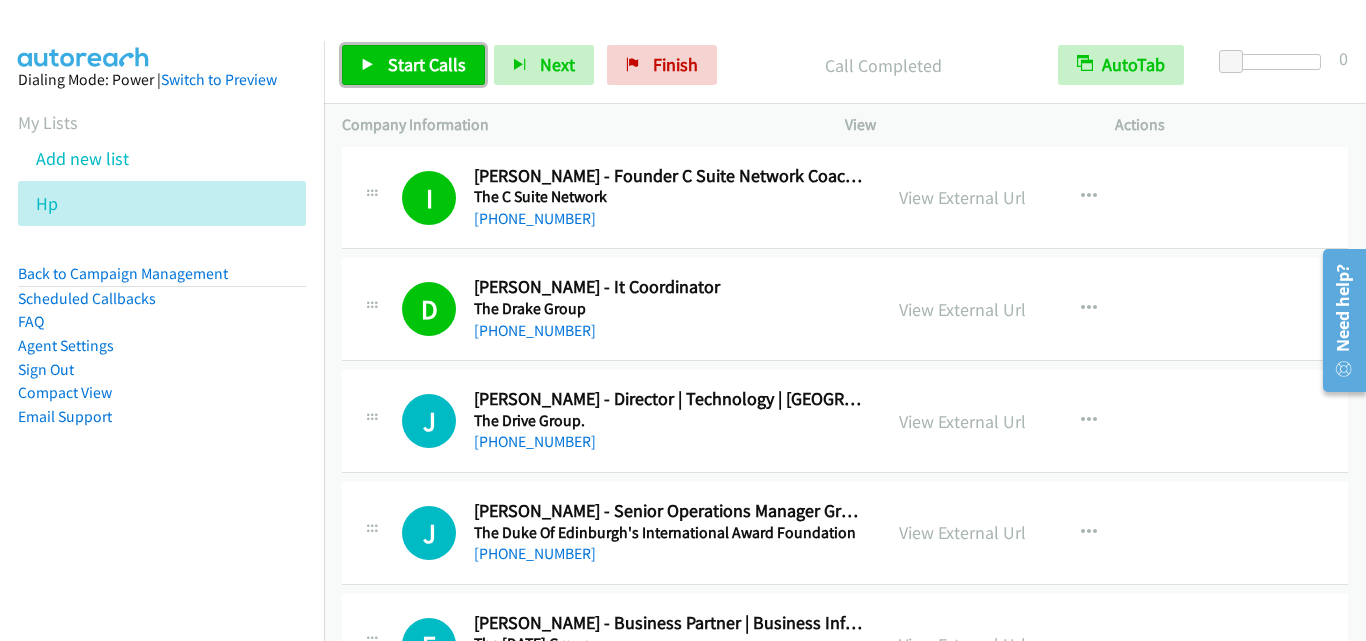 click on "Start Calls" at bounding box center (427, 64) 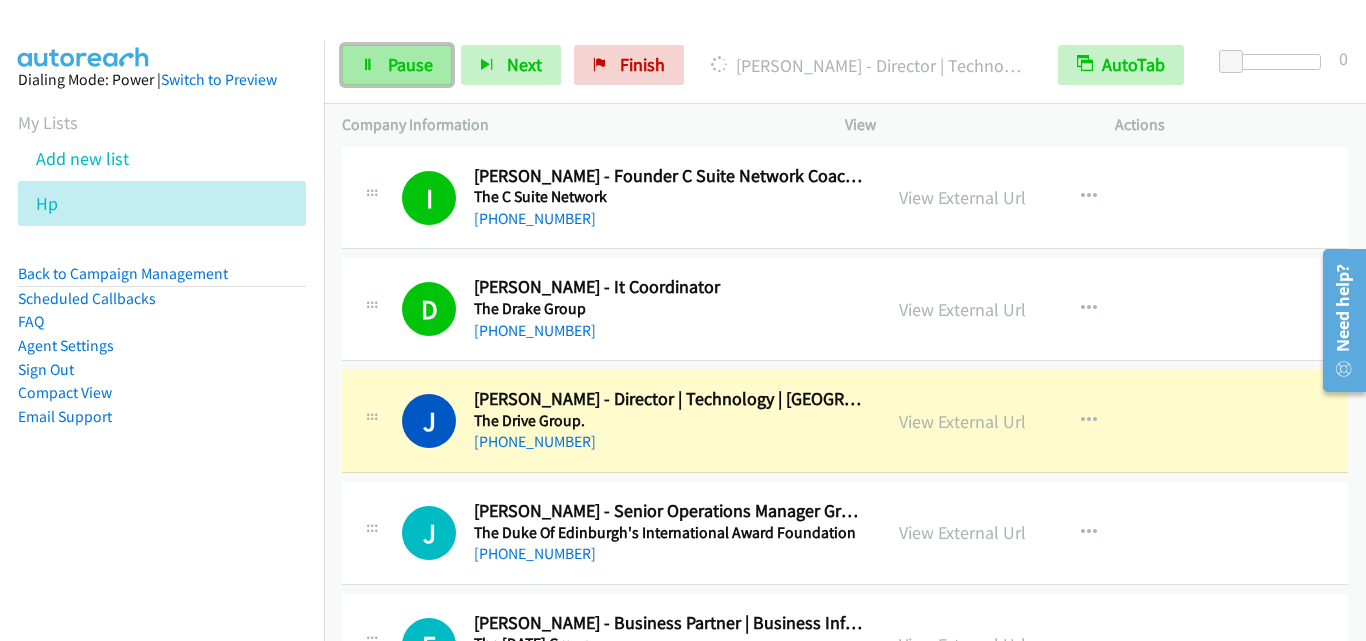 click on "Pause" at bounding box center [410, 64] 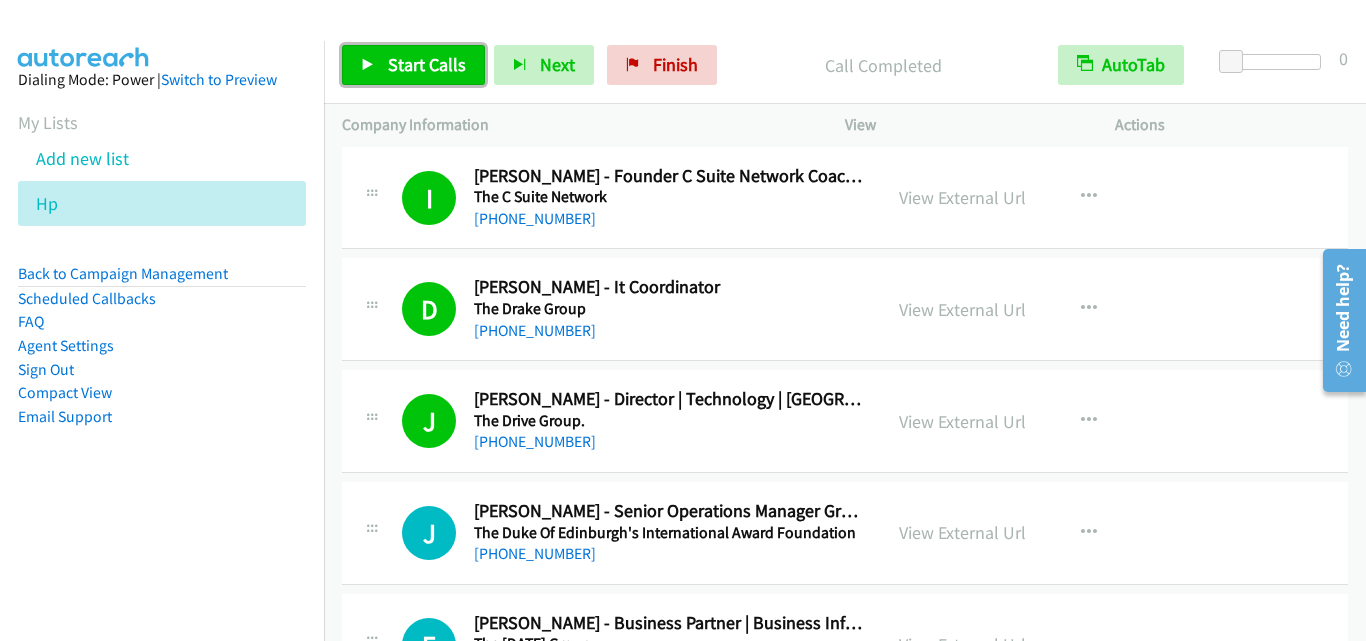 click on "Start Calls" at bounding box center [427, 64] 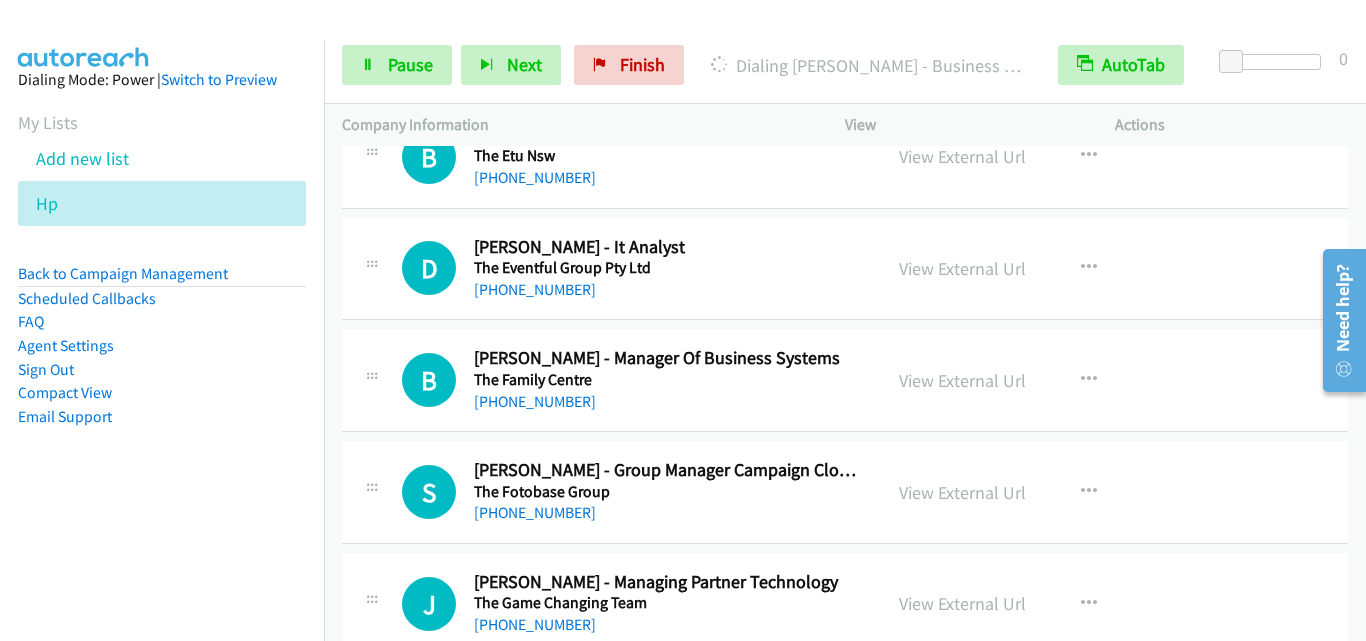 scroll, scrollTop: 5100, scrollLeft: 0, axis: vertical 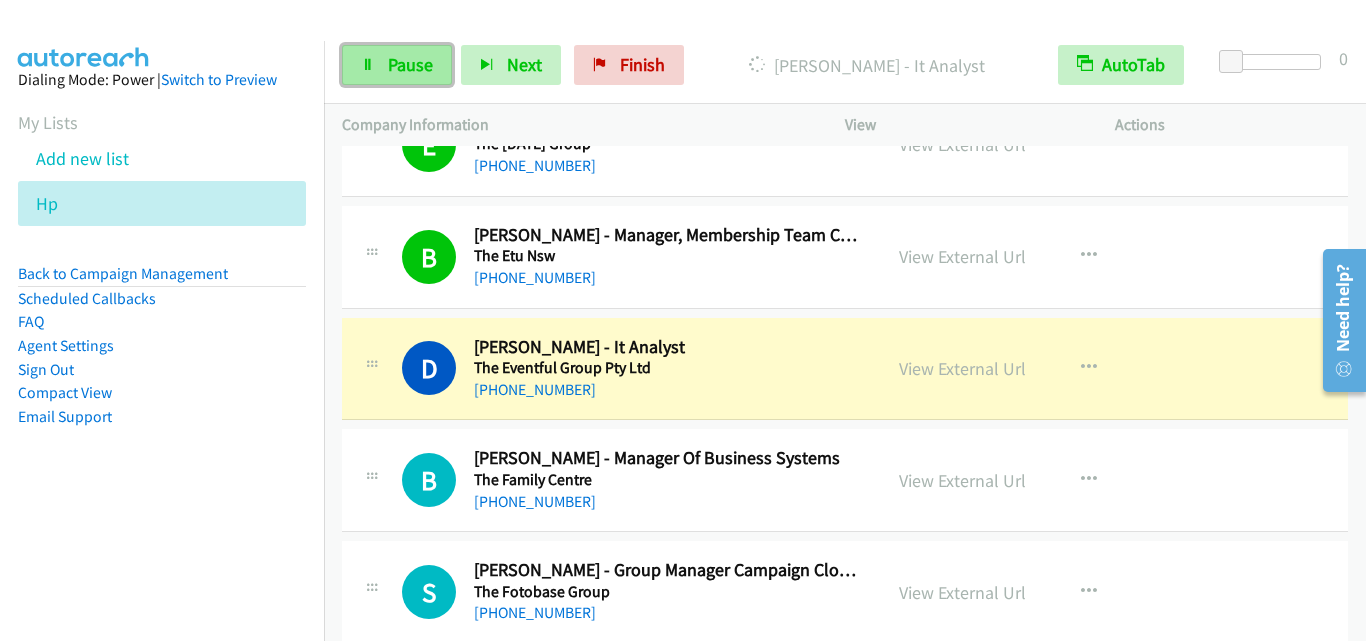 click on "Pause" at bounding box center (410, 64) 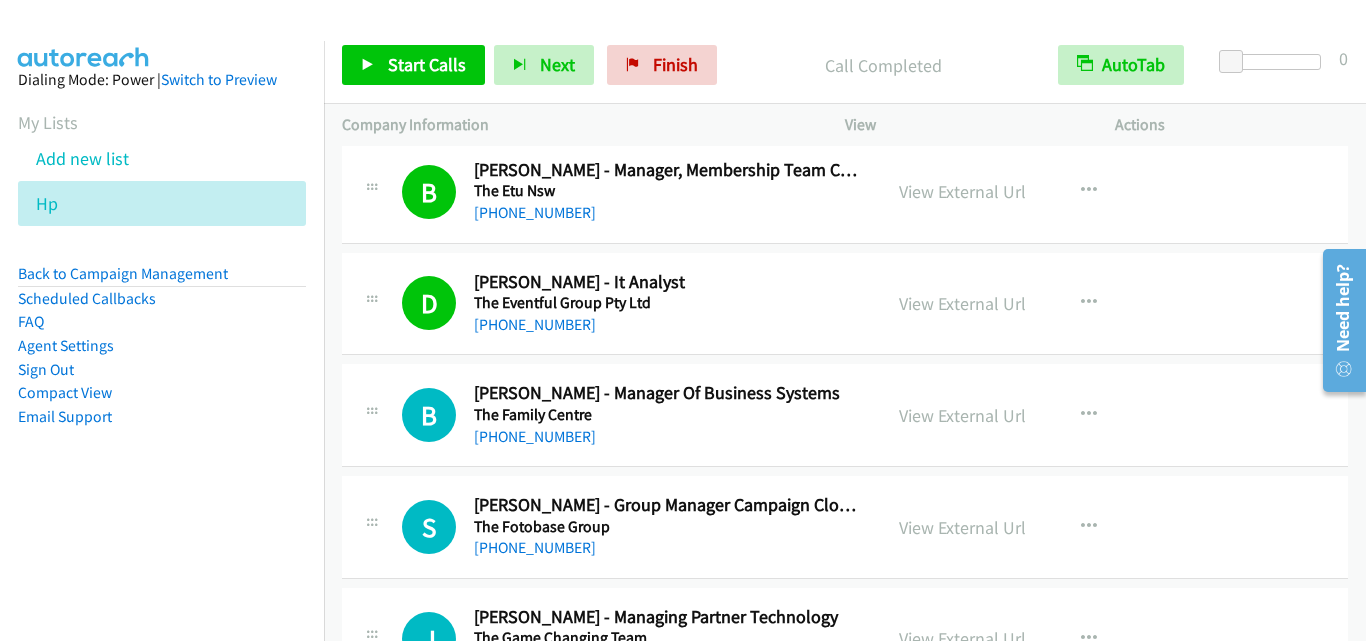 scroll, scrollTop: 5300, scrollLeft: 0, axis: vertical 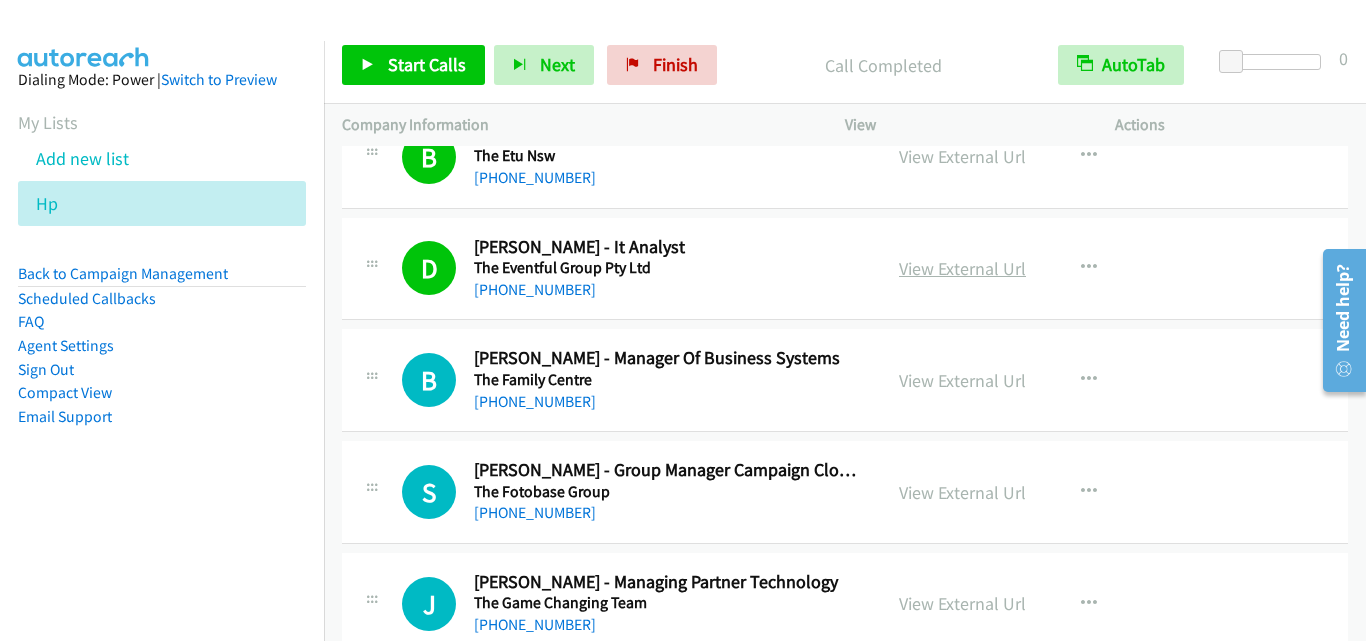 click on "View External Url" at bounding box center [962, 268] 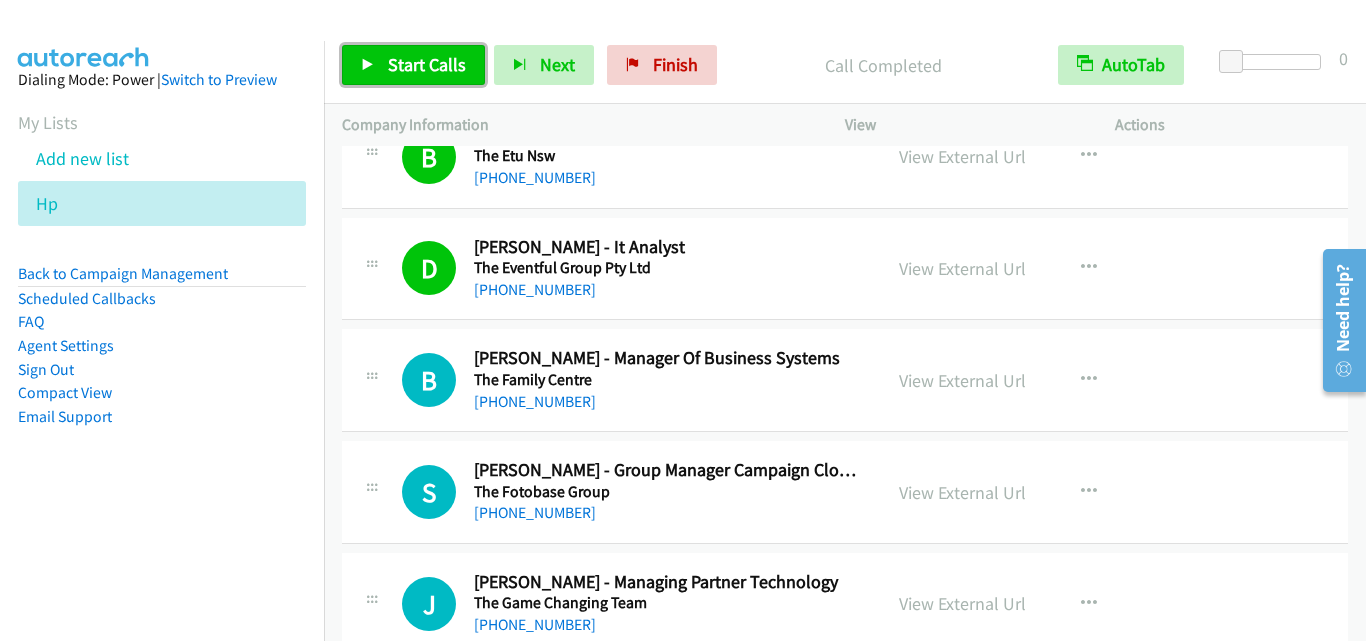 click on "Start Calls" at bounding box center (427, 64) 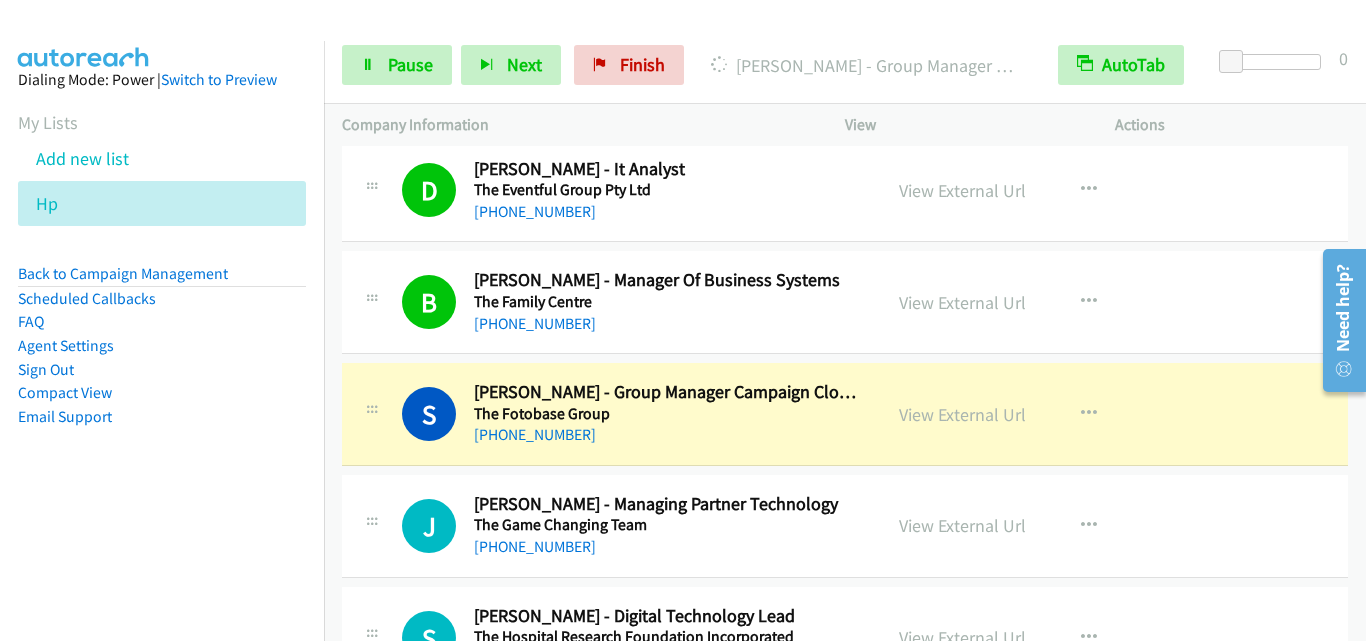 scroll, scrollTop: 5400, scrollLeft: 0, axis: vertical 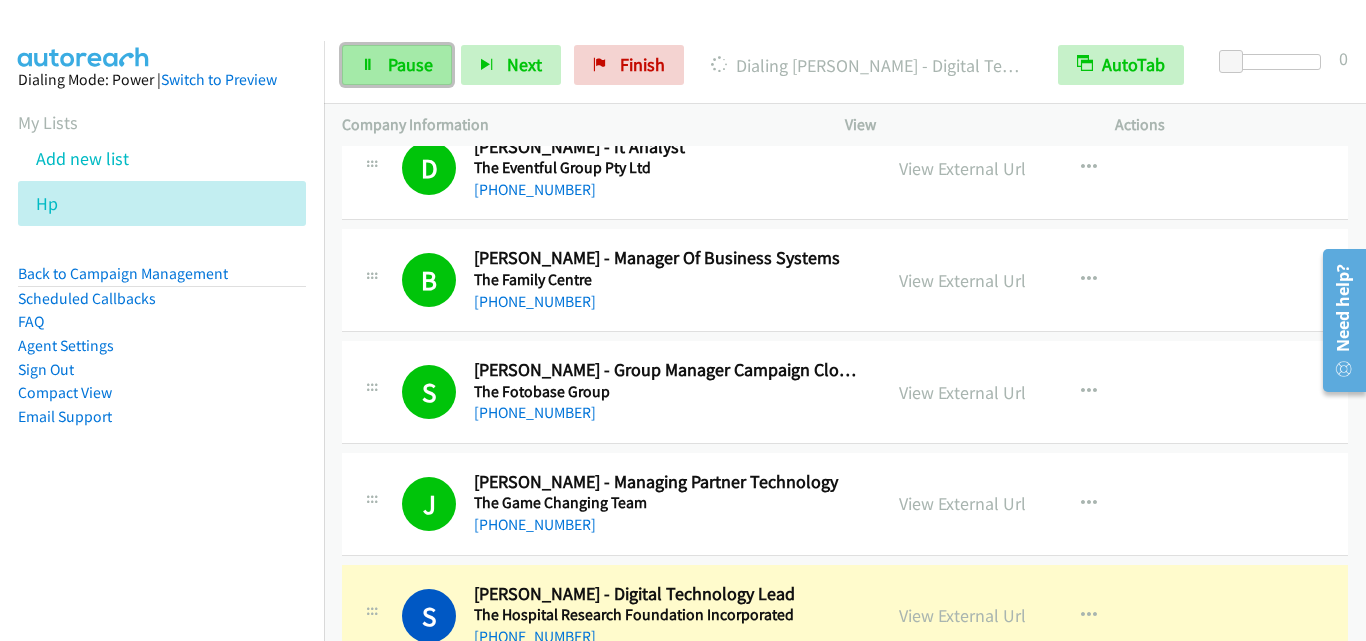 click on "Pause" at bounding box center [410, 64] 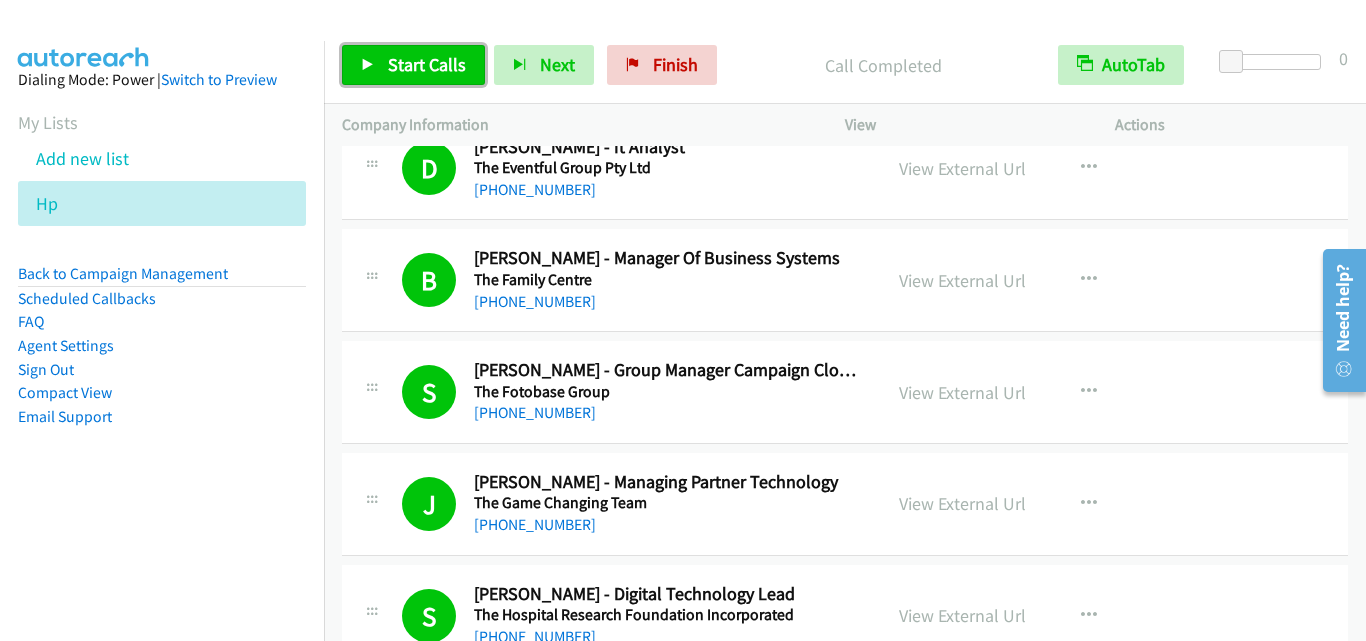 click on "Start Calls" at bounding box center [427, 64] 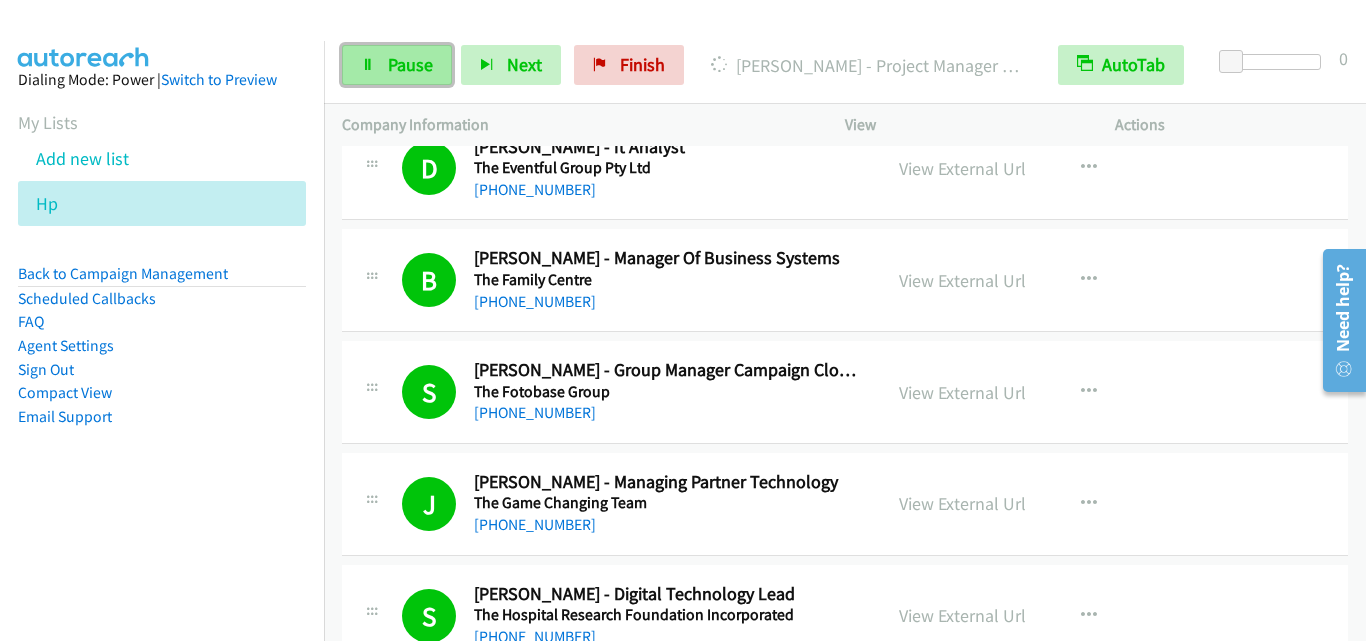 click on "Pause" at bounding box center (410, 64) 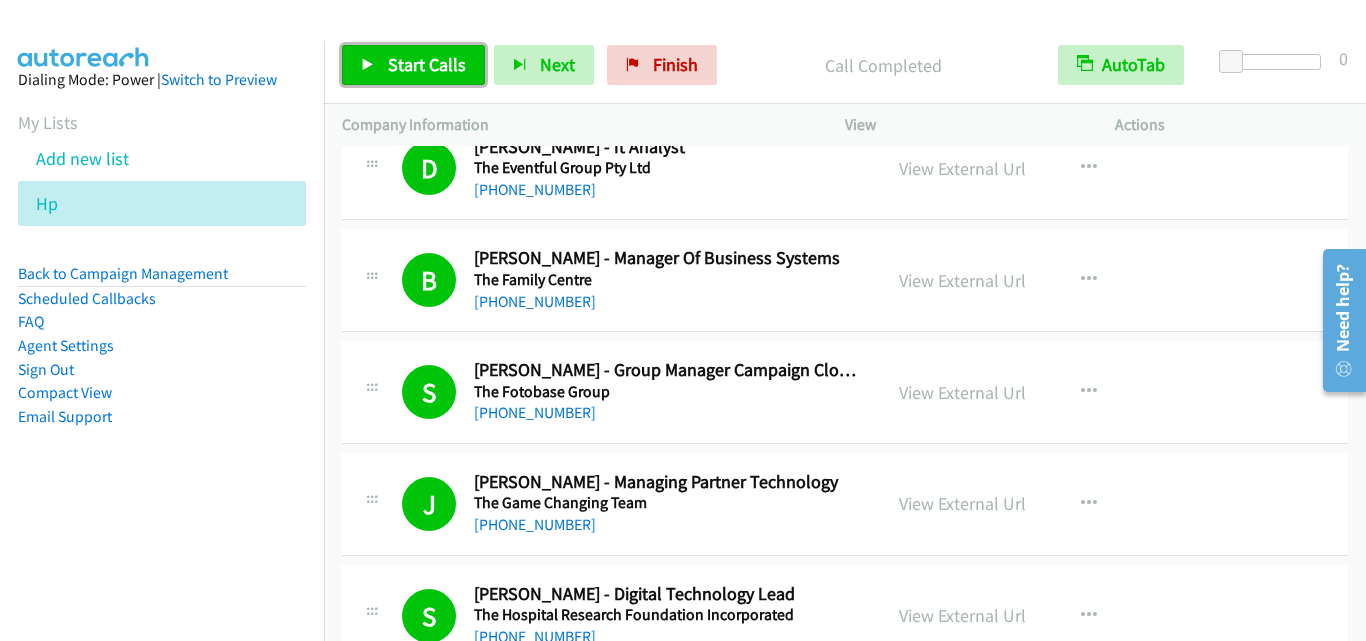click on "Start Calls" at bounding box center [427, 64] 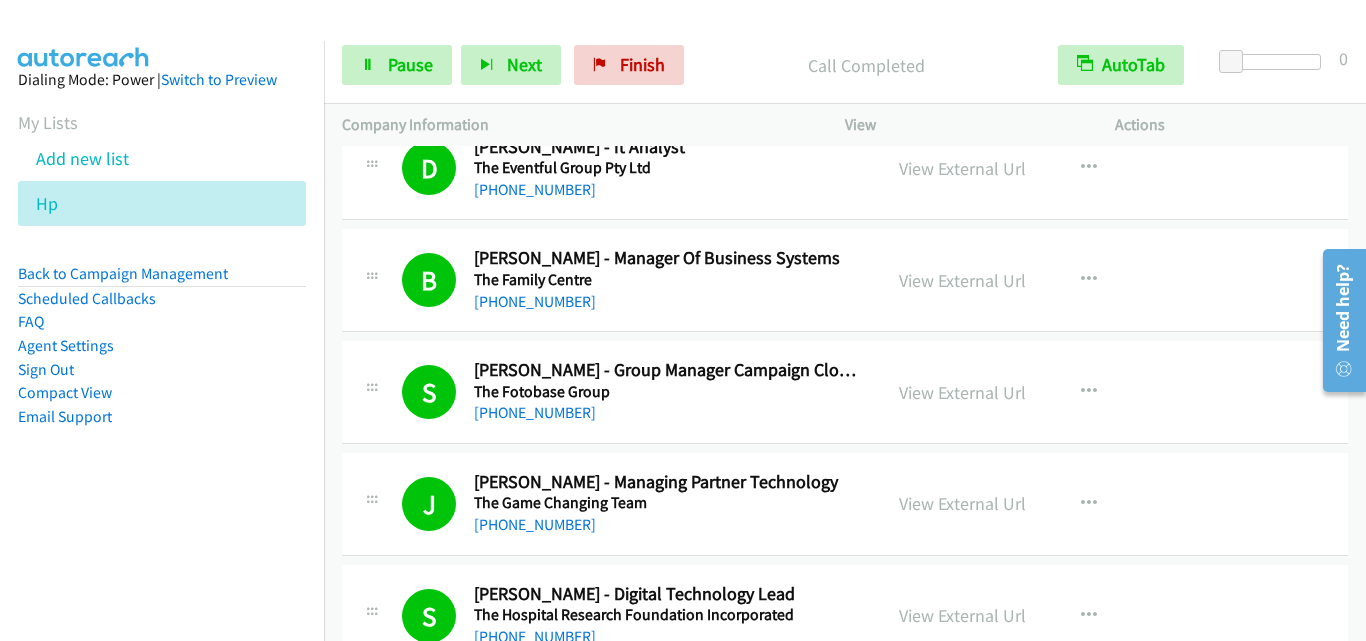 scroll, scrollTop: 5800, scrollLeft: 0, axis: vertical 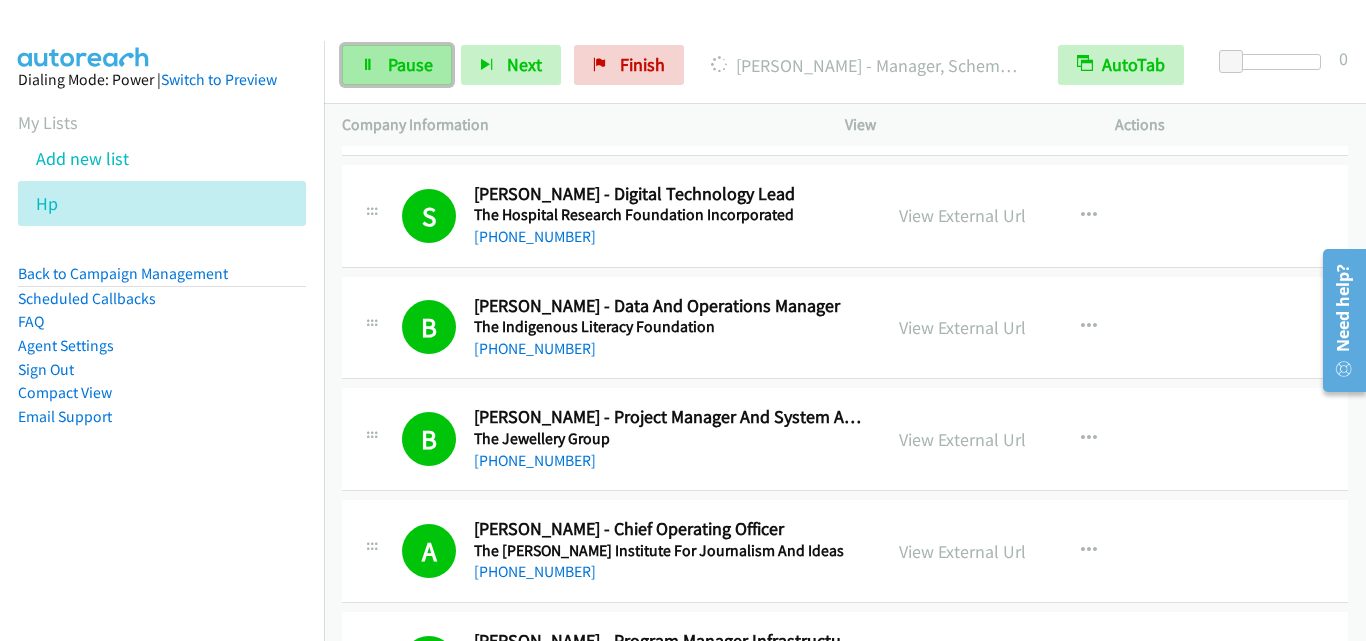 click at bounding box center [368, 66] 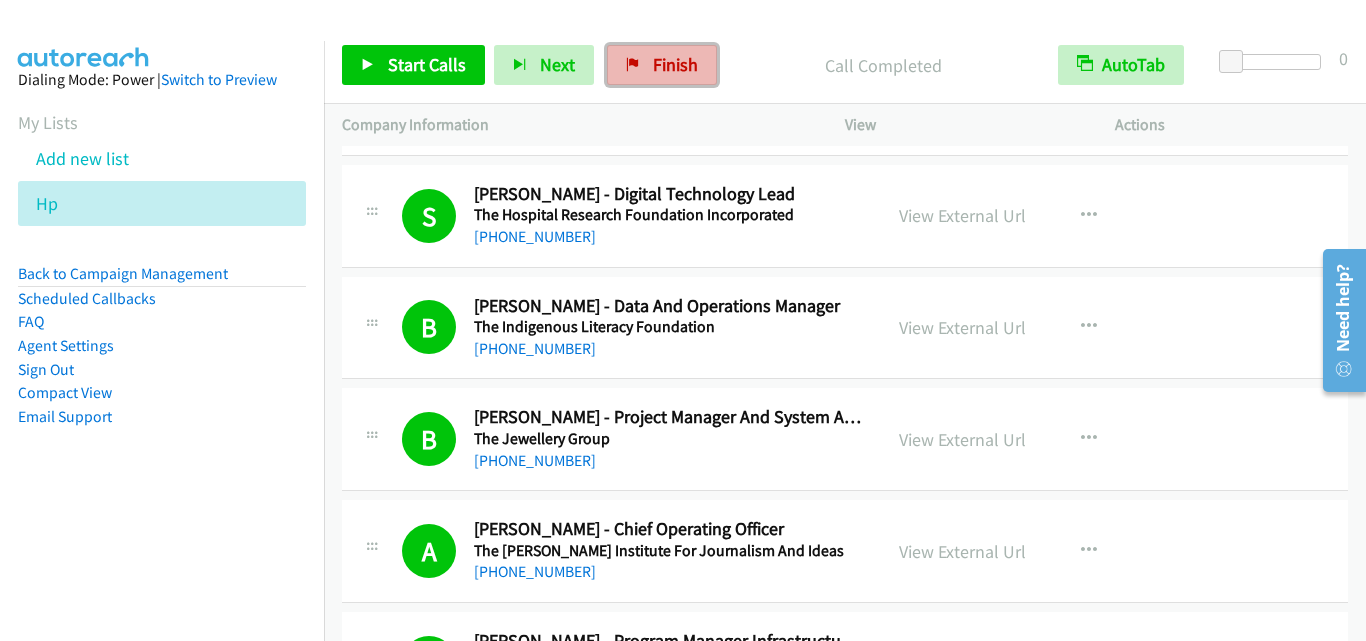 click on "Finish" at bounding box center (675, 64) 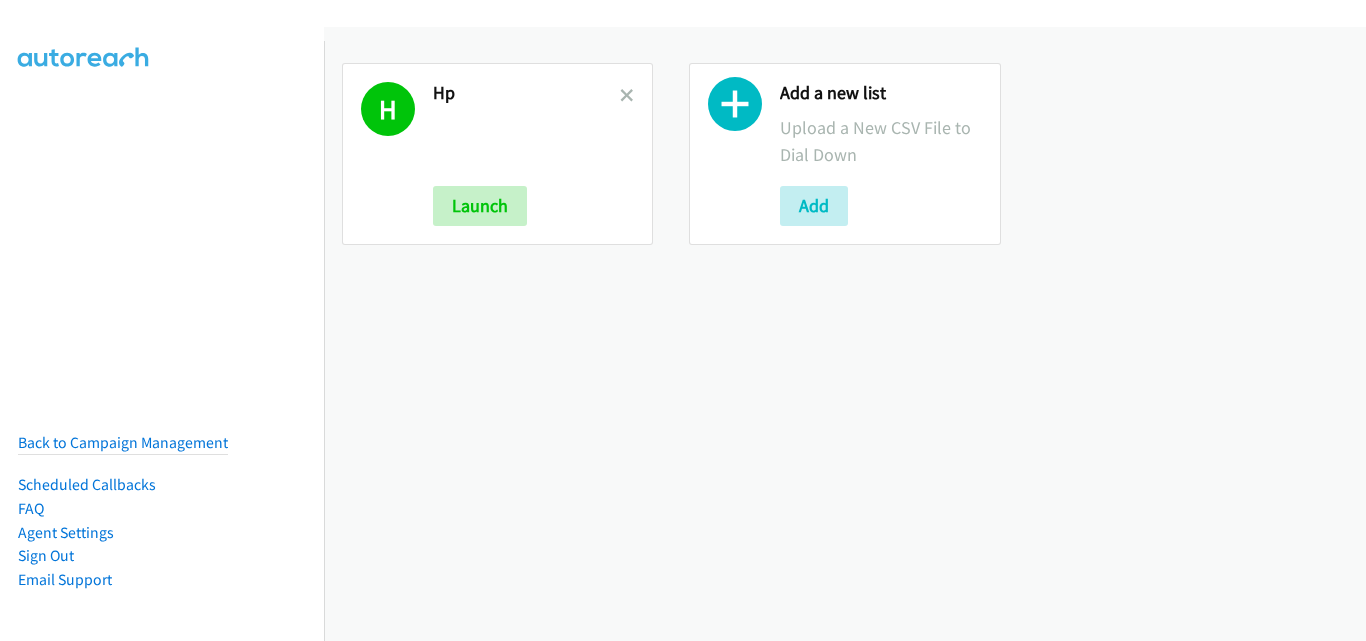 scroll, scrollTop: 0, scrollLeft: 0, axis: both 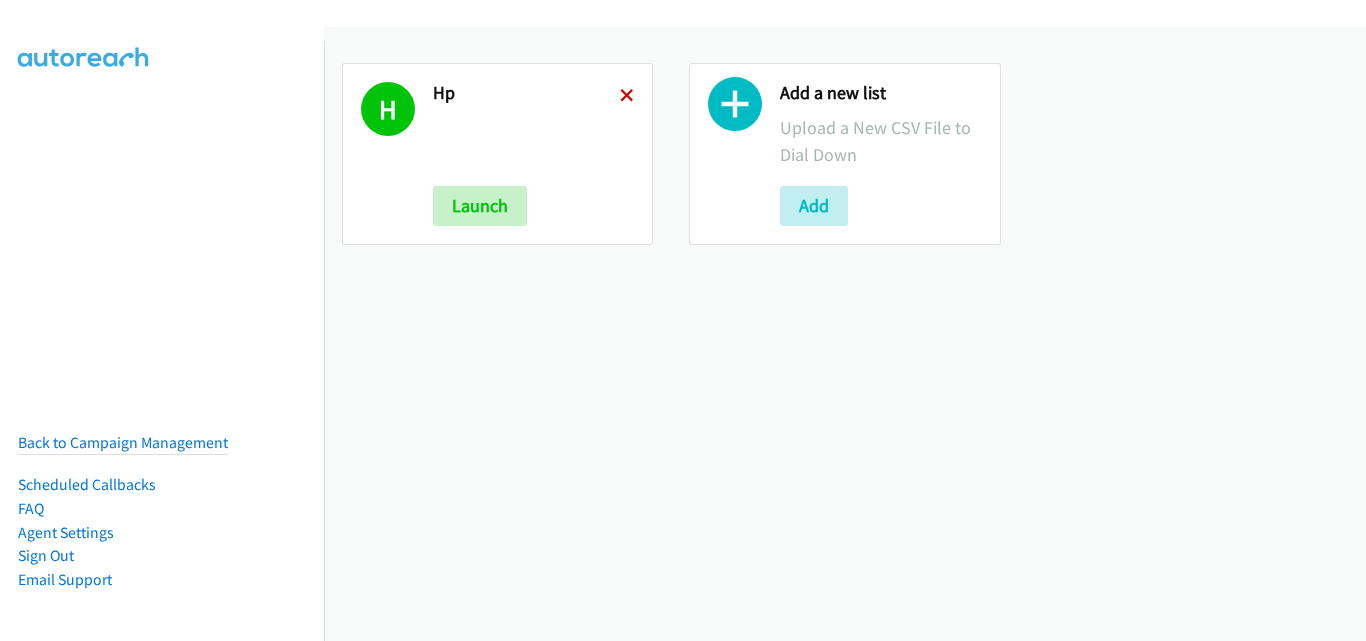 click at bounding box center (627, 97) 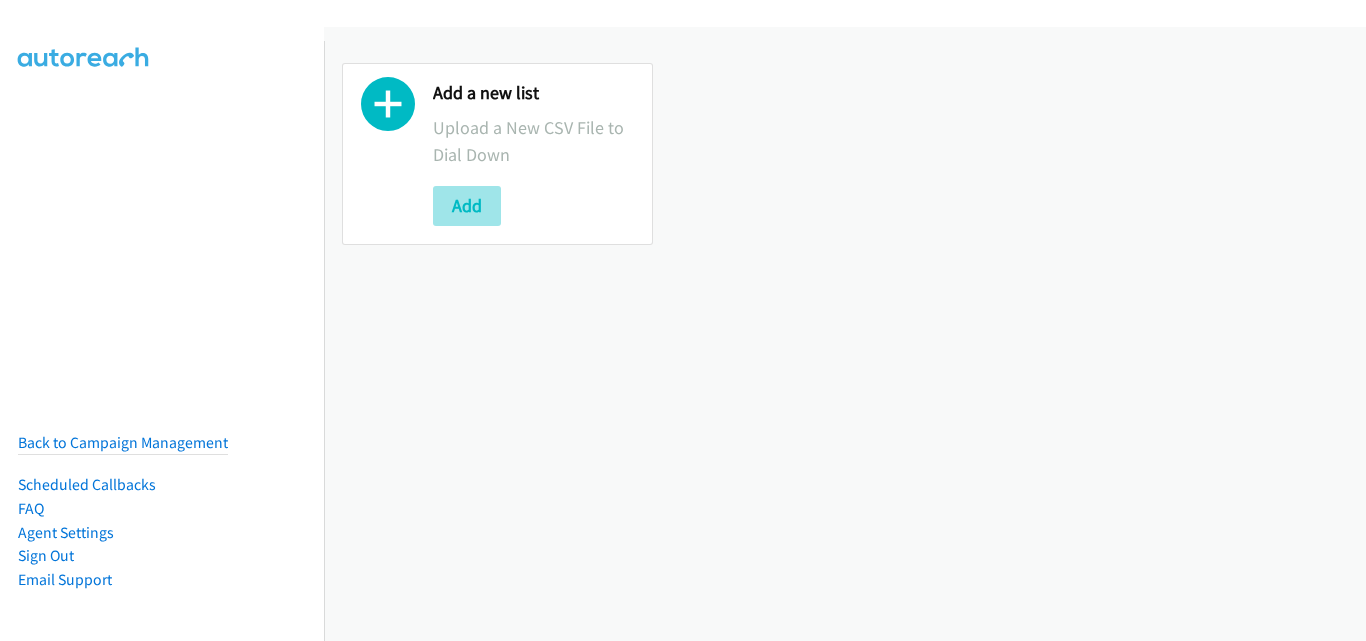 scroll, scrollTop: 0, scrollLeft: 0, axis: both 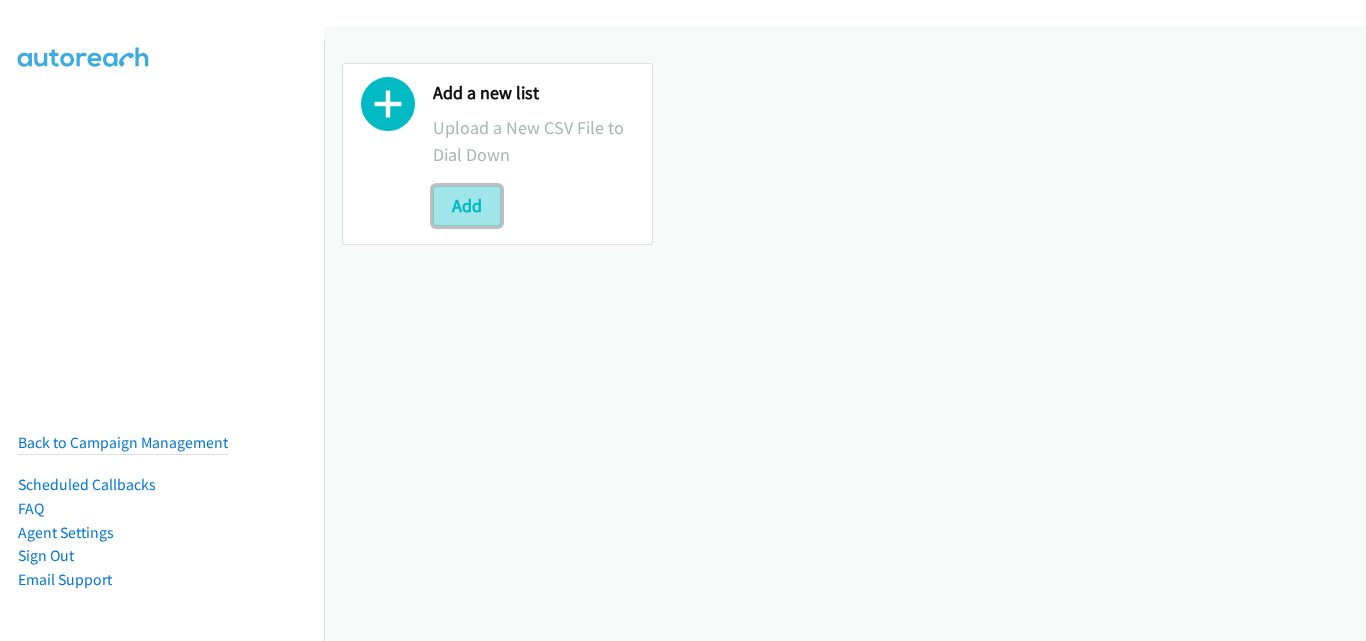 click on "Add" at bounding box center [467, 206] 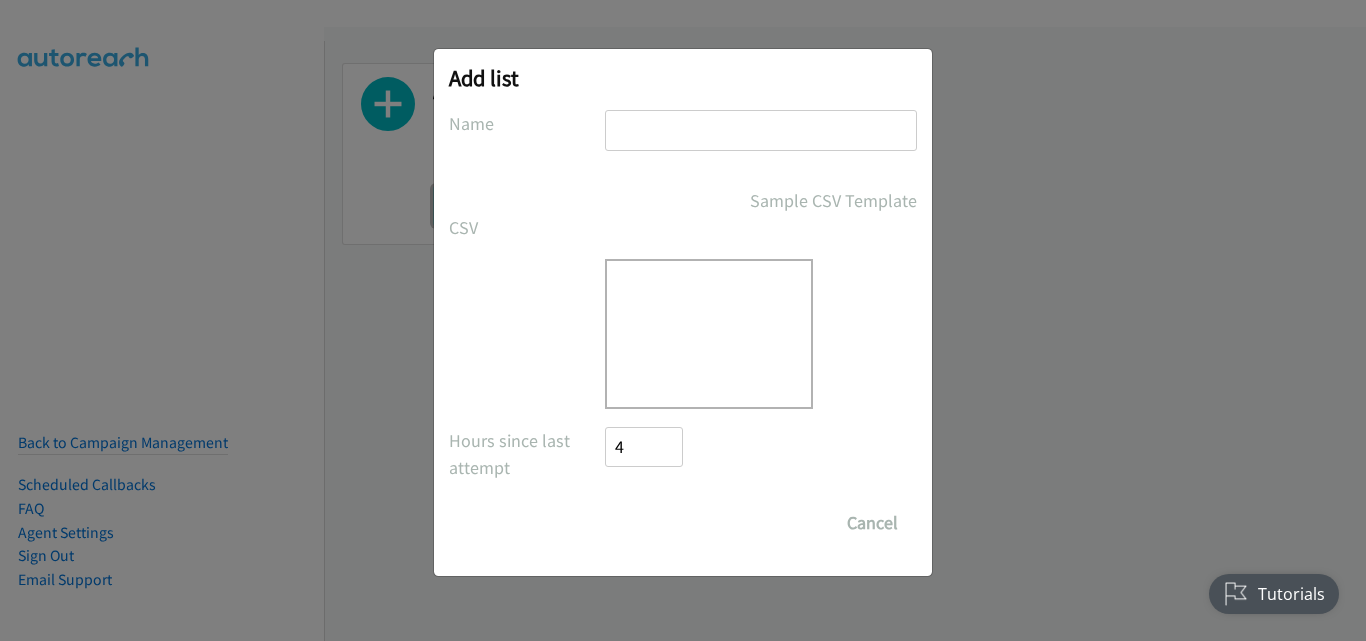 scroll, scrollTop: 0, scrollLeft: 0, axis: both 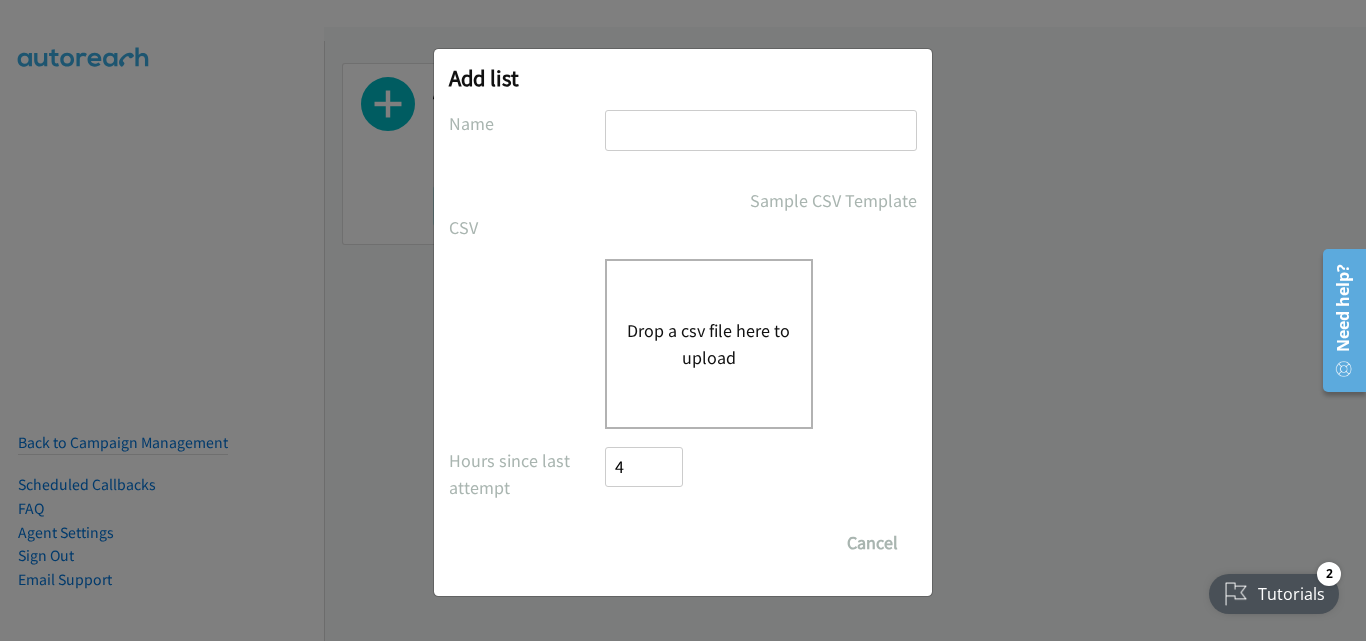 click at bounding box center [761, 130] 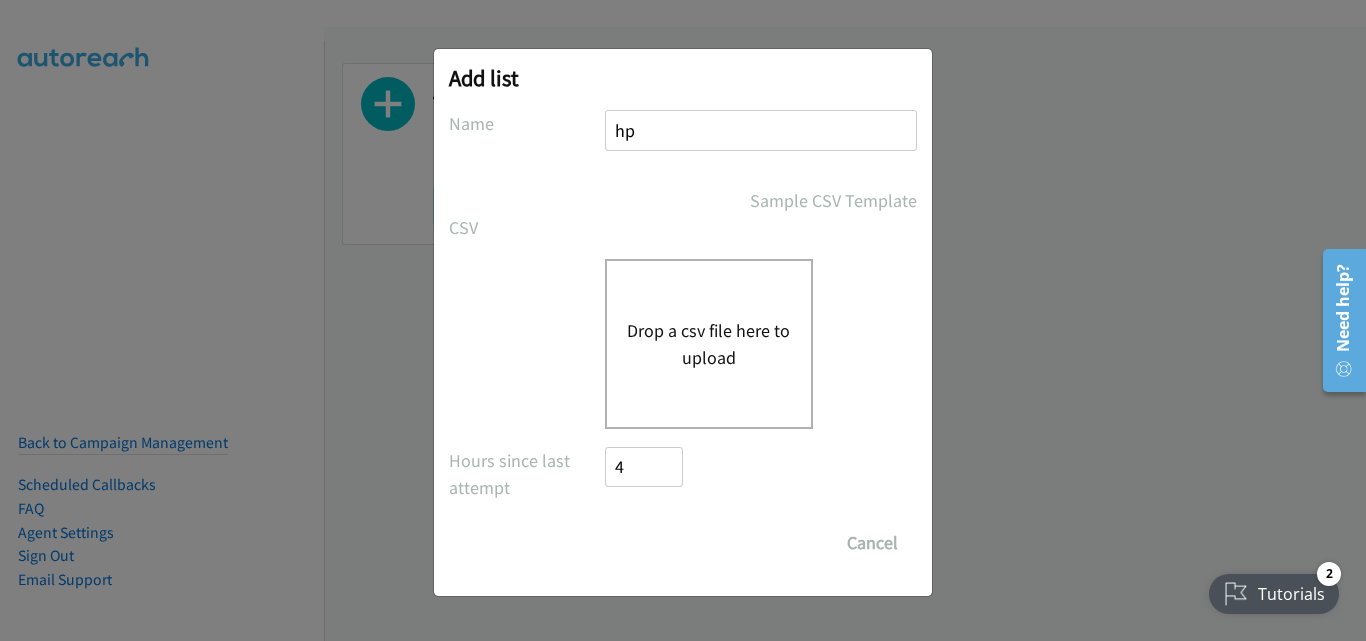click on "Drop a csv file here to upload" at bounding box center [709, 344] 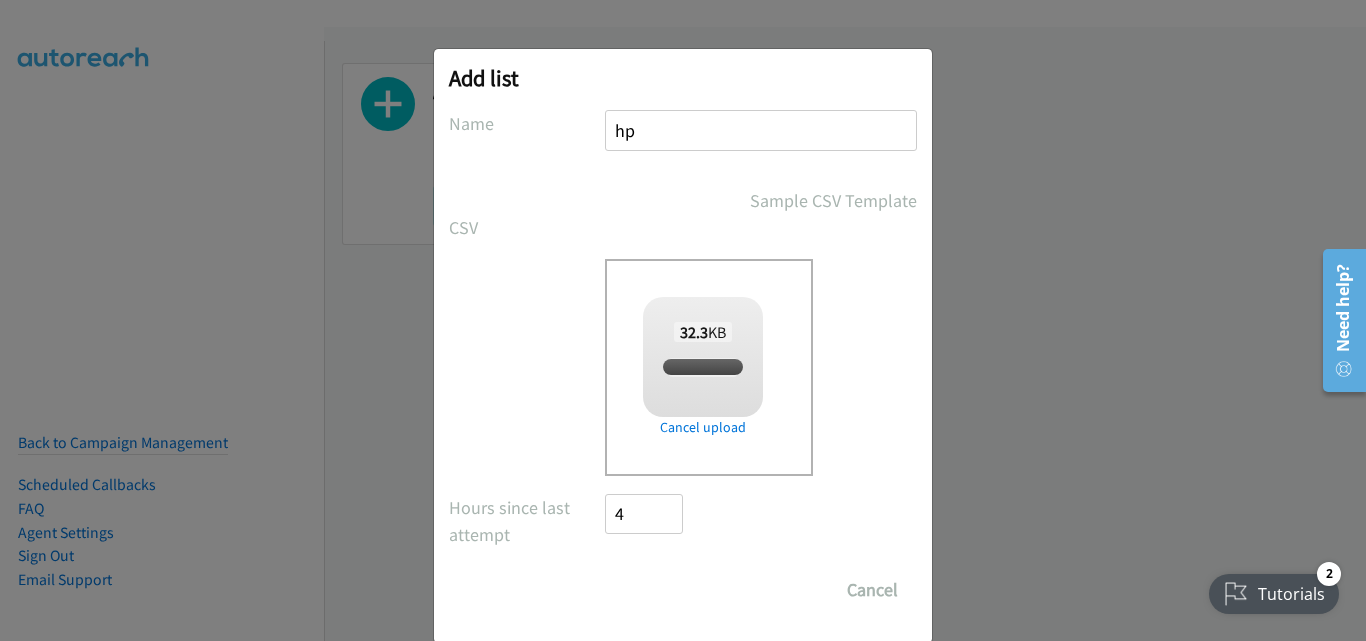 checkbox on "true" 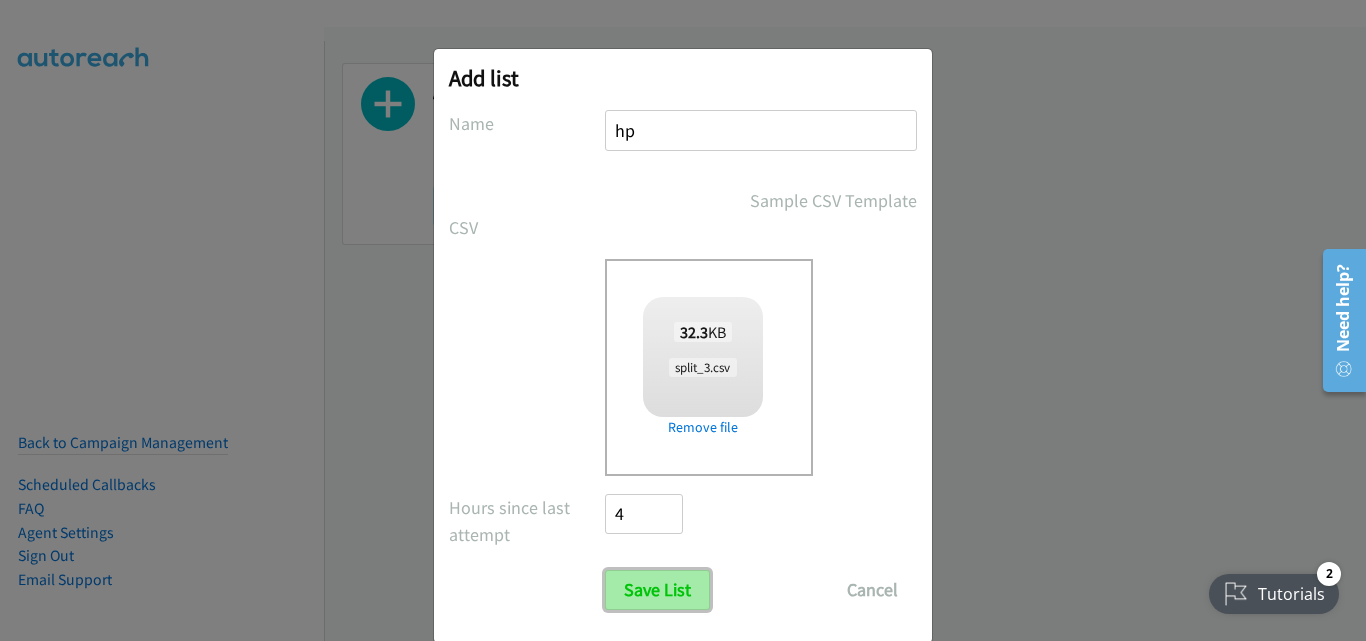 click on "Save List" at bounding box center (657, 590) 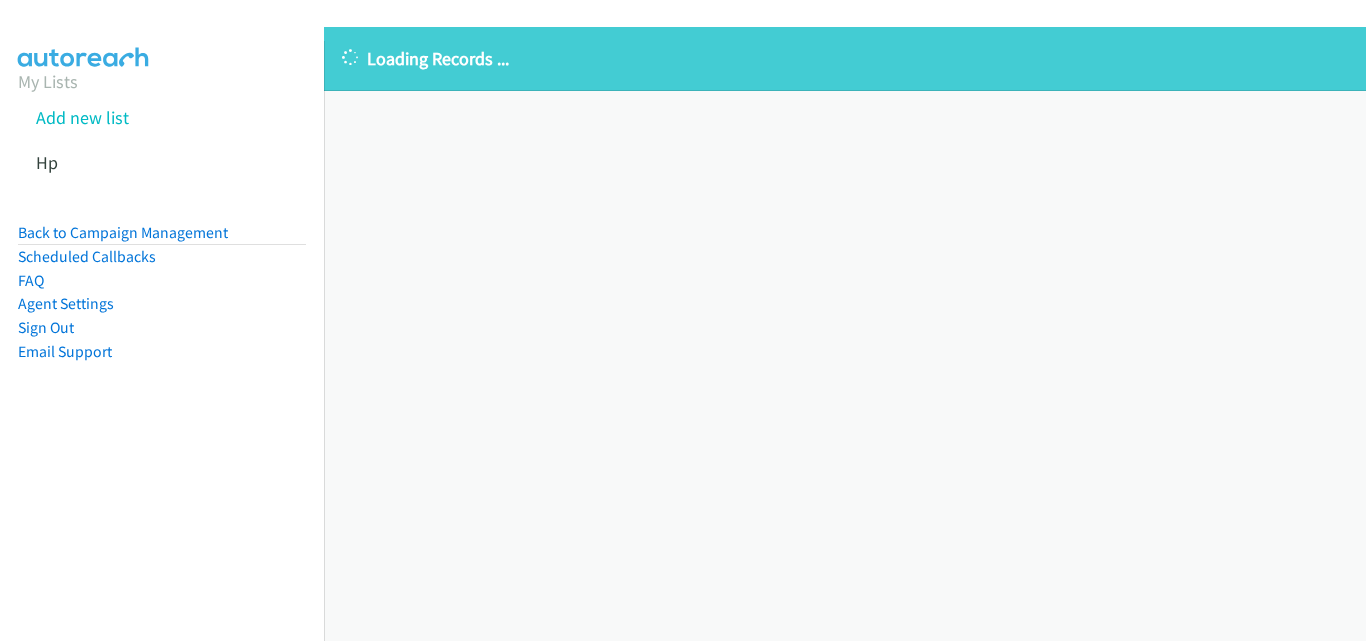 scroll, scrollTop: 0, scrollLeft: 0, axis: both 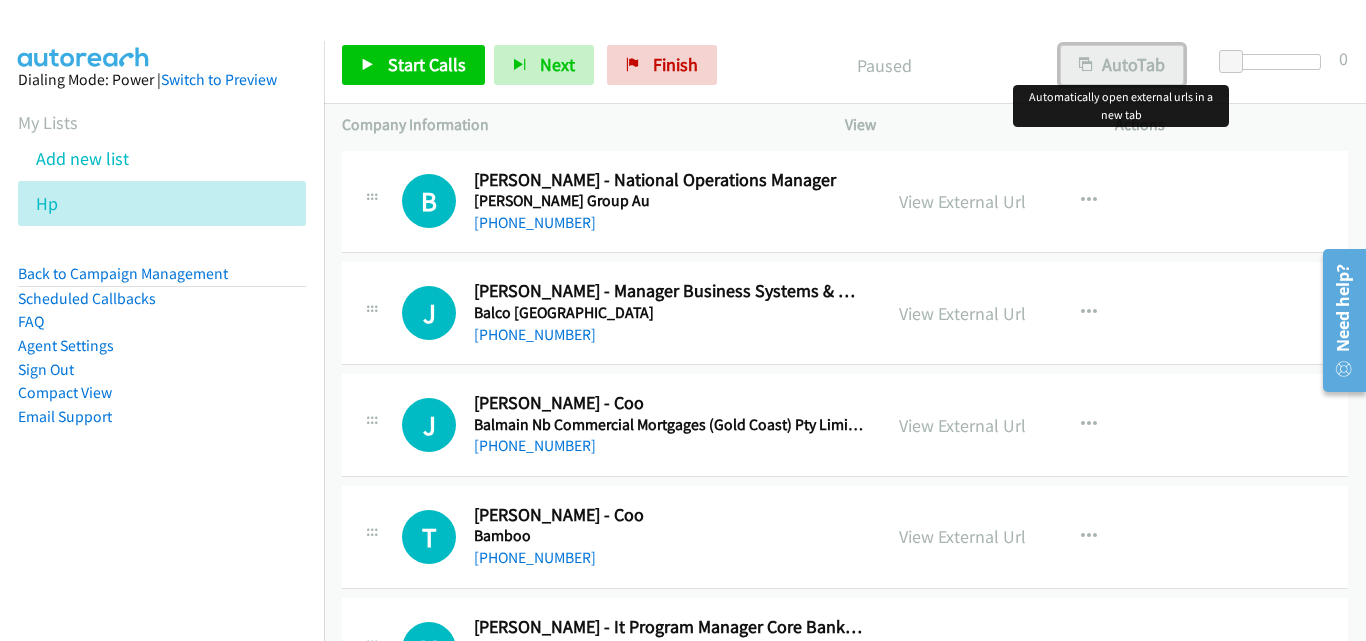 click on "AutoTab" at bounding box center [1122, 65] 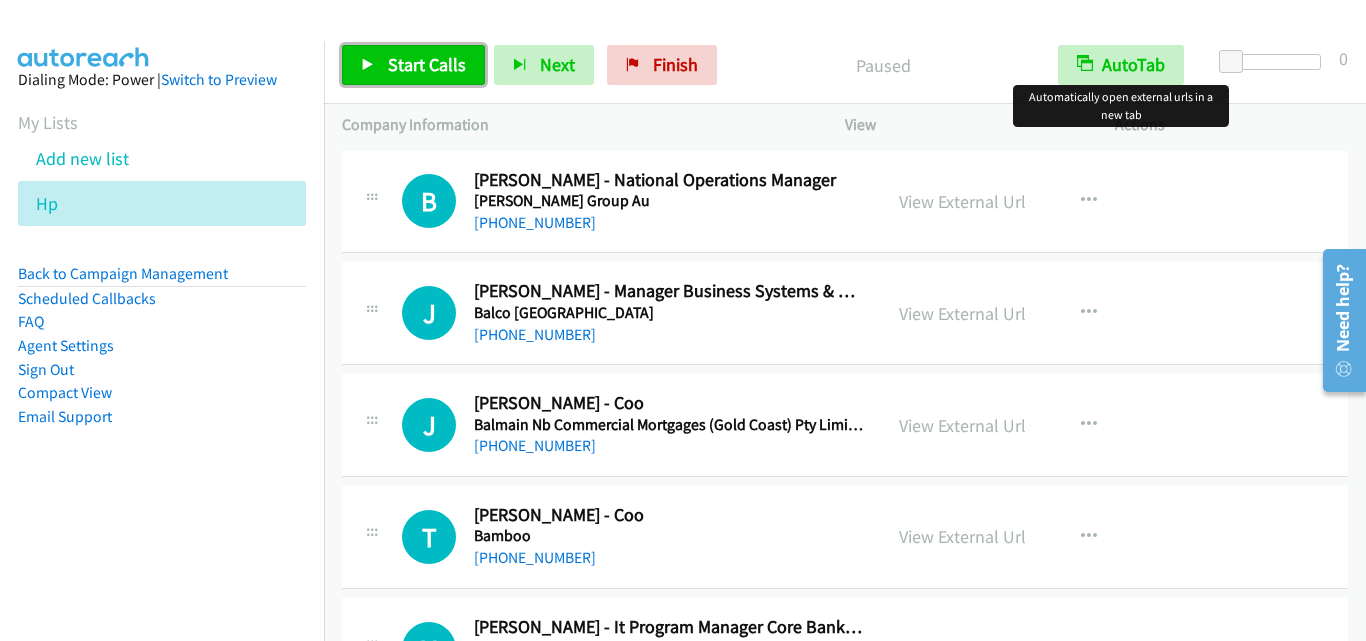 click on "Start Calls" at bounding box center [413, 65] 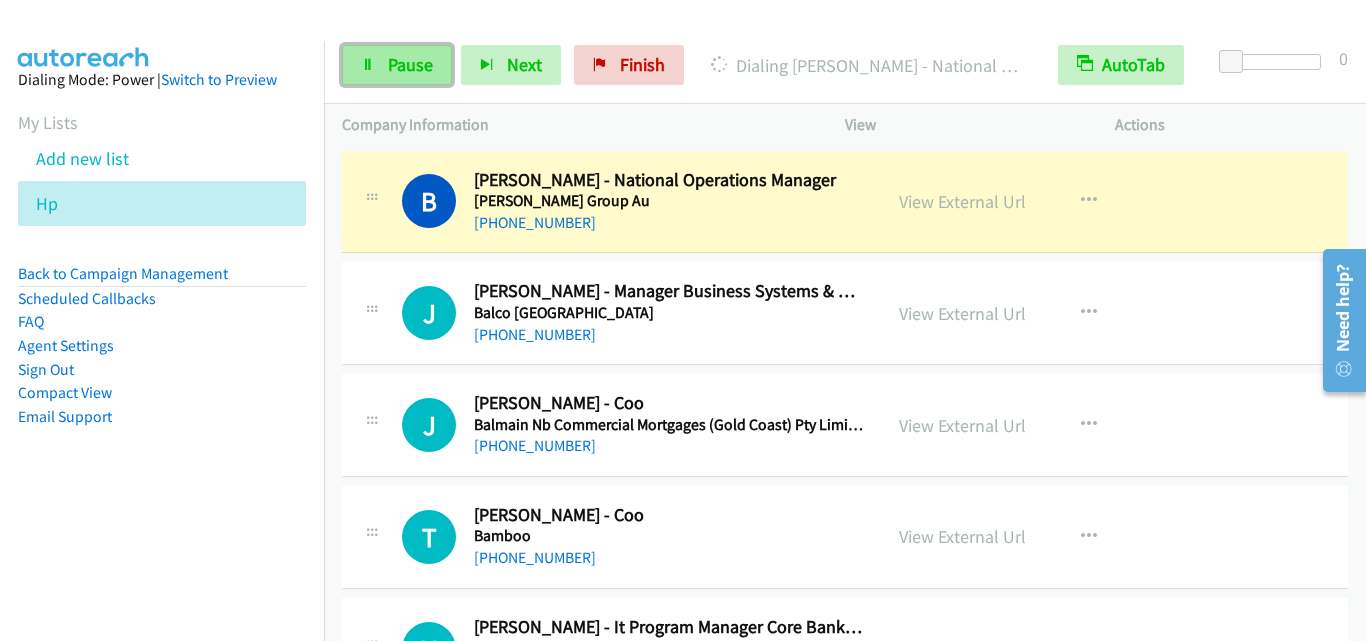 click on "Pause" at bounding box center [410, 64] 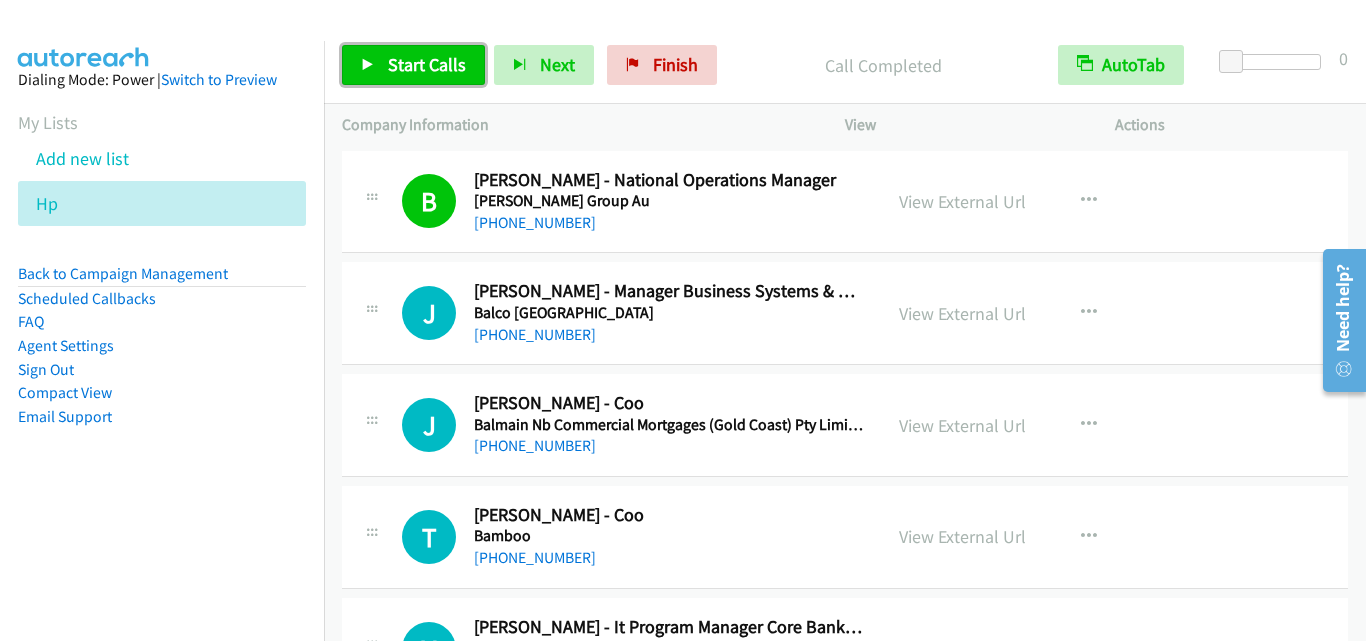 click on "Start Calls" at bounding box center [427, 64] 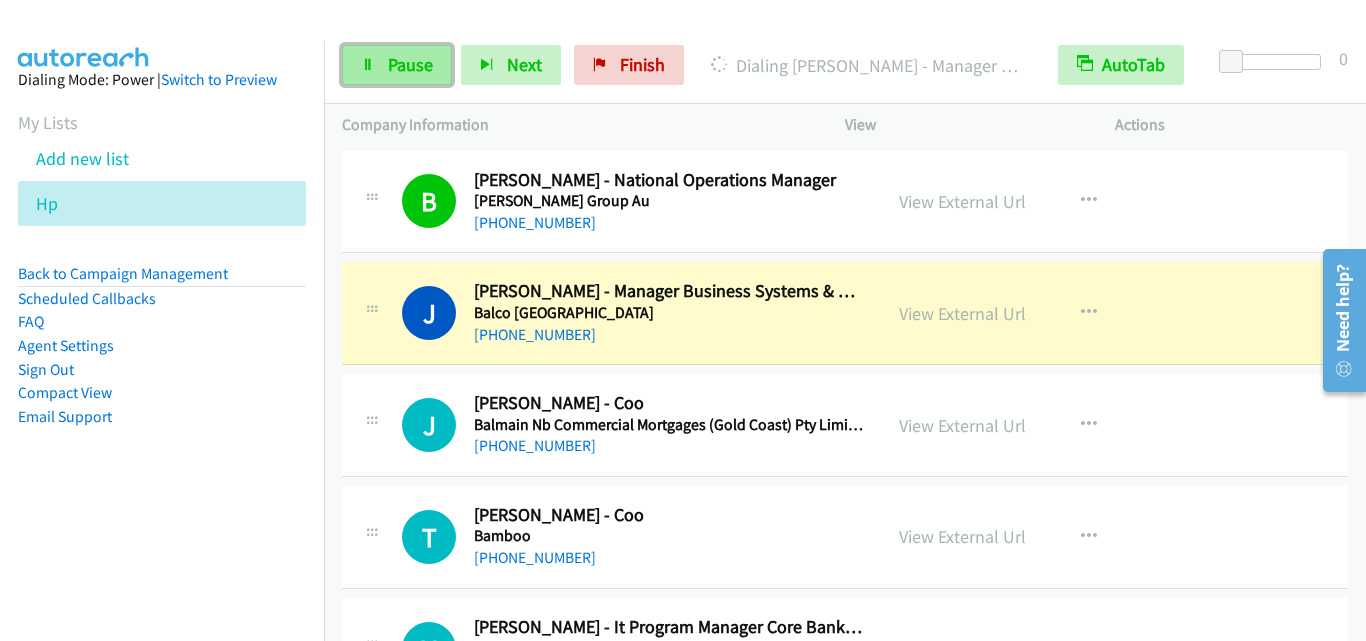 click on "Pause" at bounding box center (397, 65) 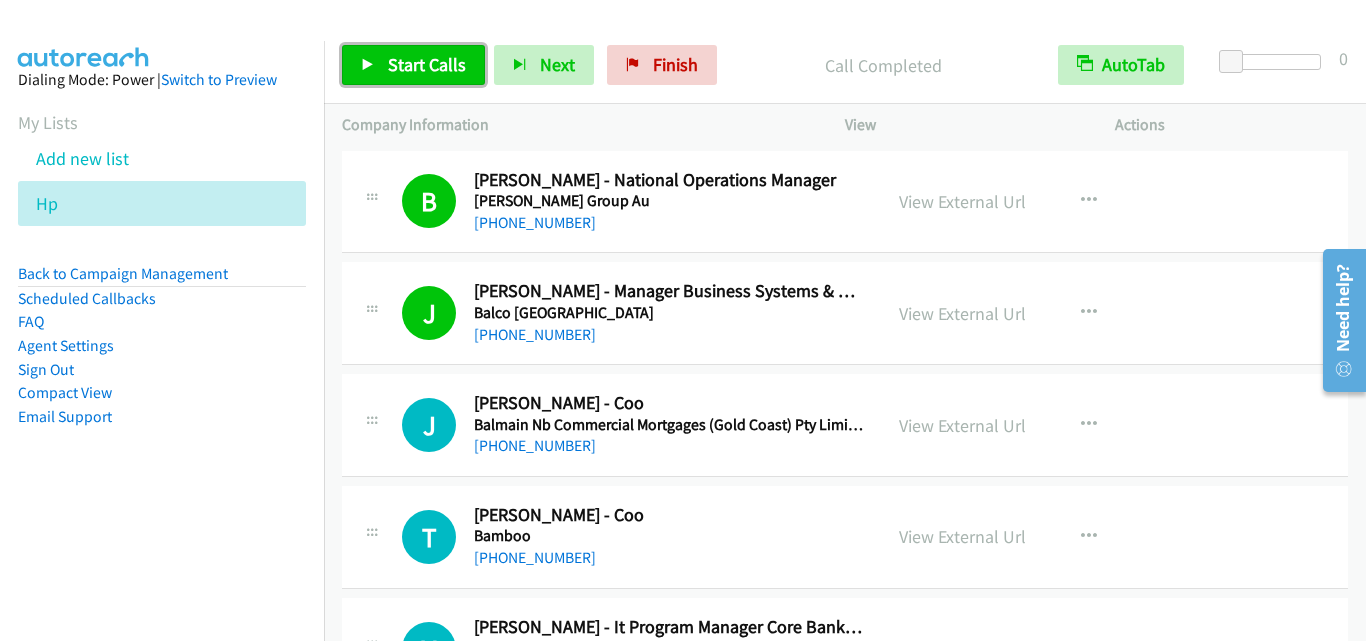 click on "Start Calls" at bounding box center [427, 64] 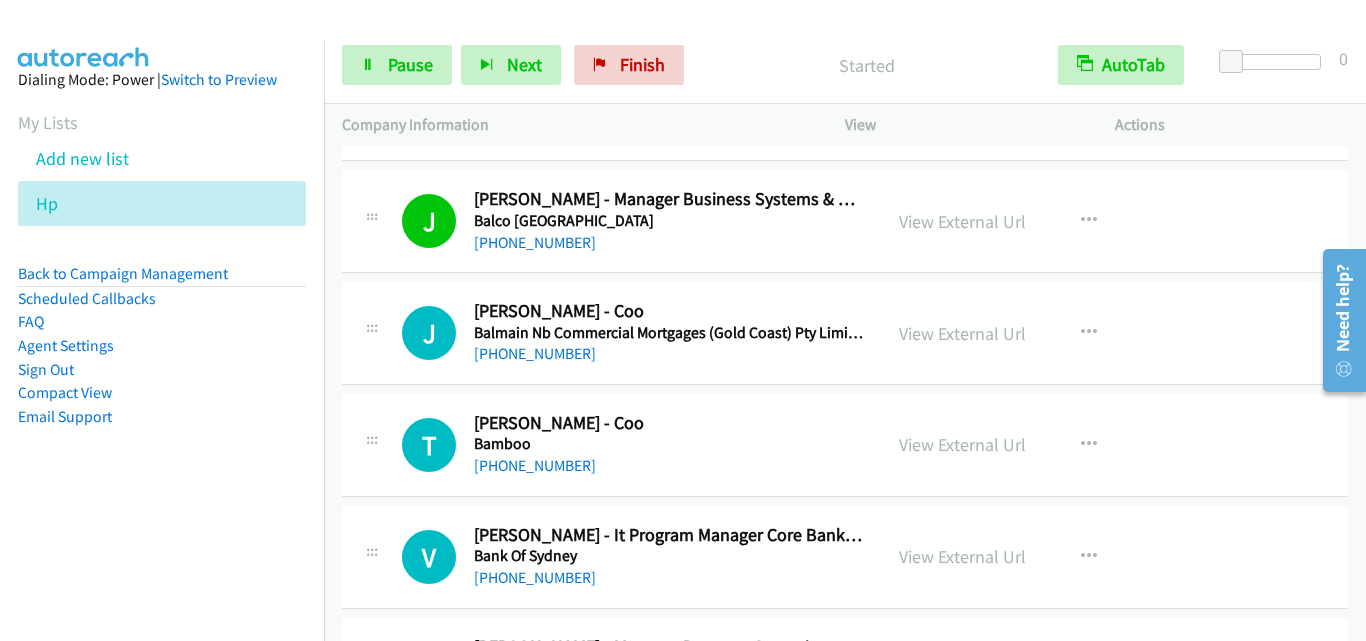 scroll, scrollTop: 200, scrollLeft: 0, axis: vertical 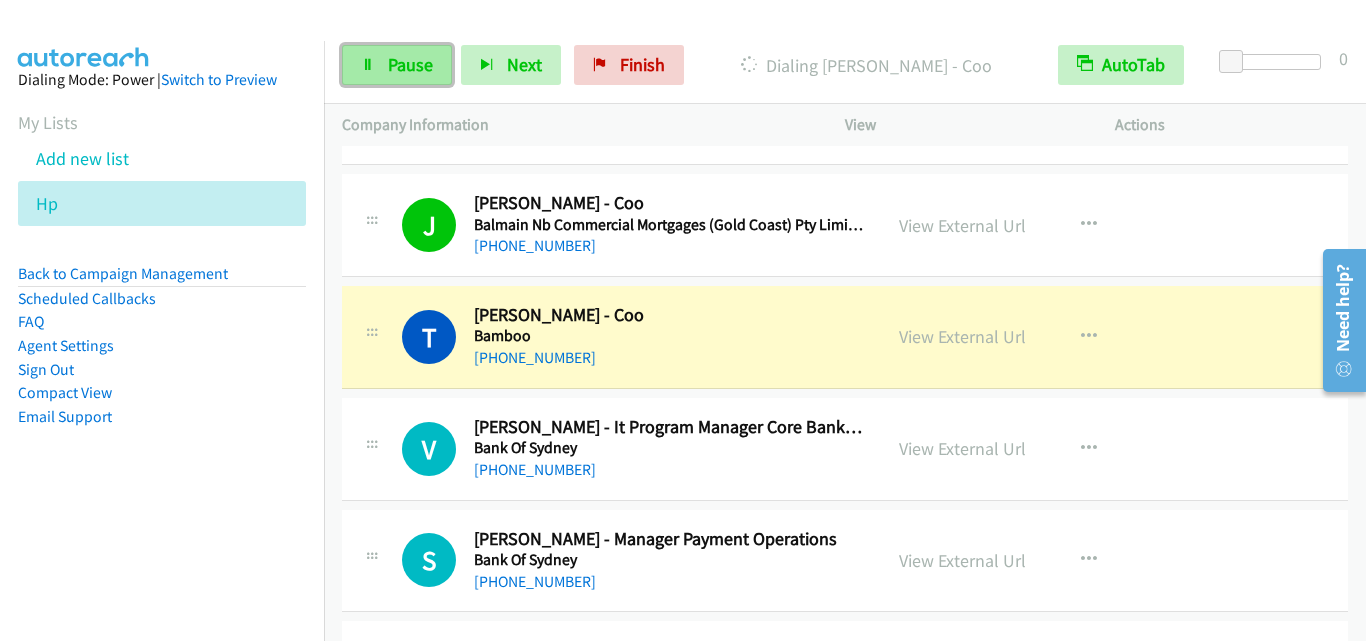 click on "Pause" at bounding box center (410, 64) 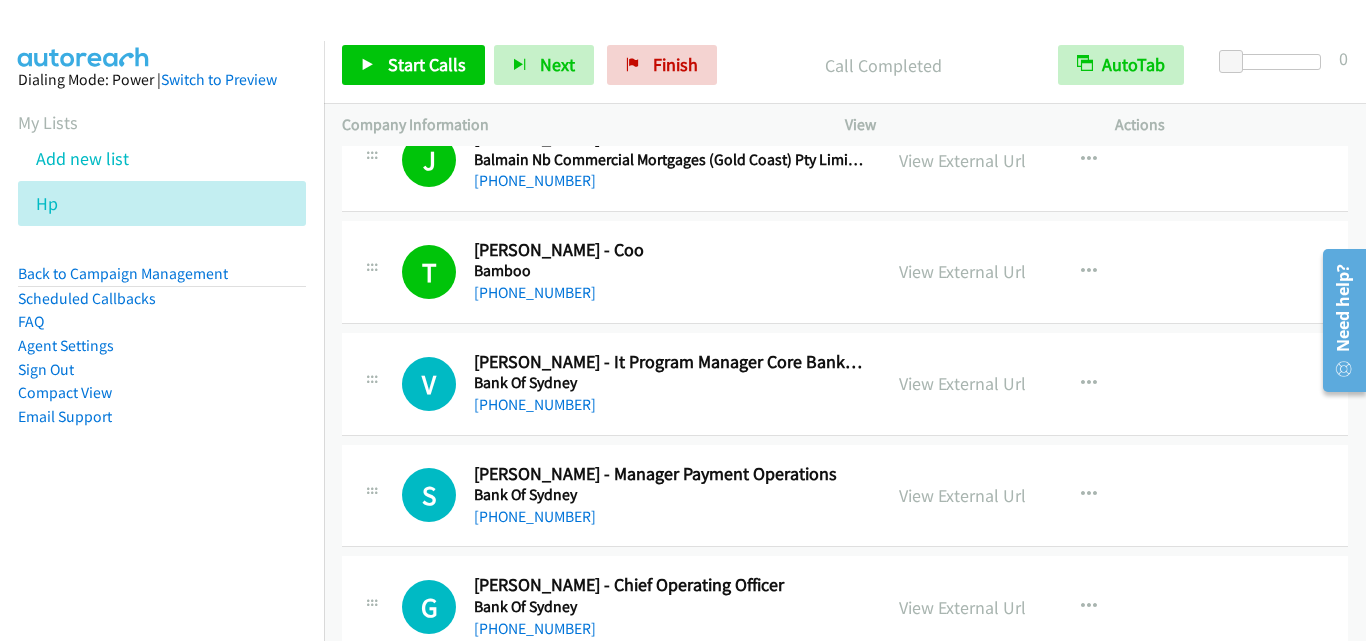 scroll, scrollTop: 300, scrollLeft: 0, axis: vertical 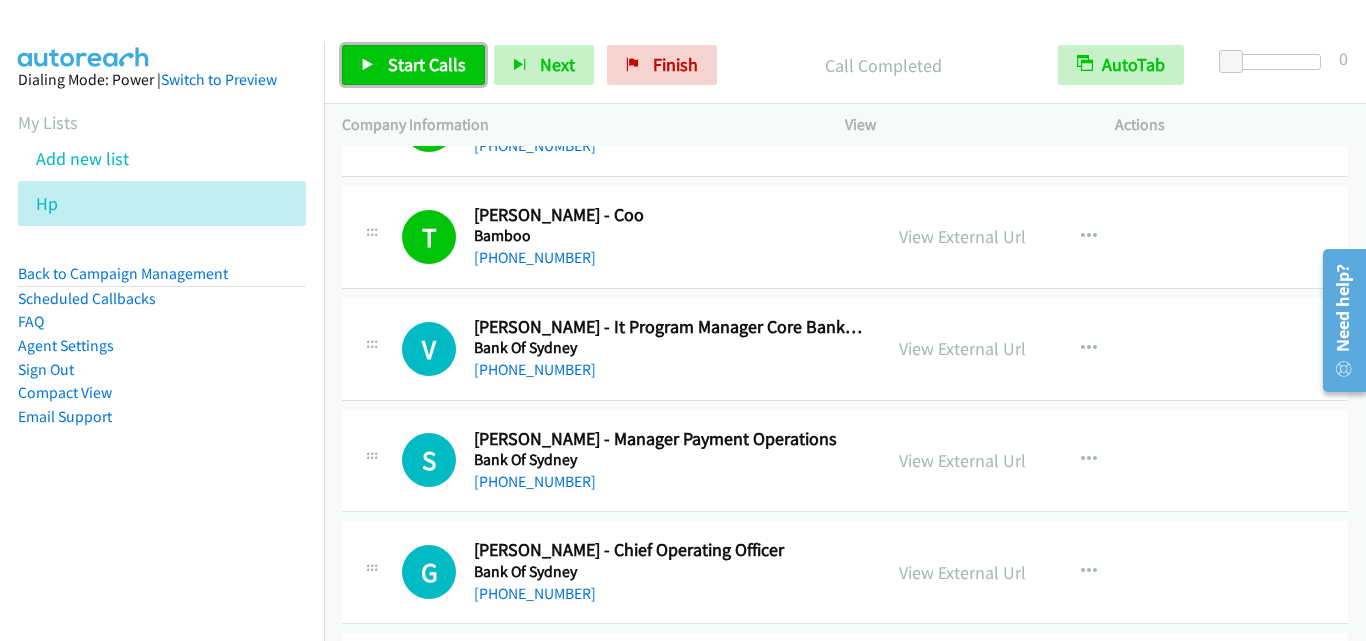 click on "Start Calls" at bounding box center [427, 64] 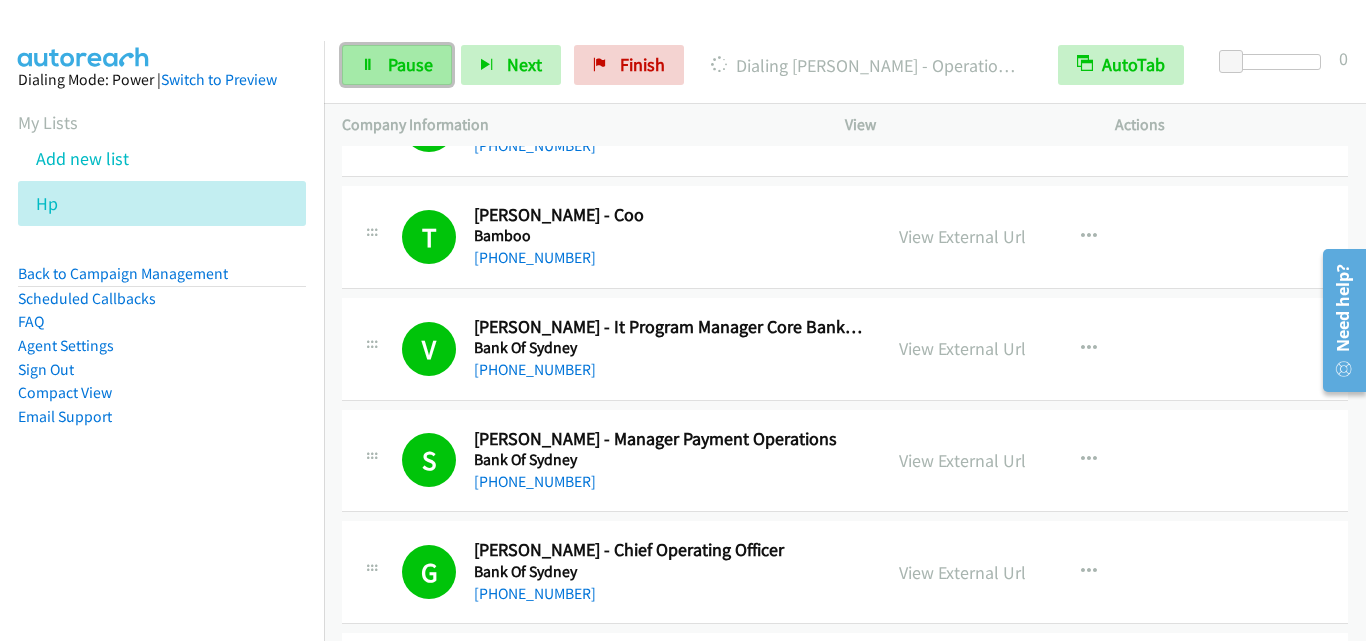 click on "Pause" at bounding box center (410, 64) 